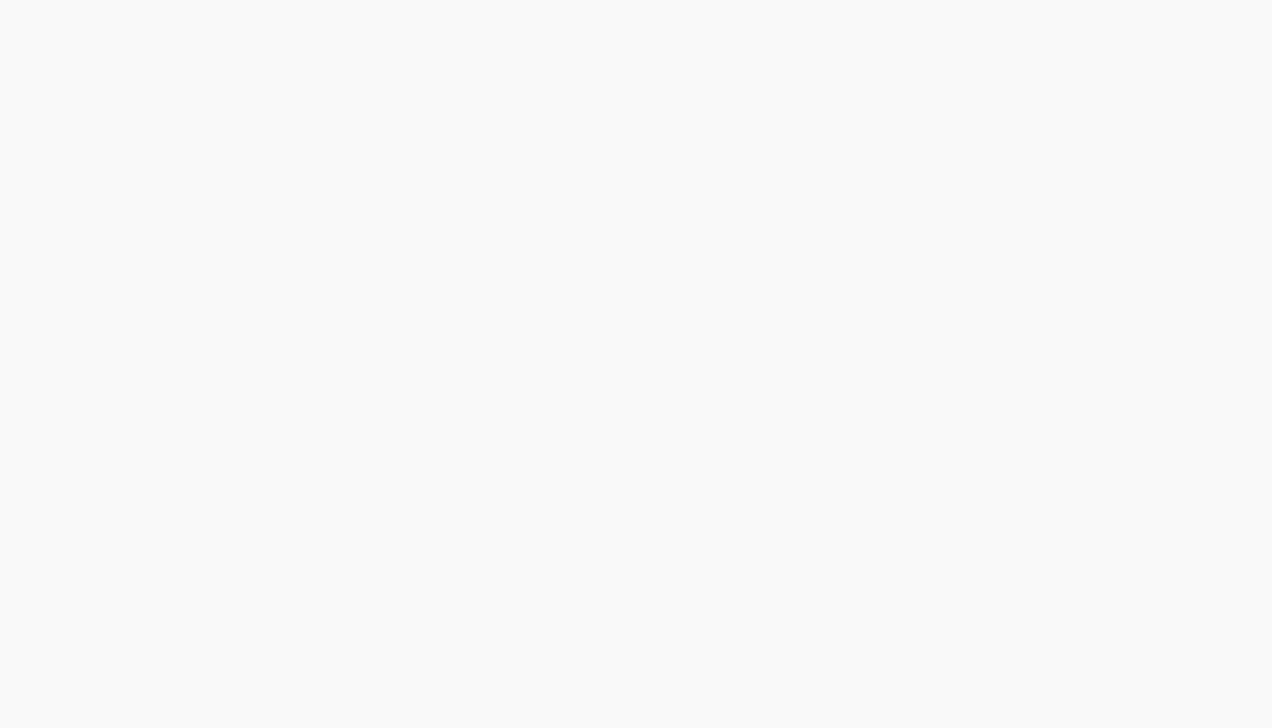 scroll, scrollTop: 0, scrollLeft: 0, axis: both 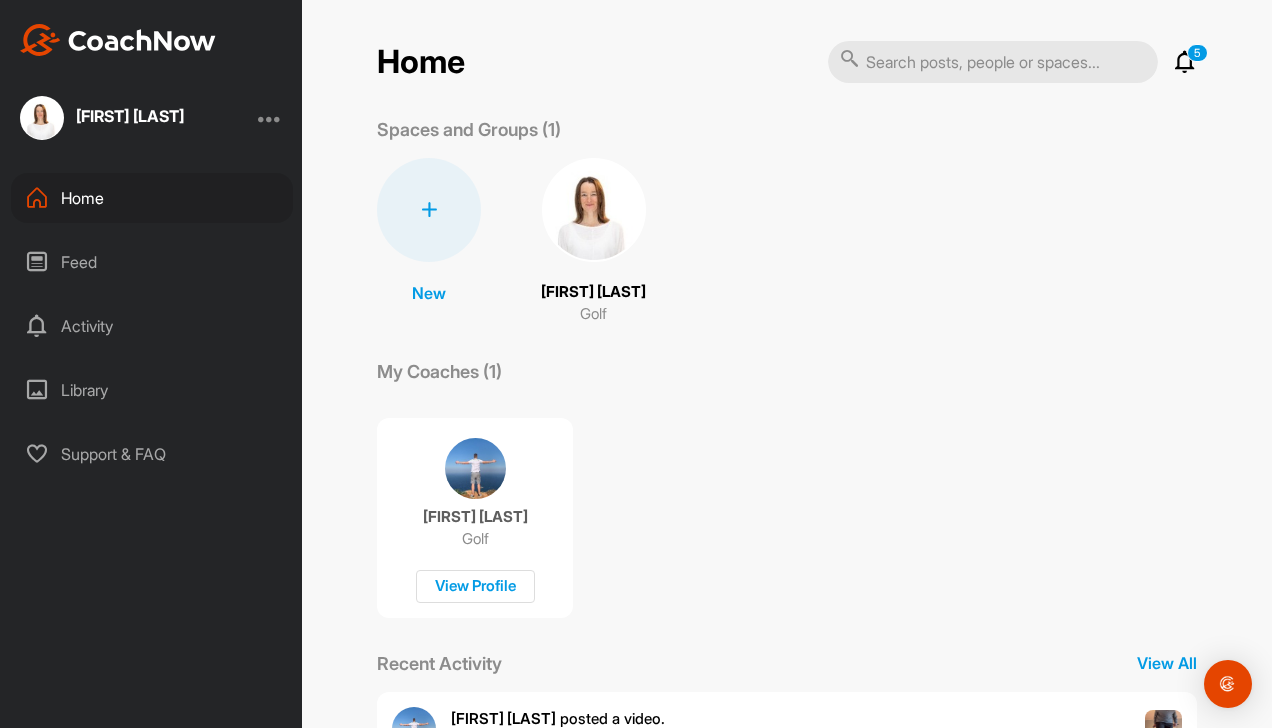 click on "[FIRST] [LAST]" at bounding box center [593, 292] 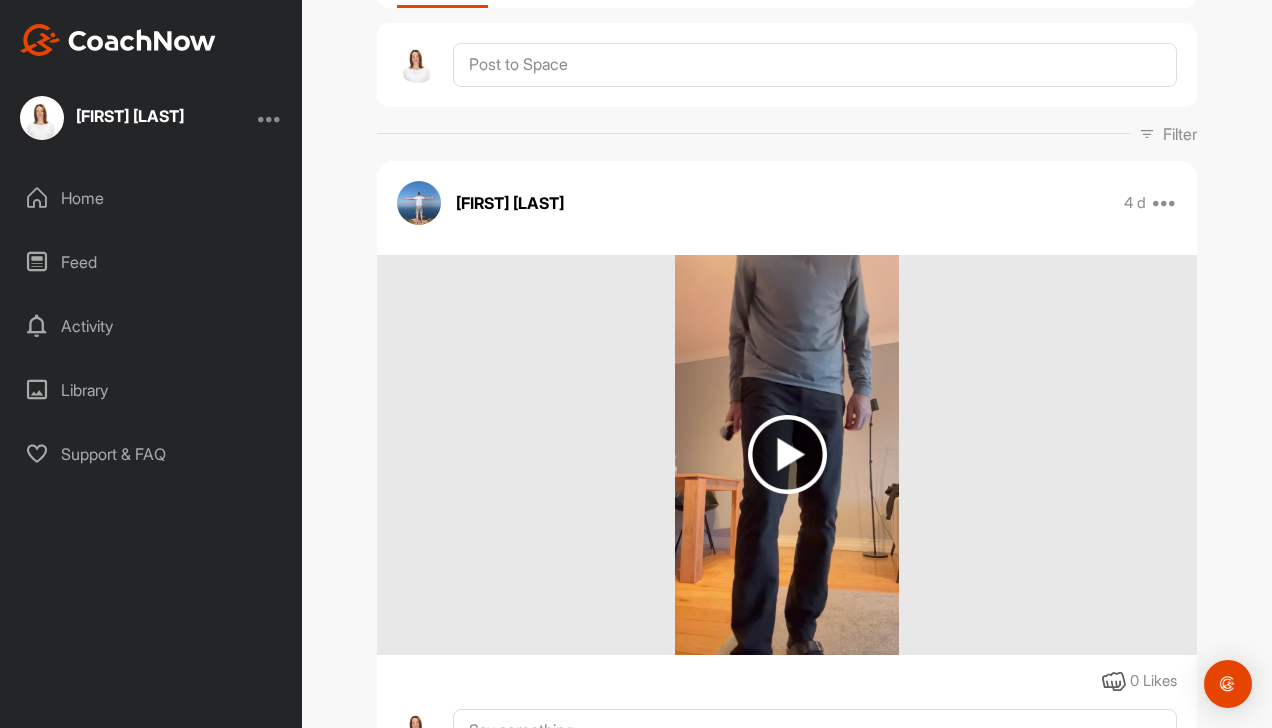 scroll, scrollTop: 400, scrollLeft: 0, axis: vertical 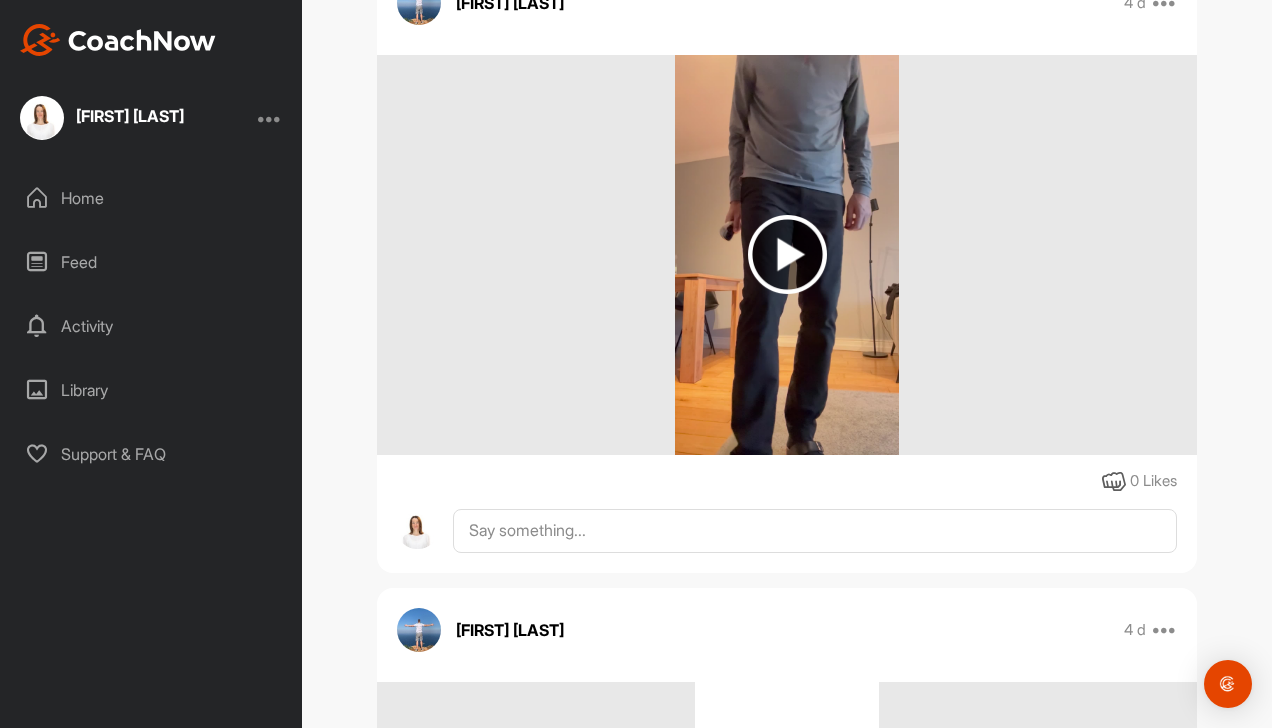 click at bounding box center [787, 254] 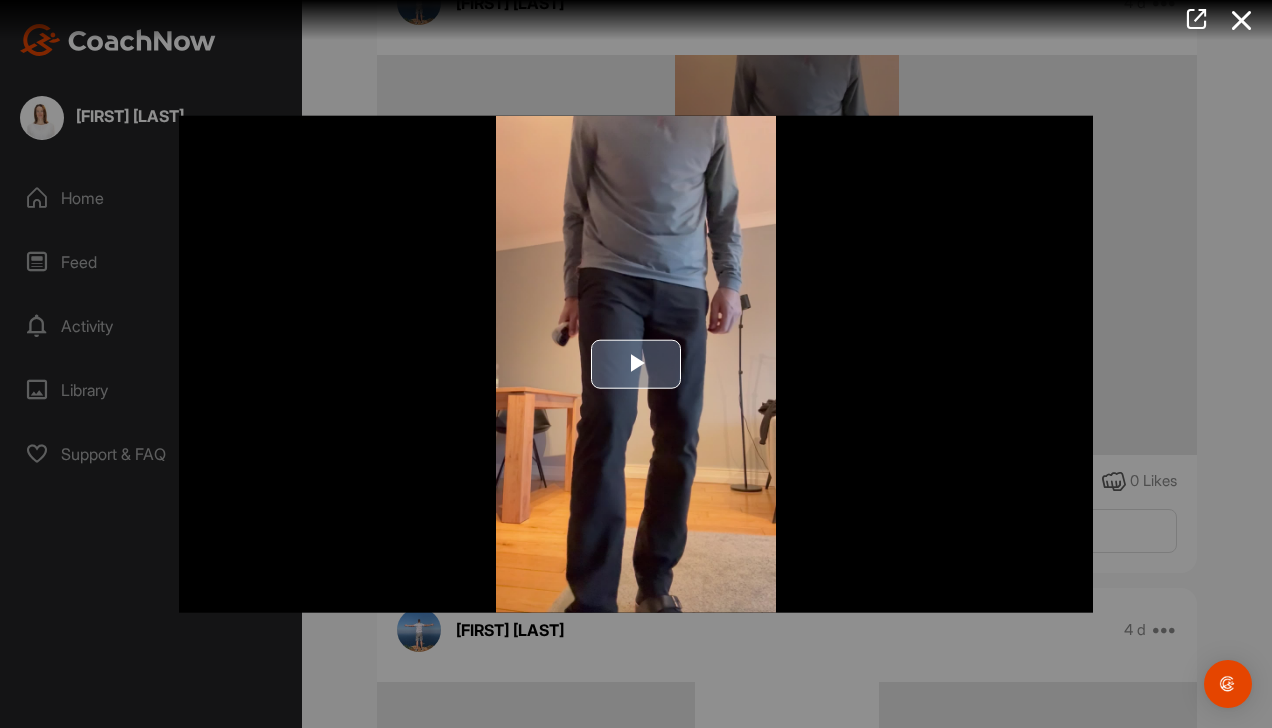 click at bounding box center [636, 364] 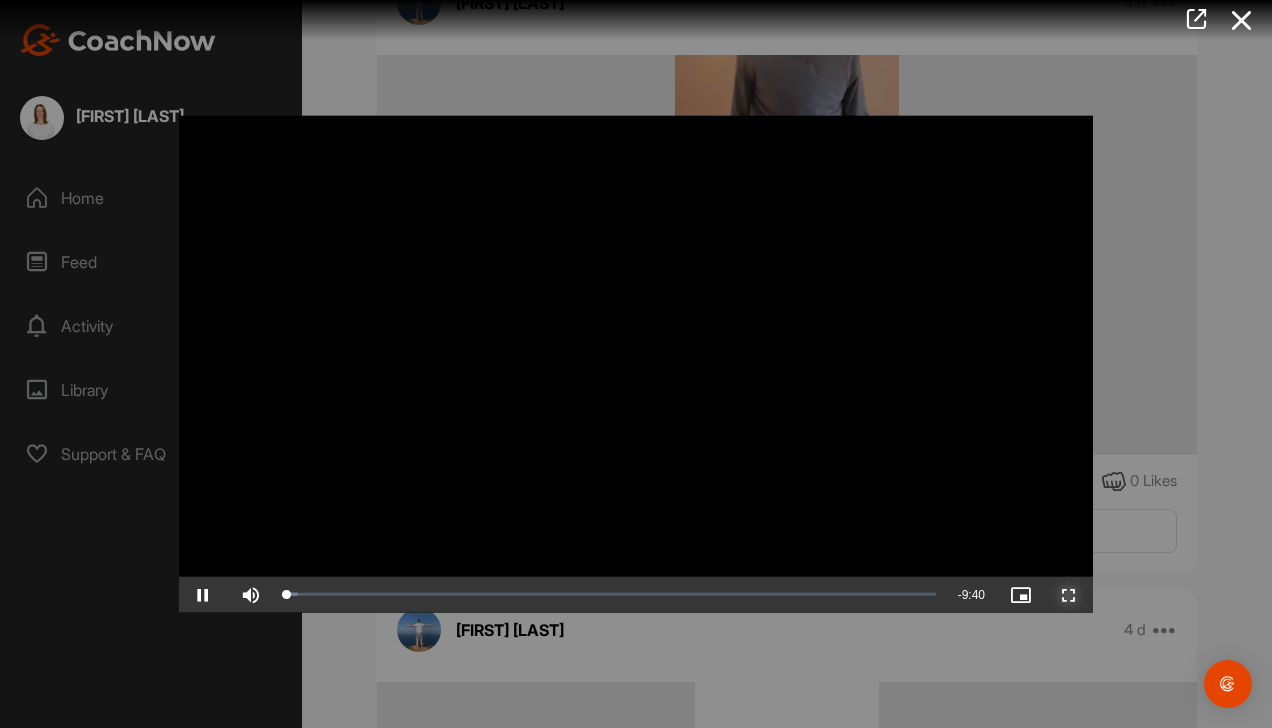 click at bounding box center (1069, 594) 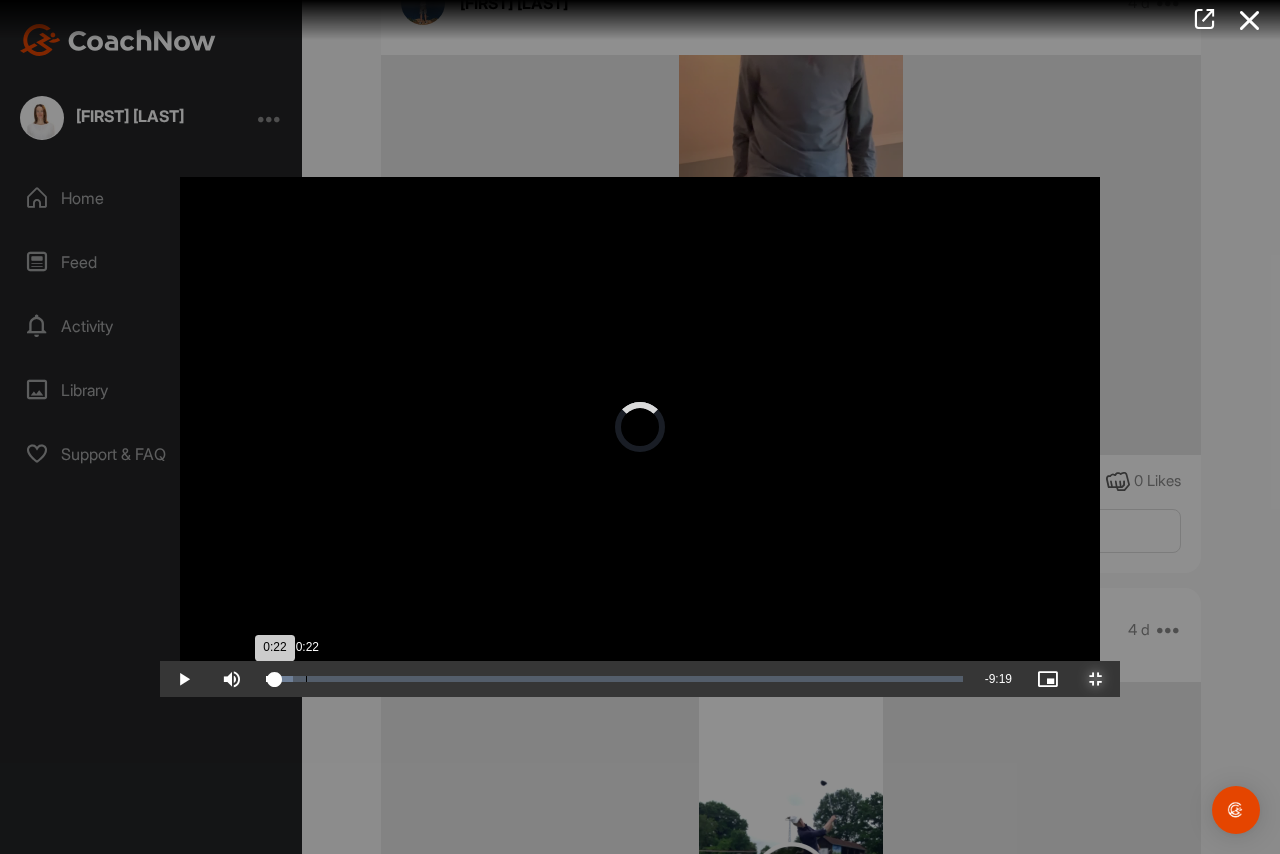 click on "Loaded :  3.94% 0:22 0:22" at bounding box center (614, 679) 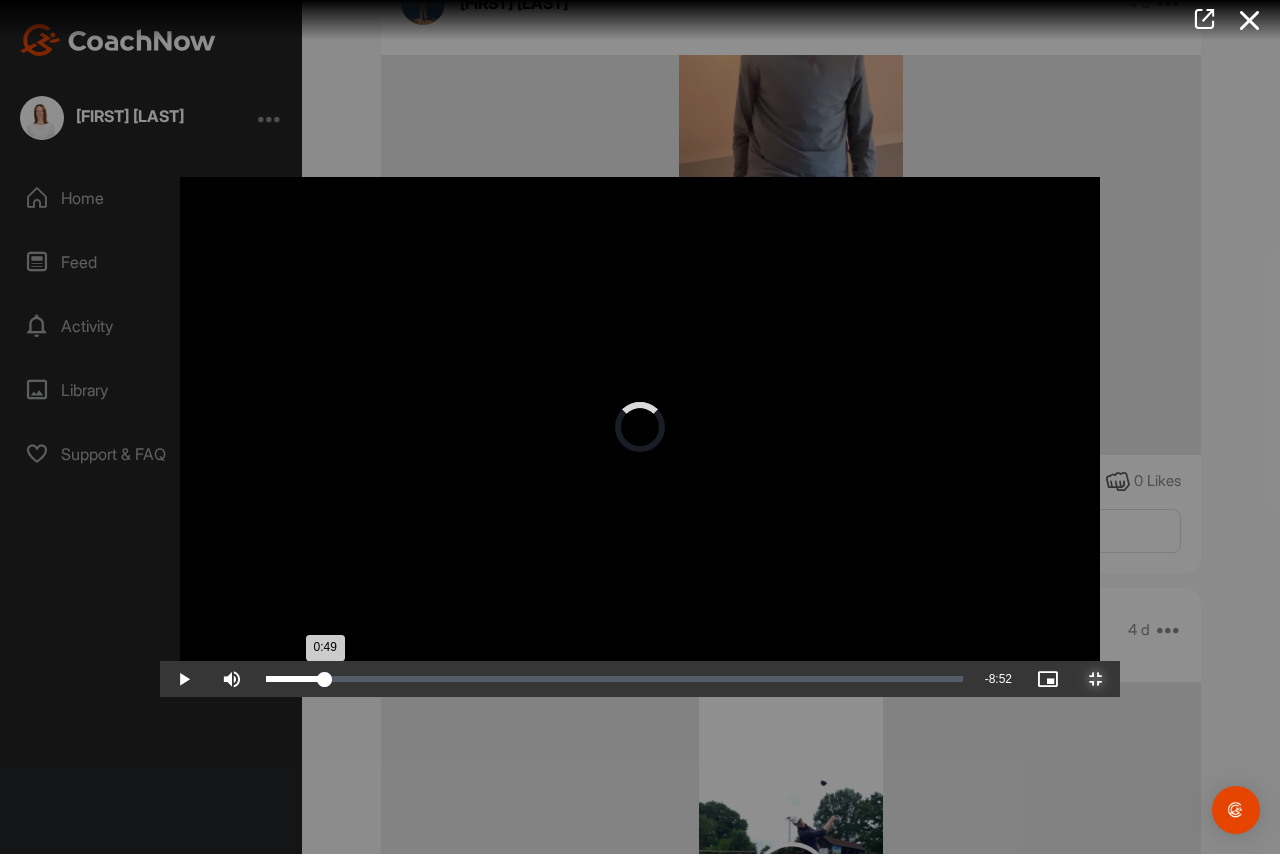 click on "Loaded :  4.73% 0:49 0:49" at bounding box center [614, 679] 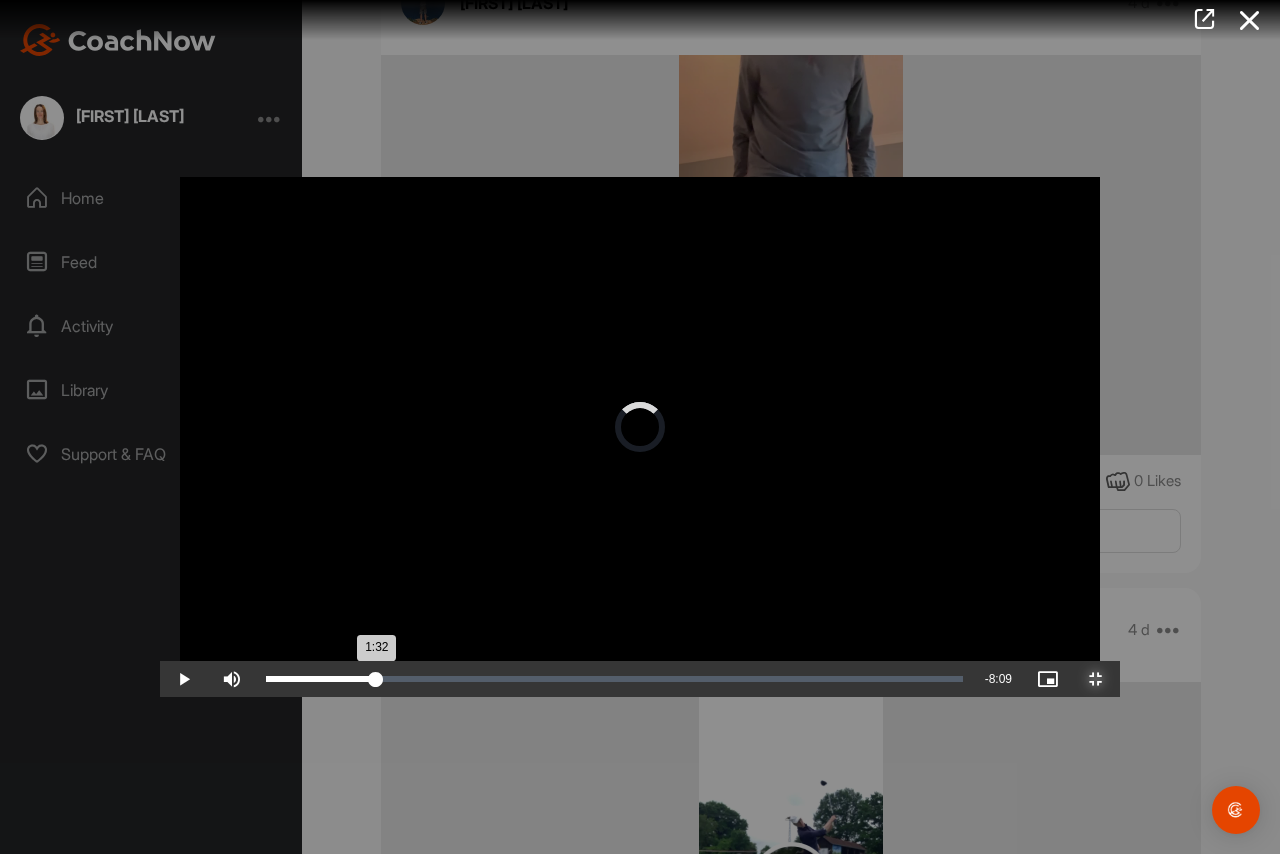 click on "Loaded :  16.41% 2:00 1:32" at bounding box center (614, 679) 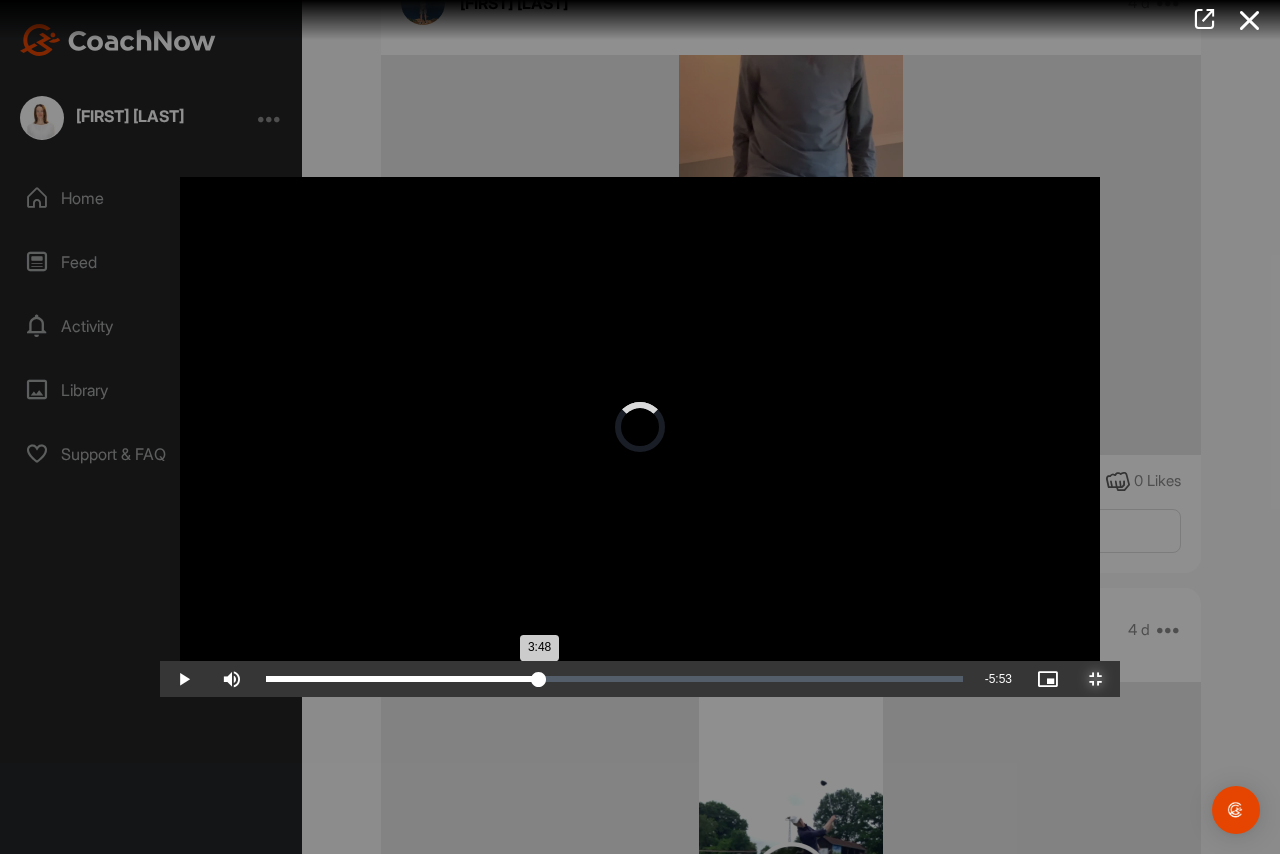 click on "Loaded :  34.96% 3:48 3:48" at bounding box center [614, 679] 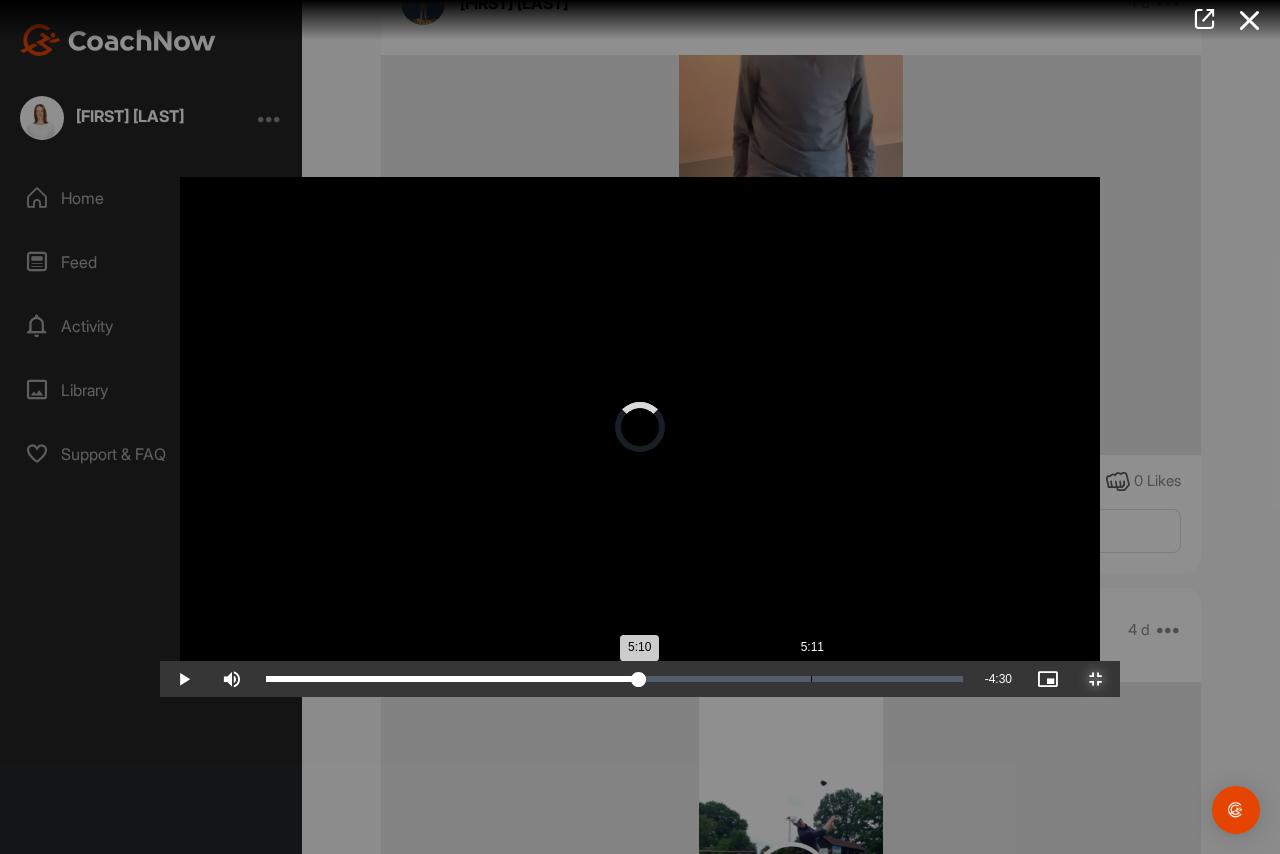 click on "Loaded :  51.04% 5:11 5:10" at bounding box center [614, 679] 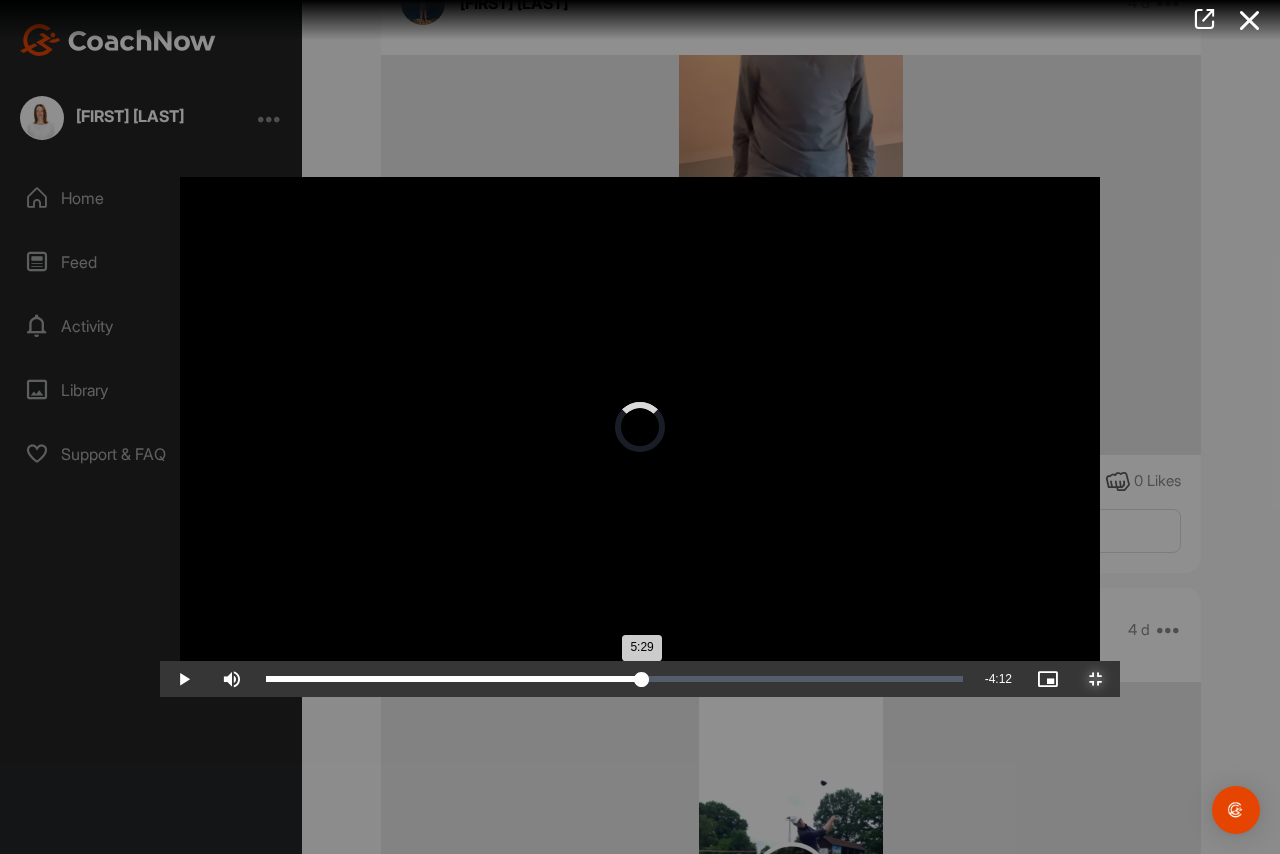 click on "Loaded :  54.29% 5:29 5:29" at bounding box center [614, 679] 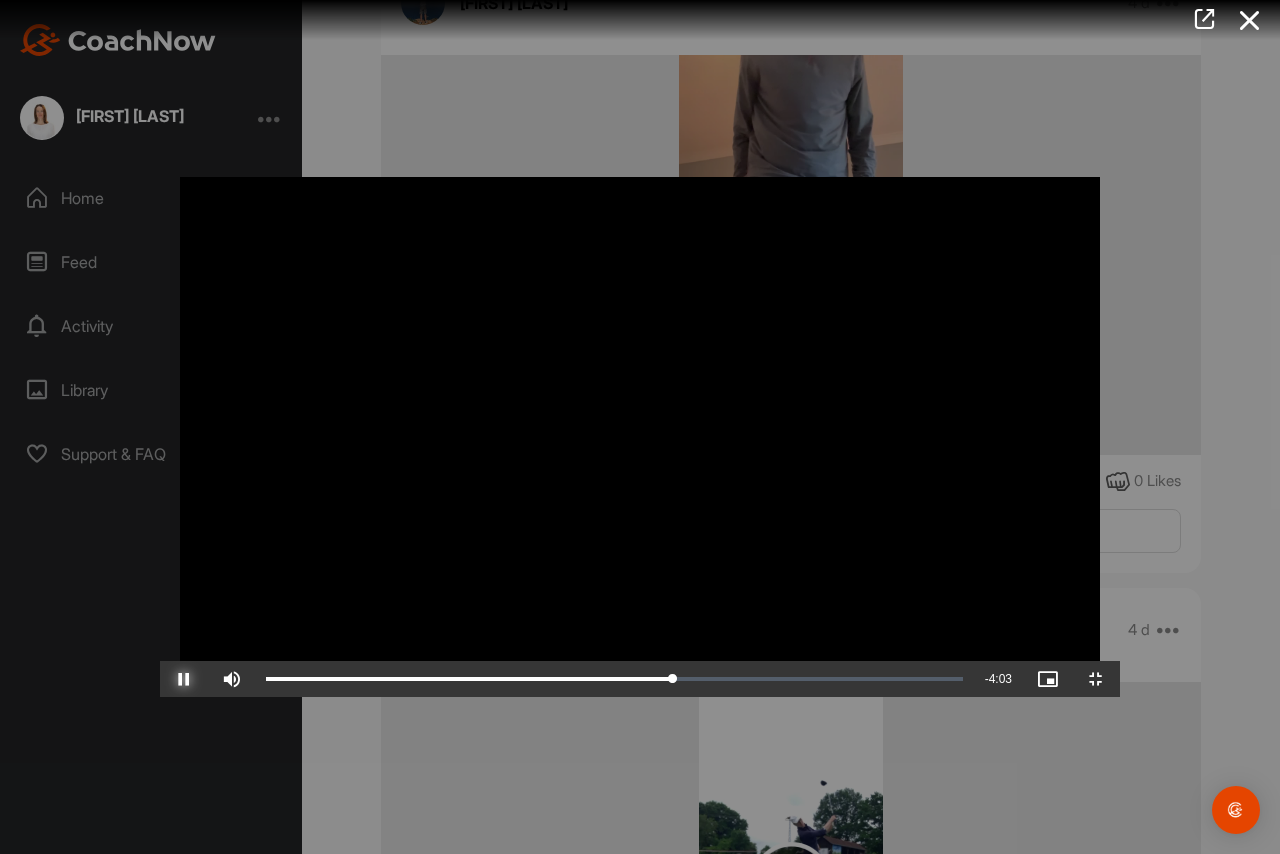 click at bounding box center (184, 679) 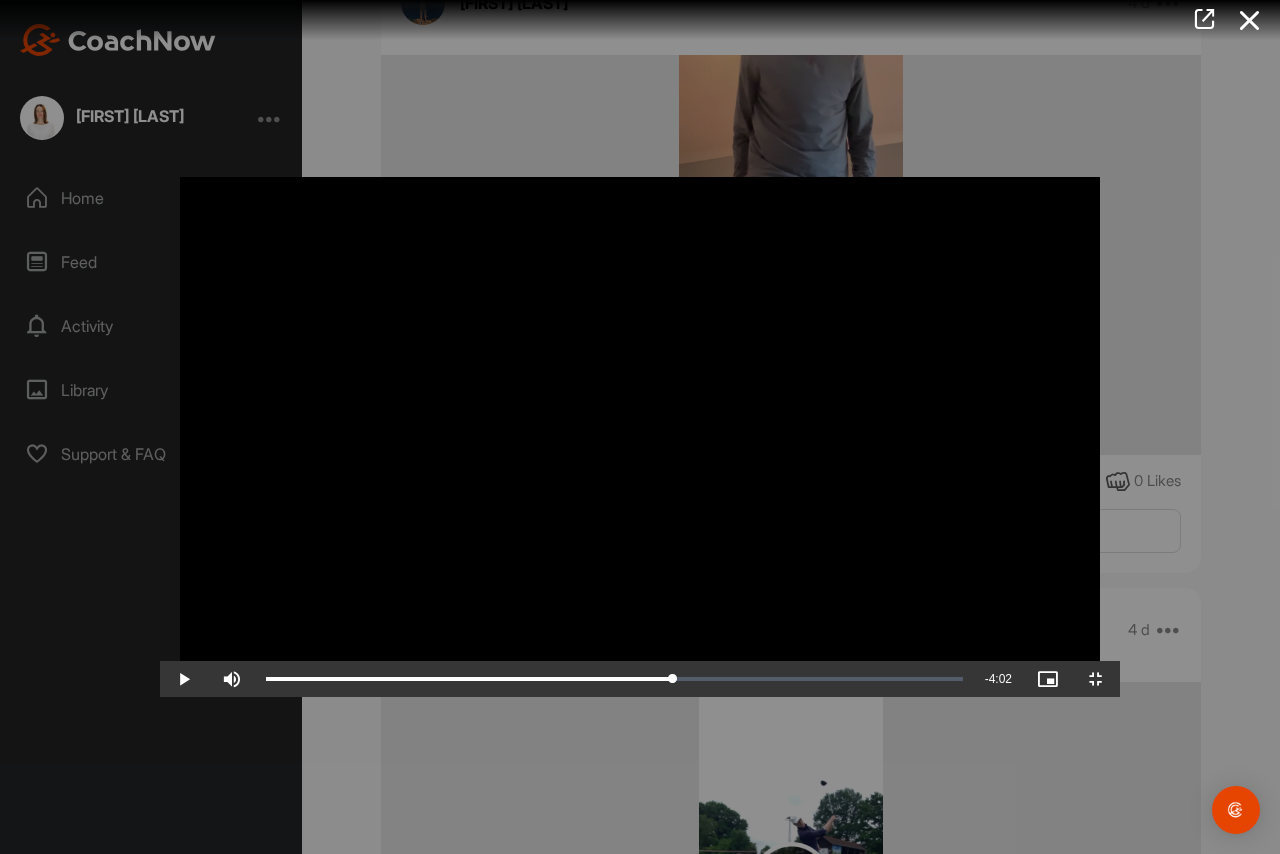 click at bounding box center (640, 427) 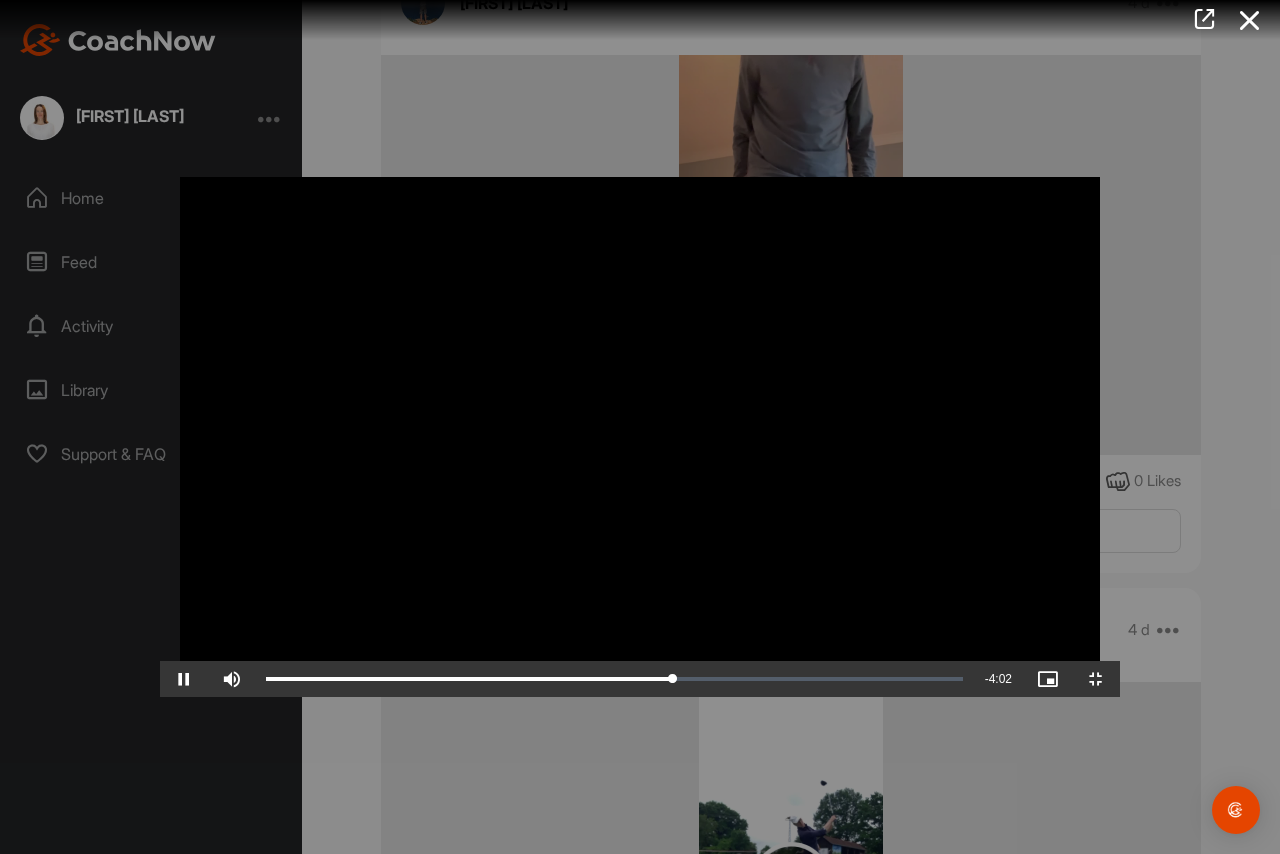 click at bounding box center [640, 427] 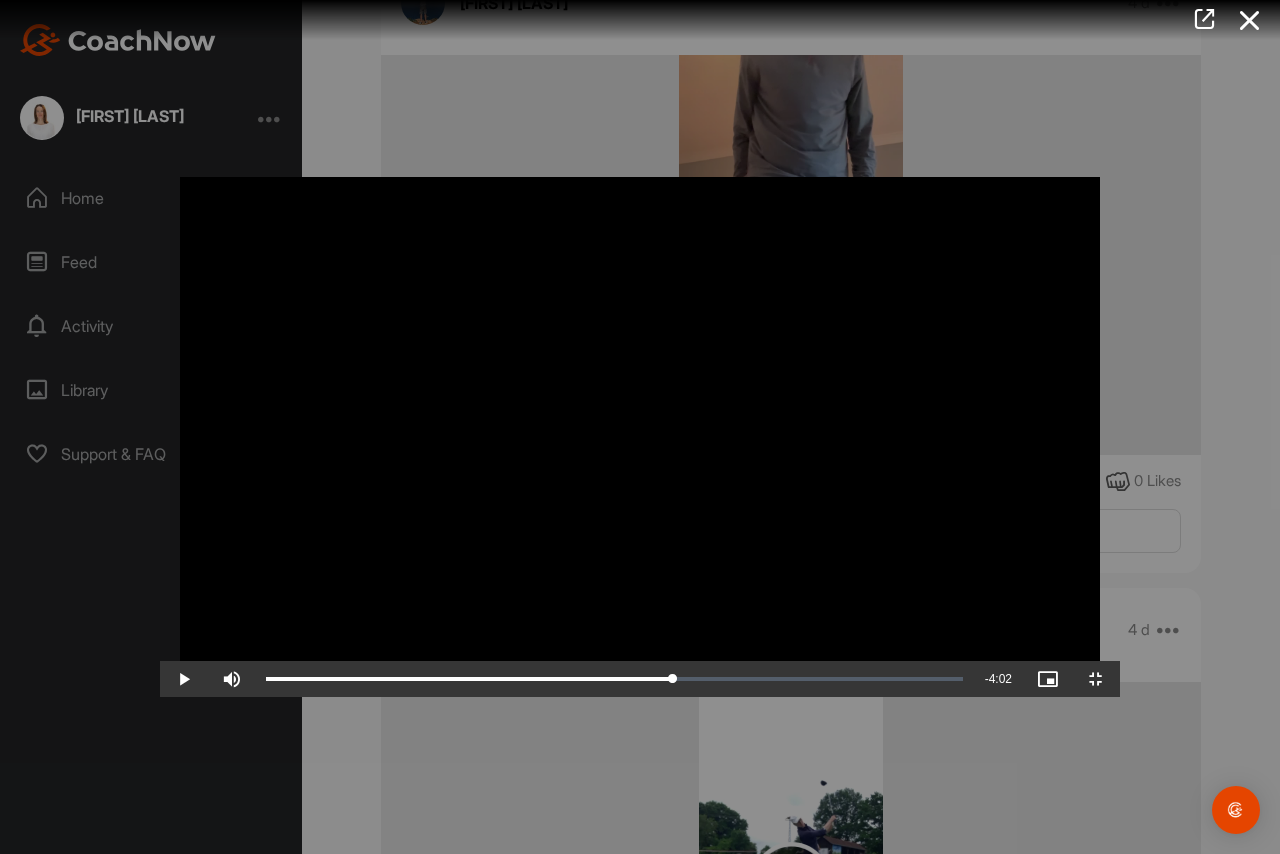 click at bounding box center (640, 427) 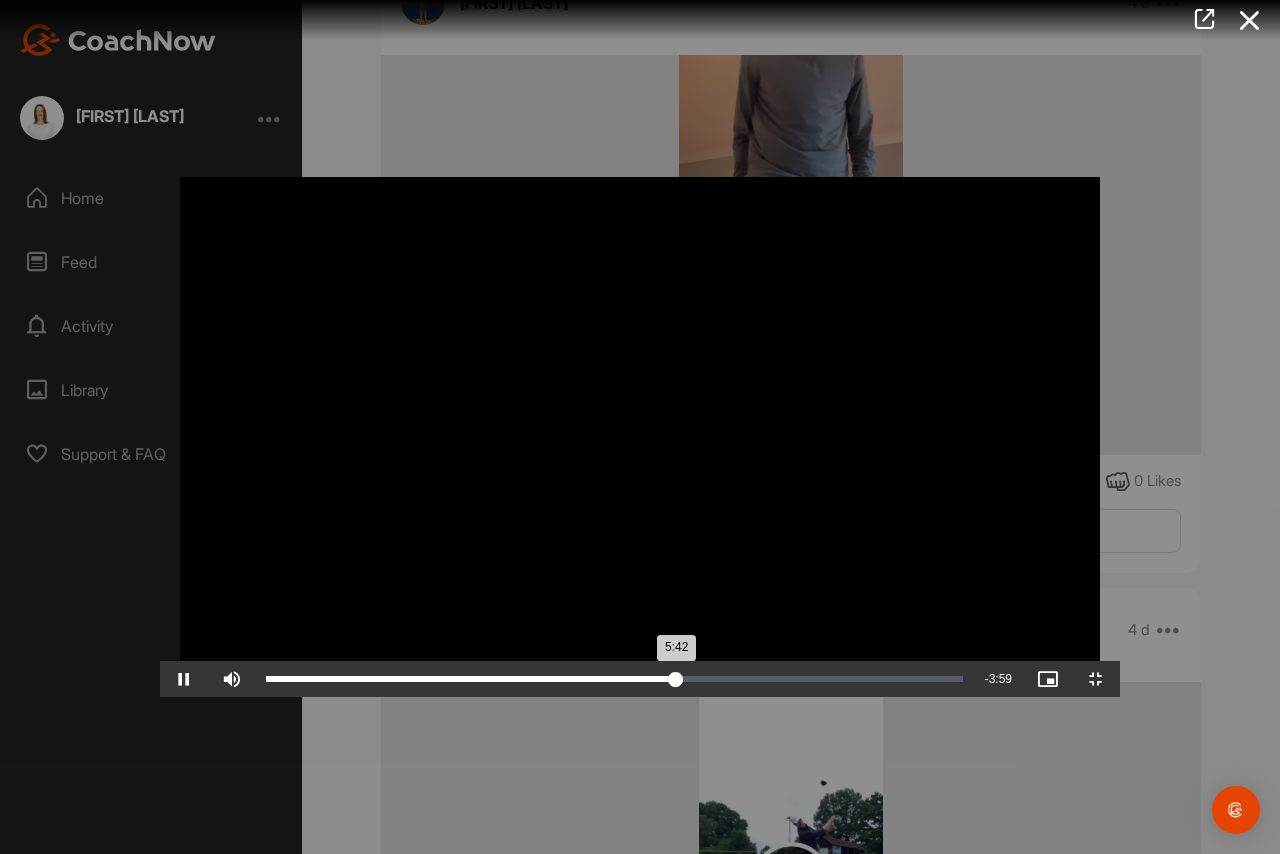 click on "Loaded :  59.35% 5:36 5:42" at bounding box center [614, 679] 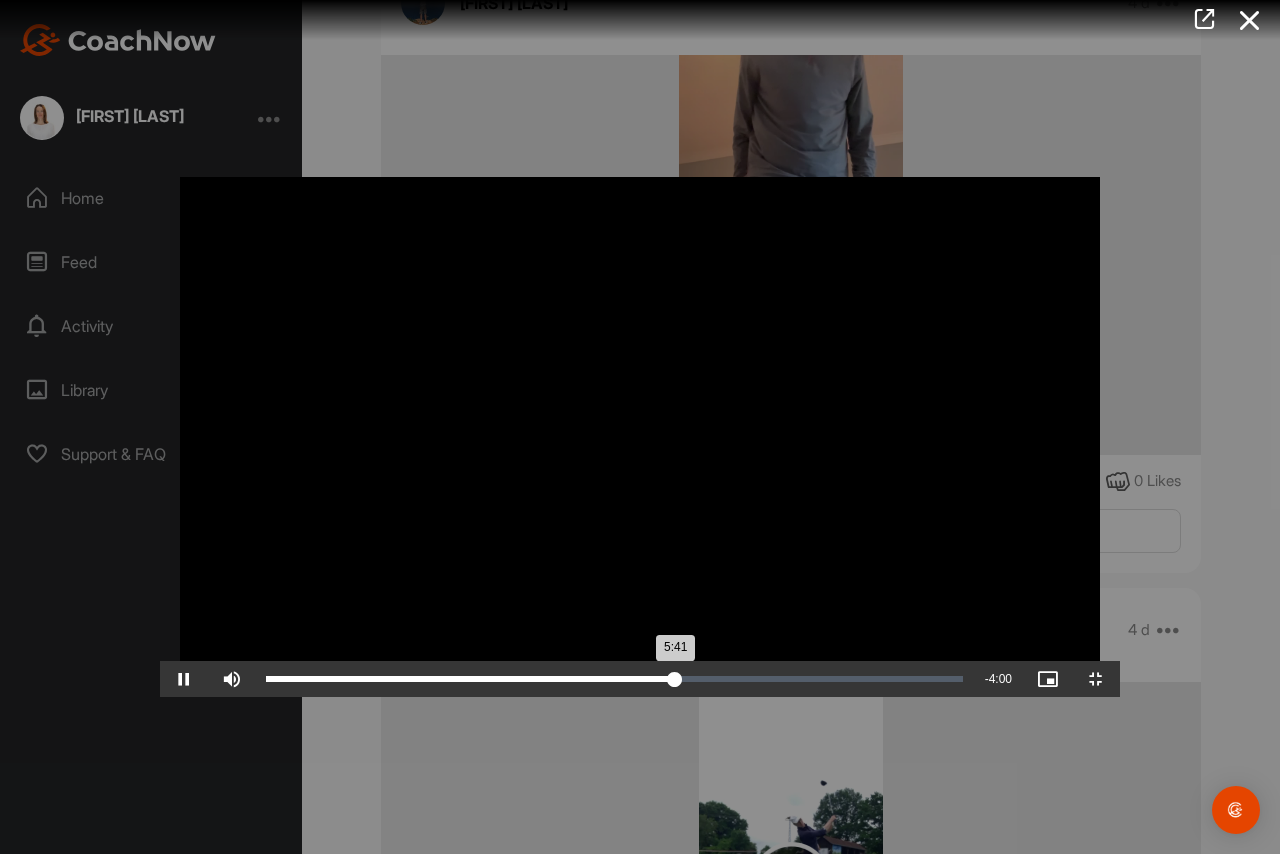 click on "Loaded :  59.35% 5:32 5:41" at bounding box center (614, 679) 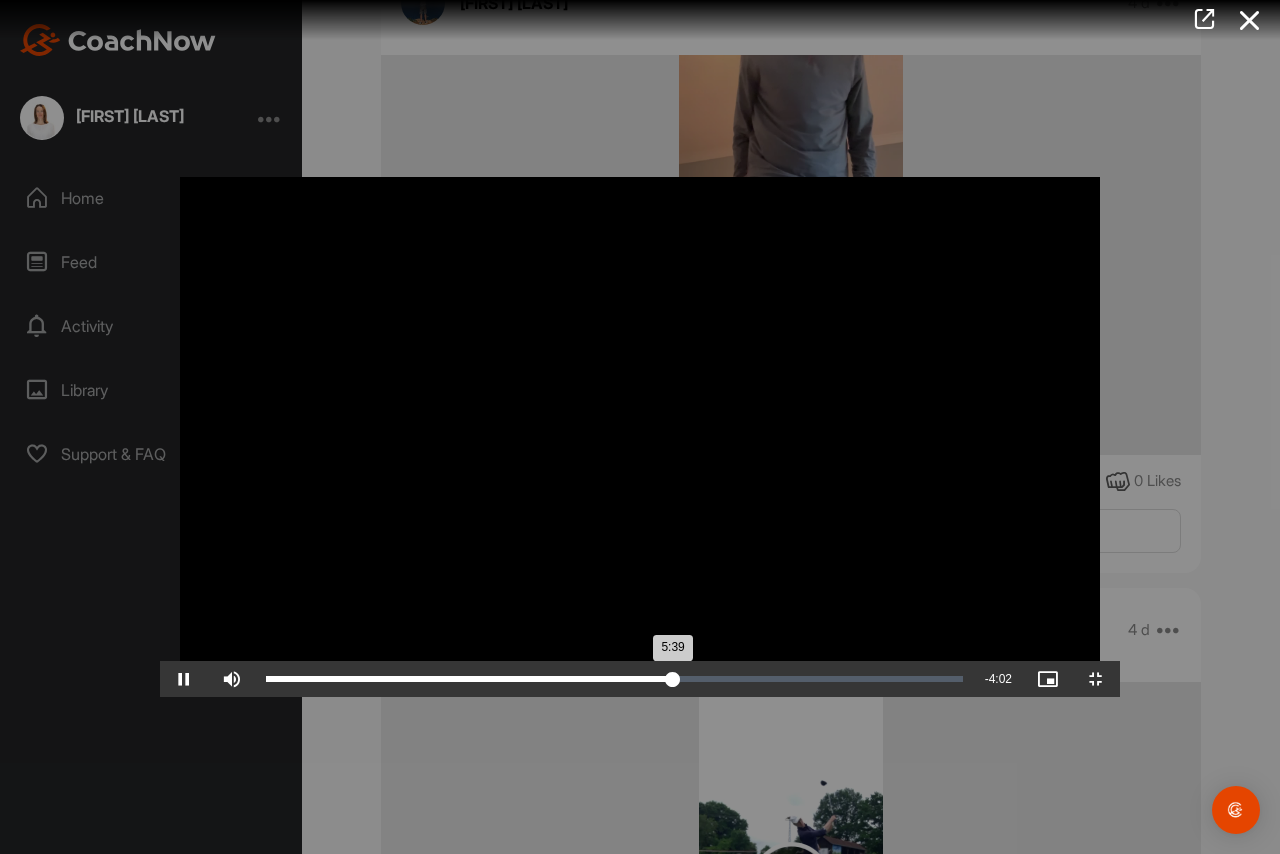 click on "Loaded :  59.35% 5:33 5:39" at bounding box center [614, 679] 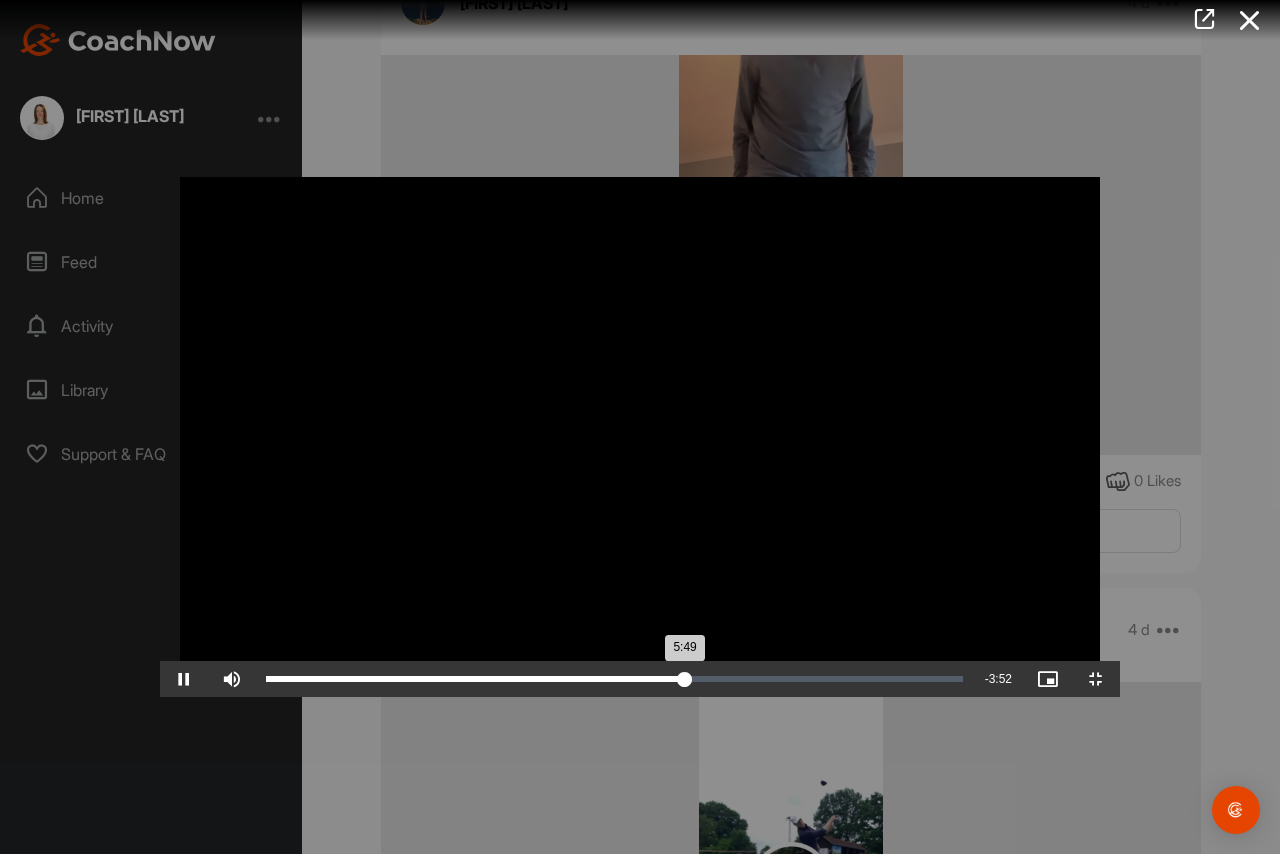 click on "5:49" at bounding box center (475, 679) 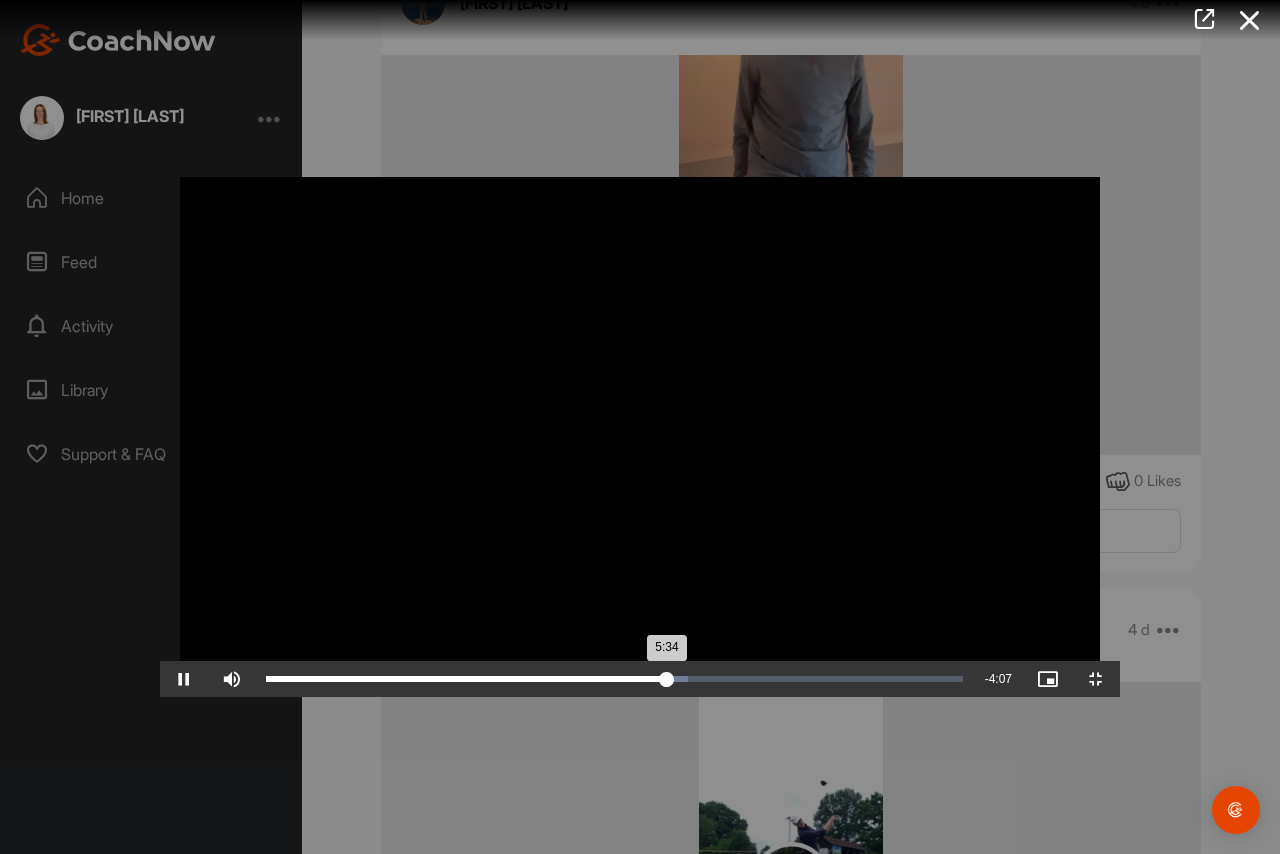 click on "5:34" at bounding box center [466, 679] 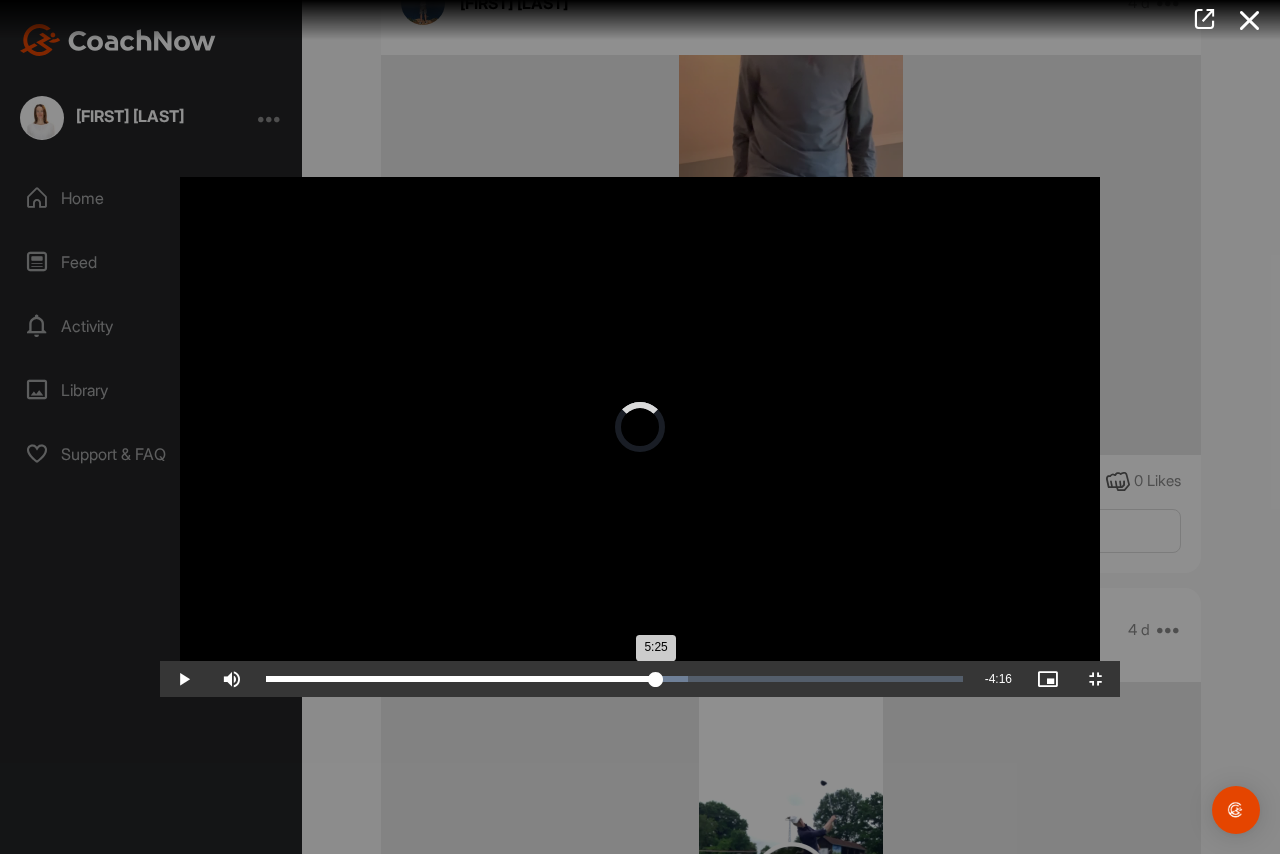 click on "5:25" at bounding box center [461, 679] 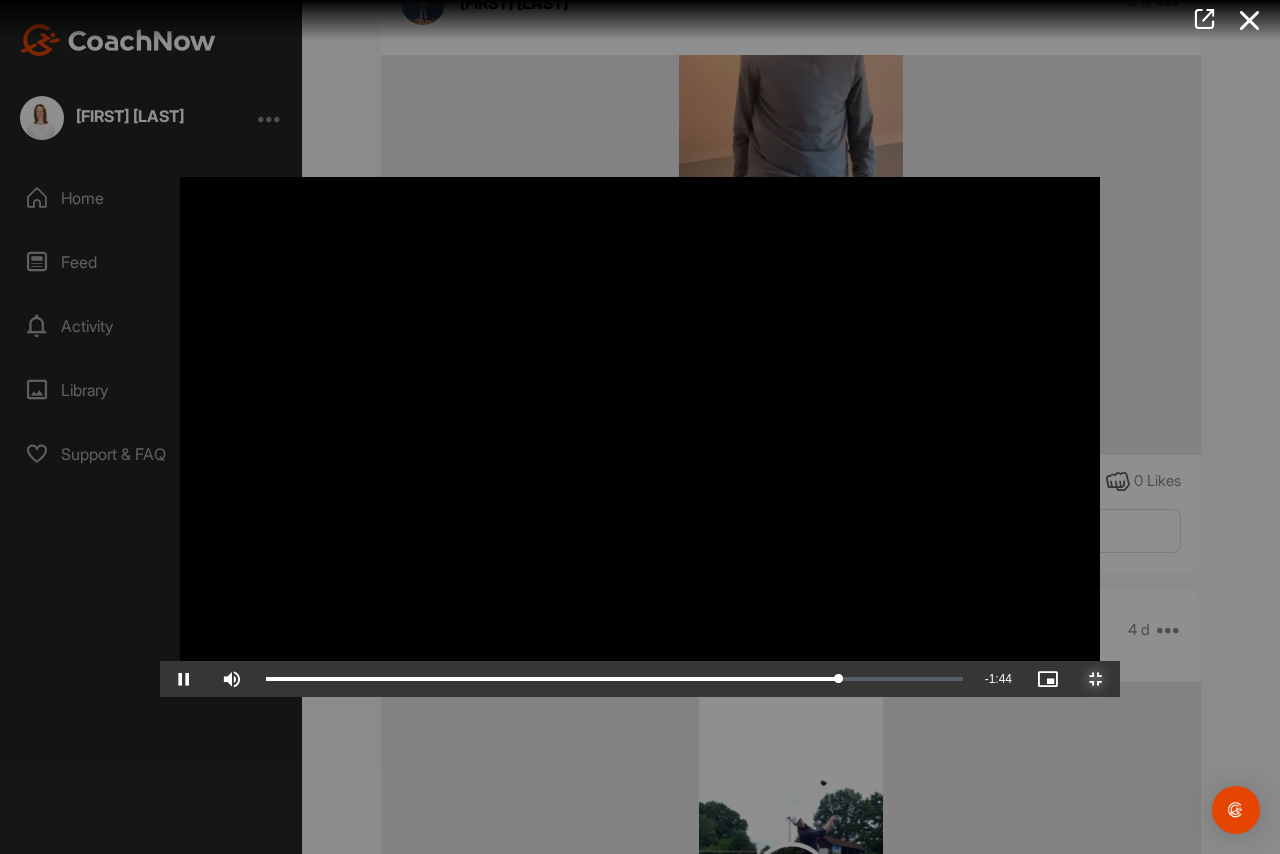 click at bounding box center [1096, 679] 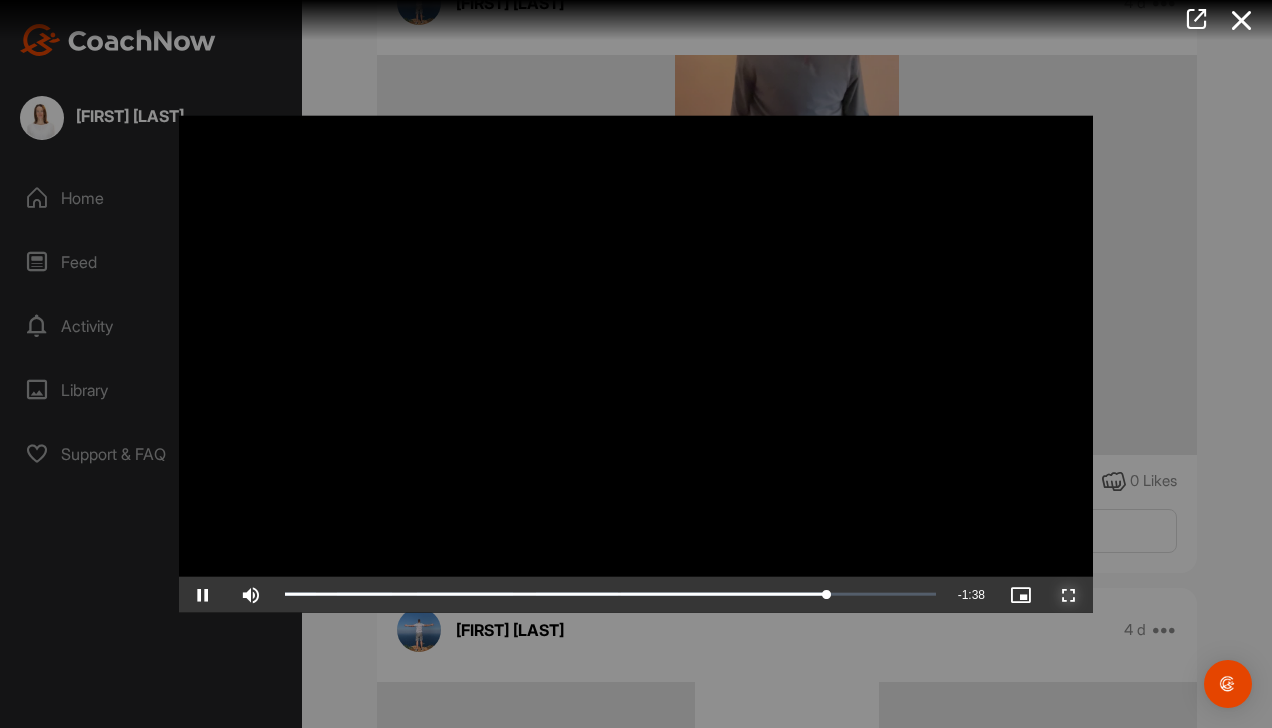 click at bounding box center (1069, 594) 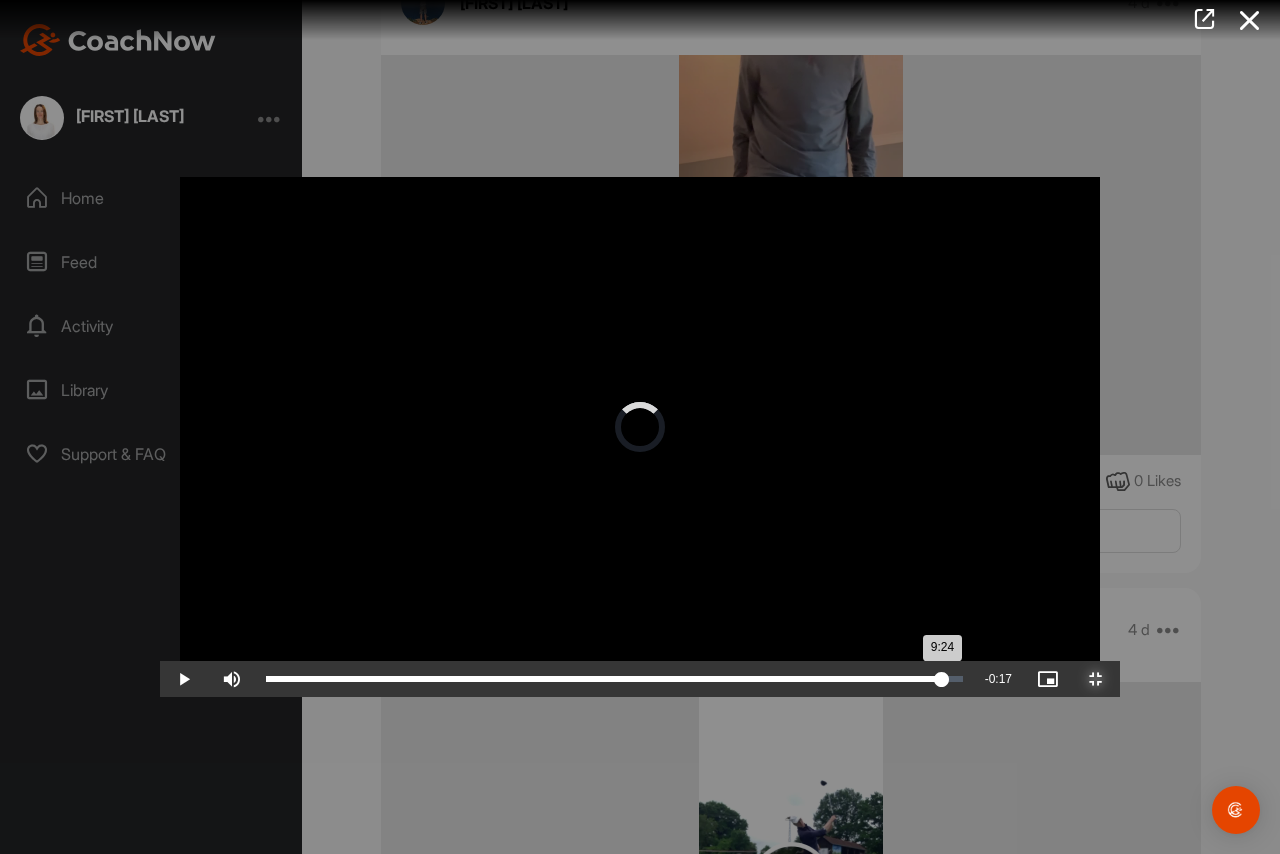 click on "Loaded :  92.12% 9:24 9:24" at bounding box center (614, 679) 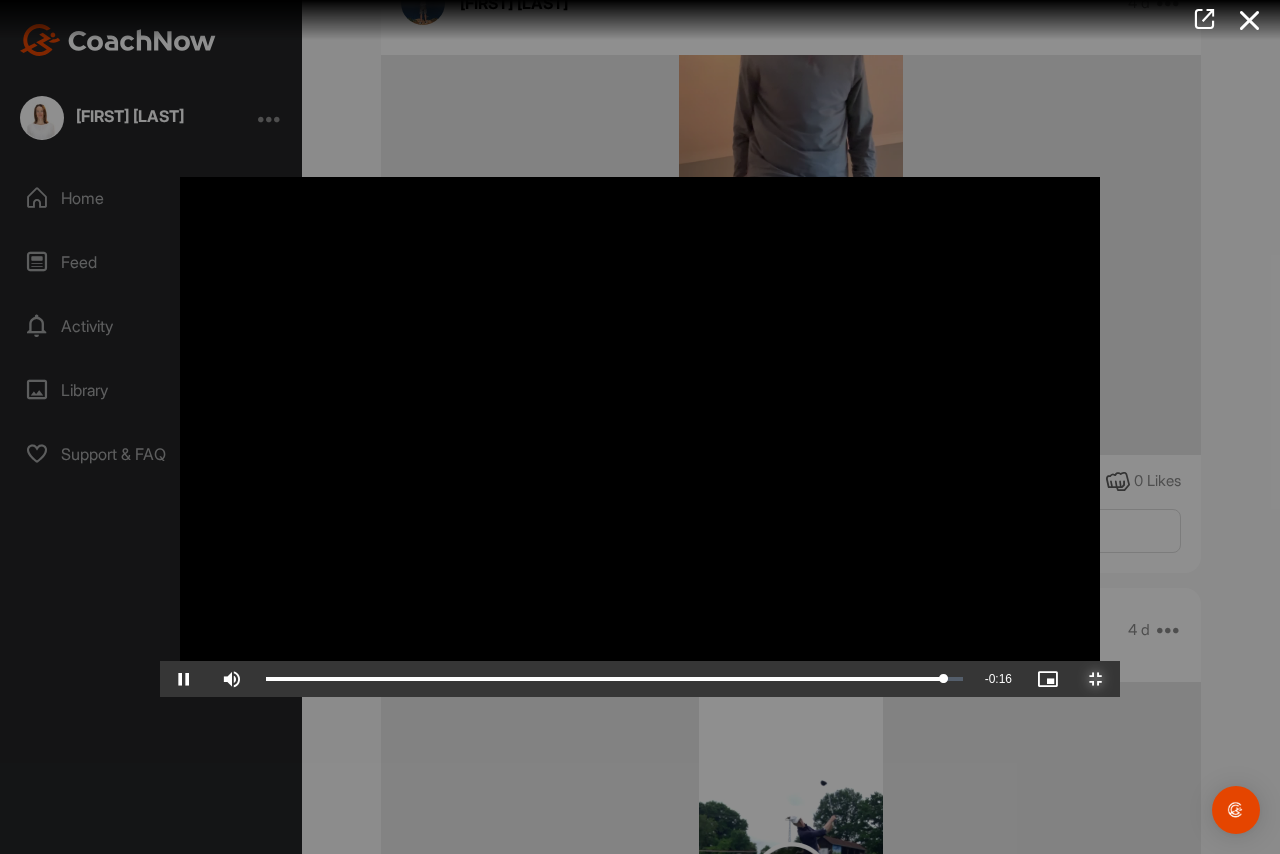click at bounding box center (1096, 679) 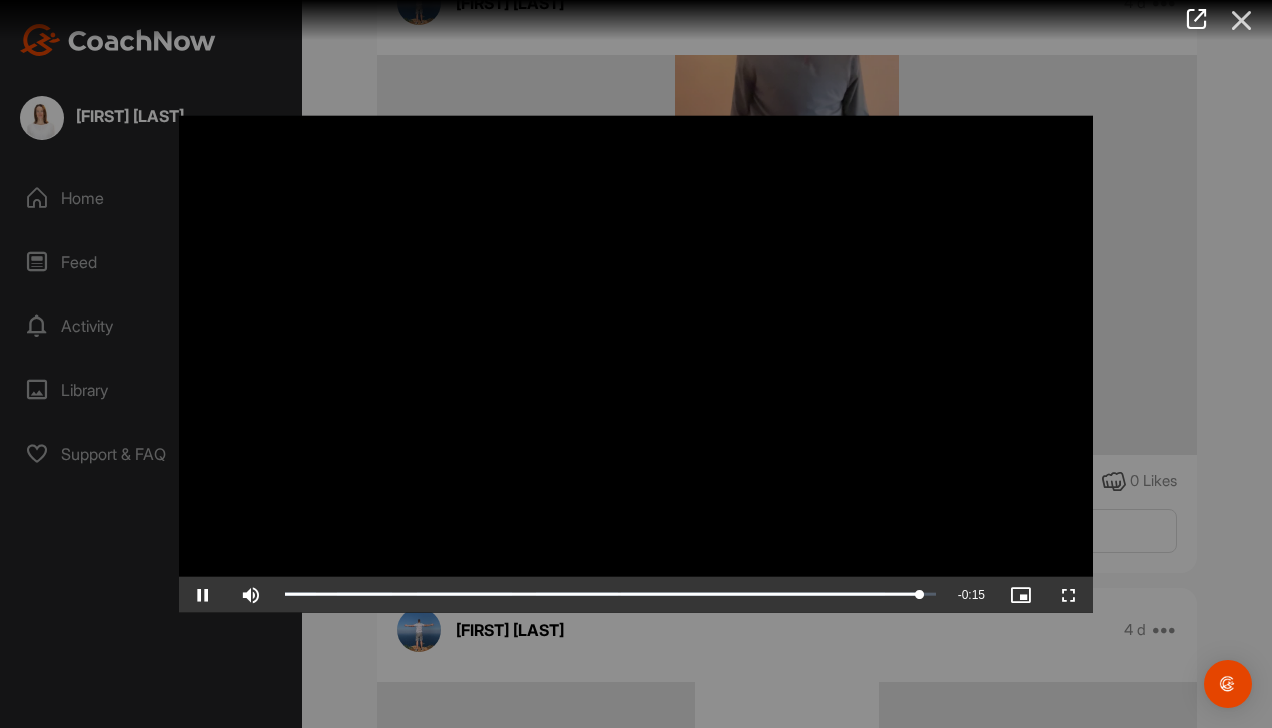 click at bounding box center [1242, 20] 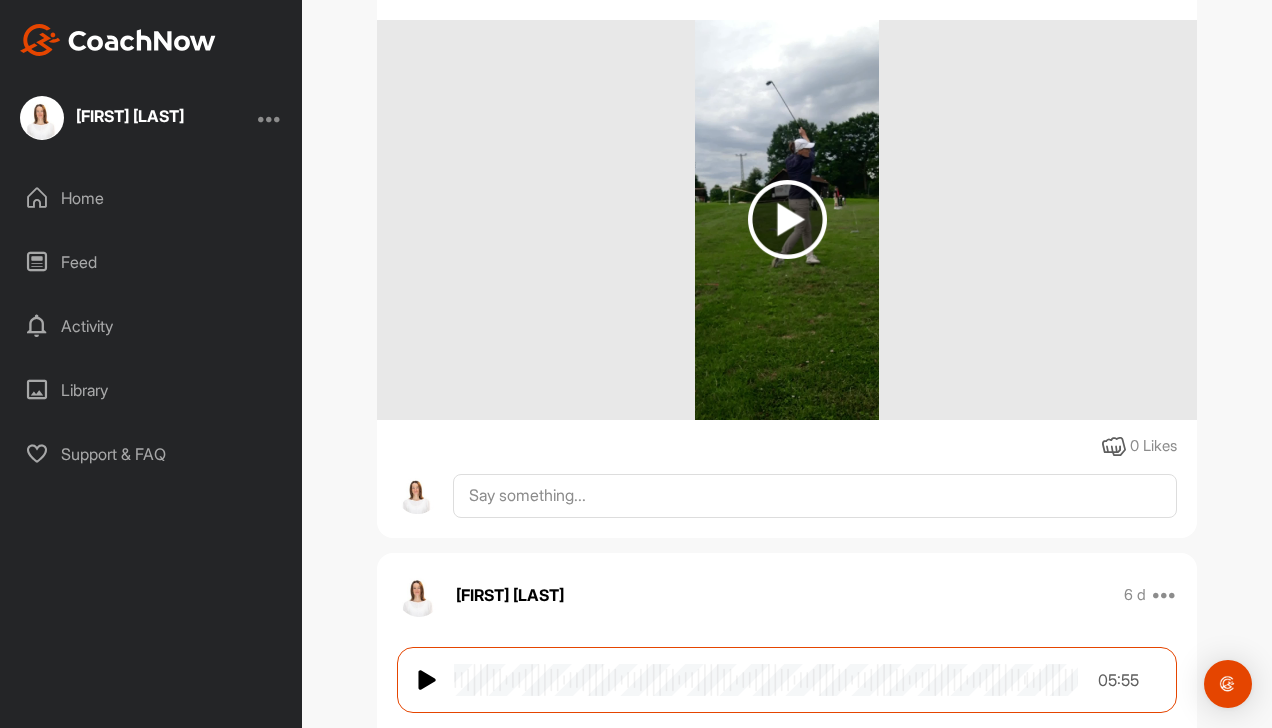 scroll, scrollTop: 2900, scrollLeft: 0, axis: vertical 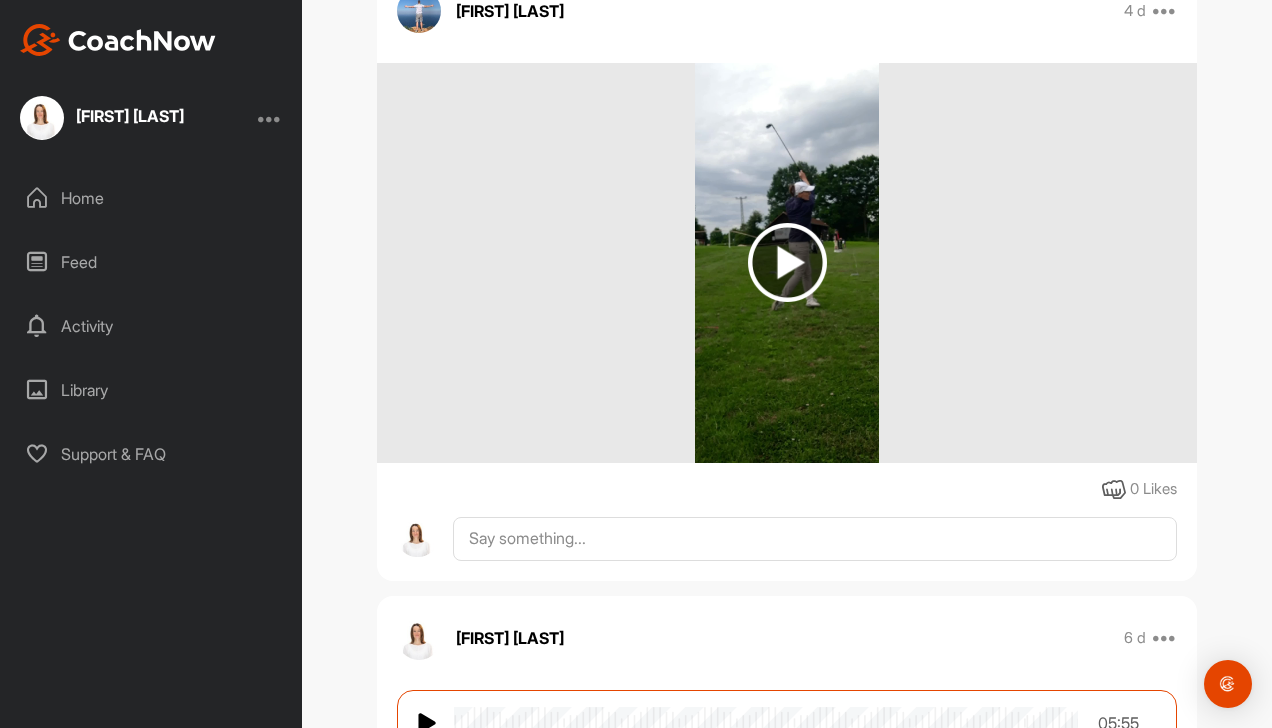 click at bounding box center (787, 262) 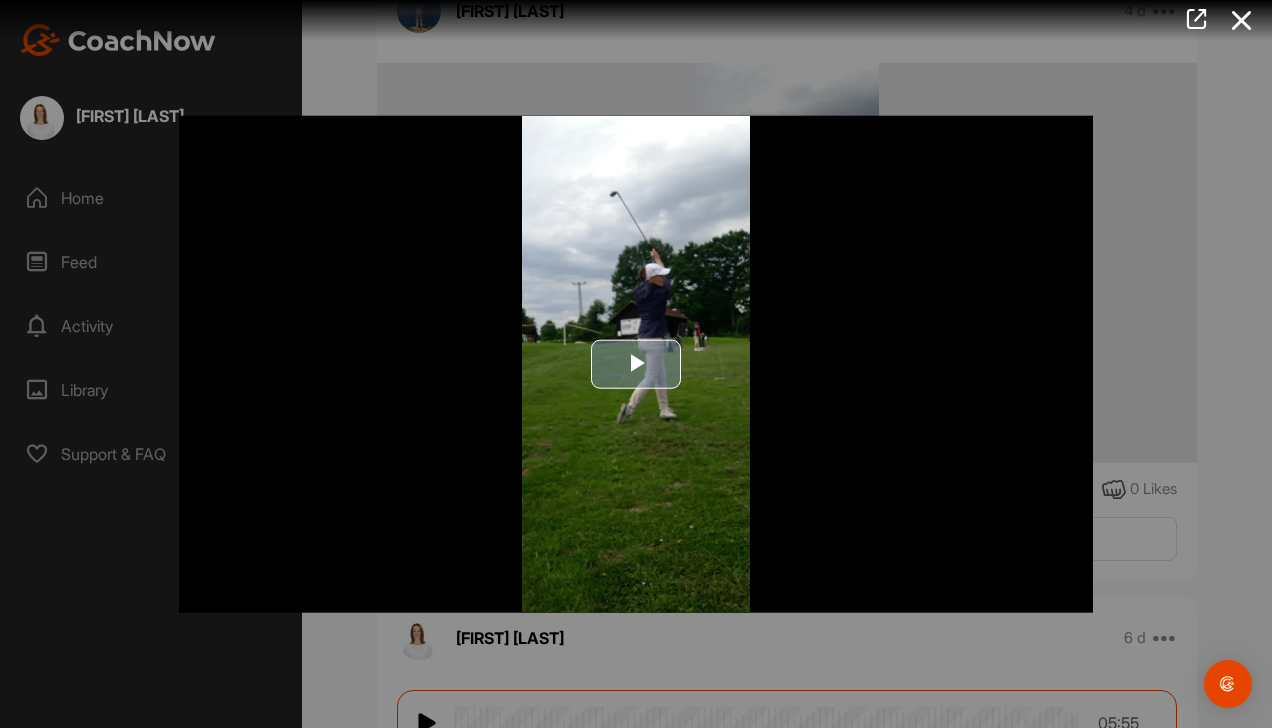 click at bounding box center [636, 364] 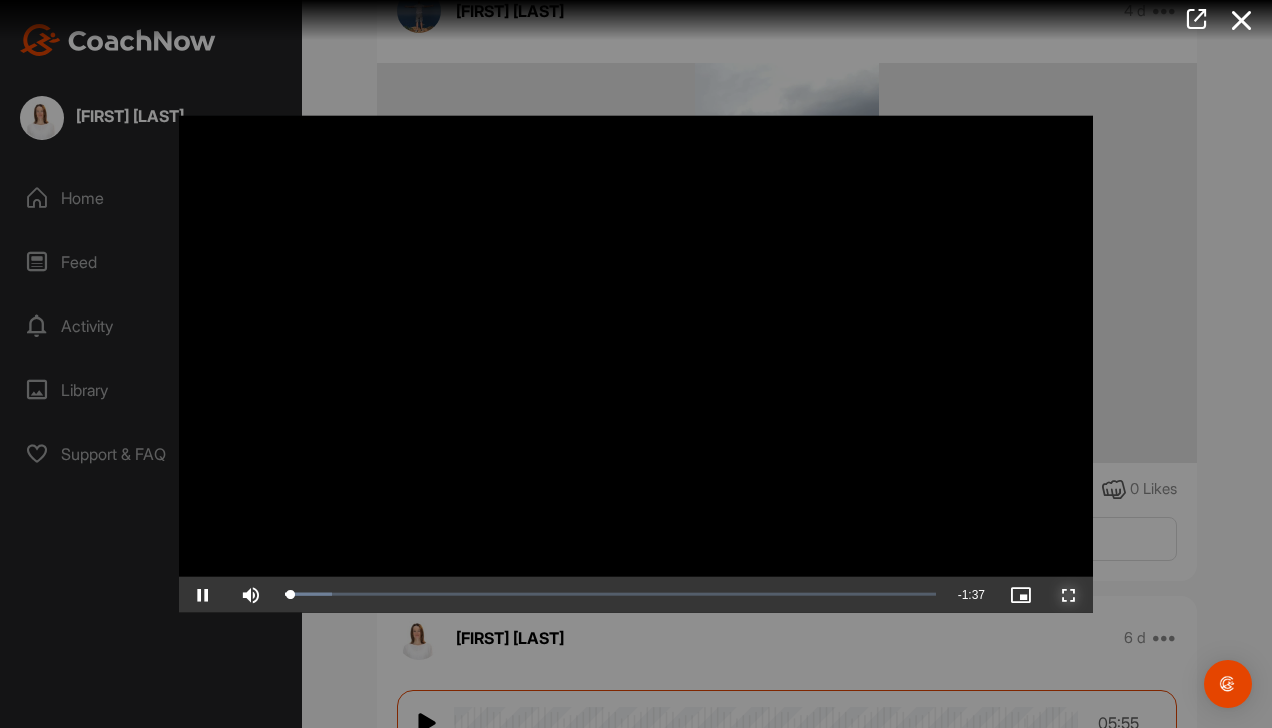 click at bounding box center [1069, 594] 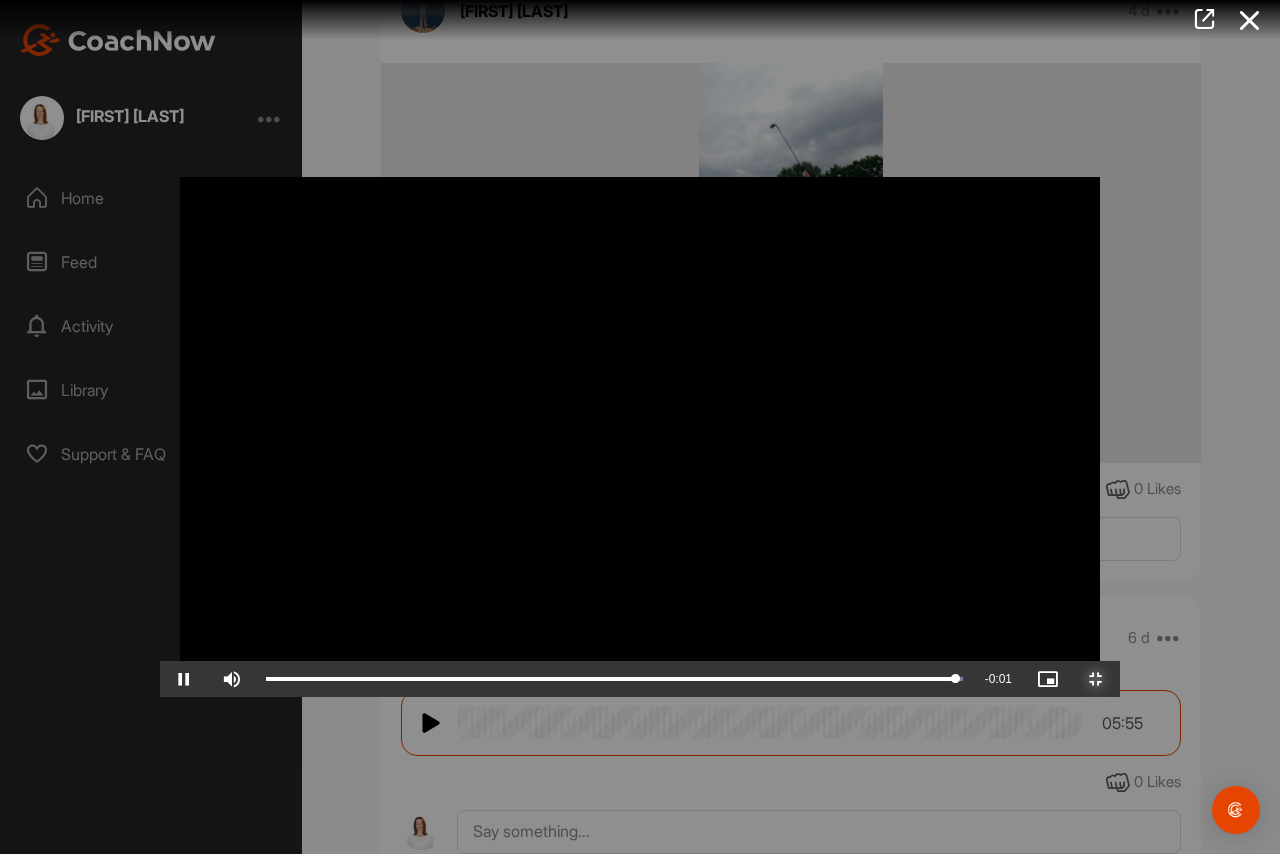 click at bounding box center (1096, 679) 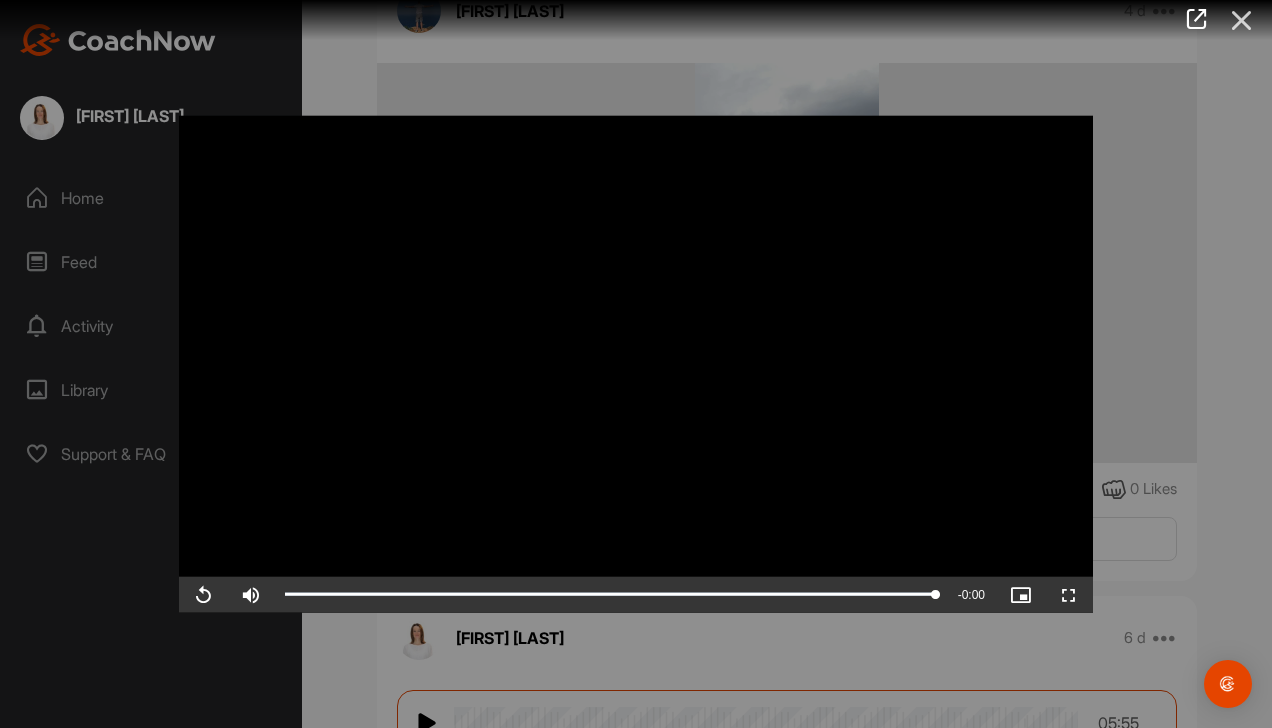 click at bounding box center (1242, 20) 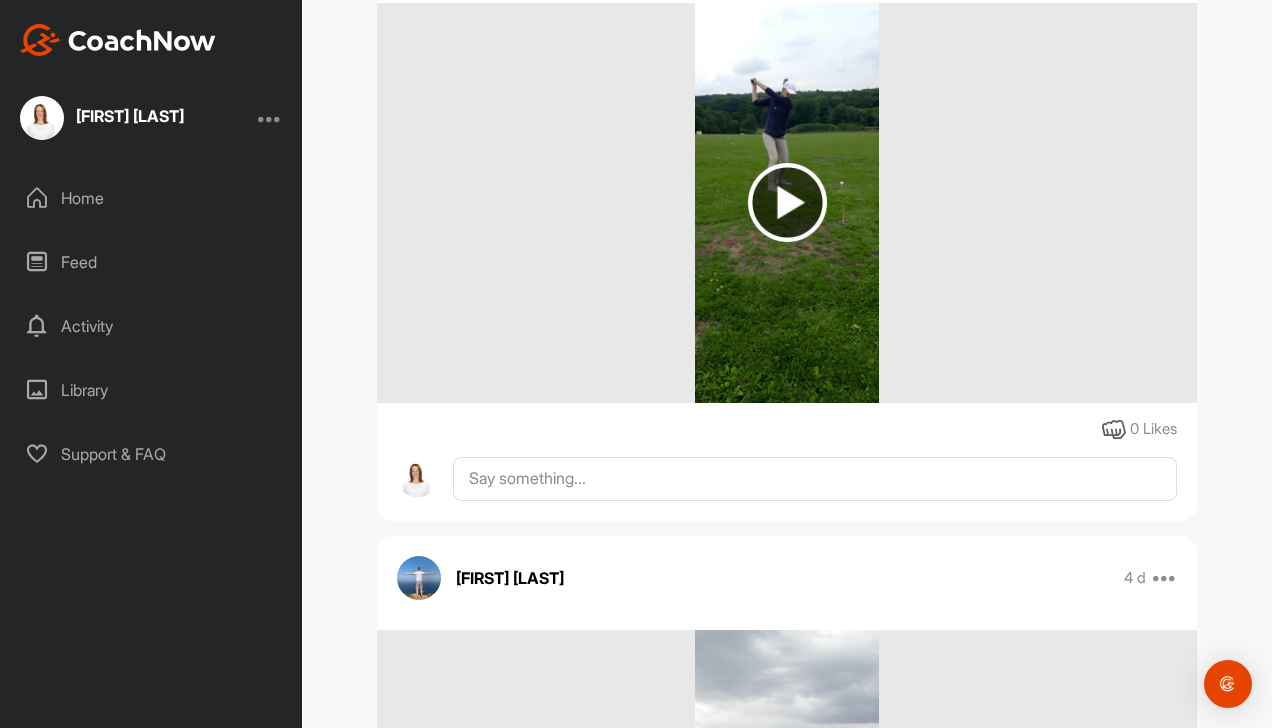scroll, scrollTop: 1700, scrollLeft: 0, axis: vertical 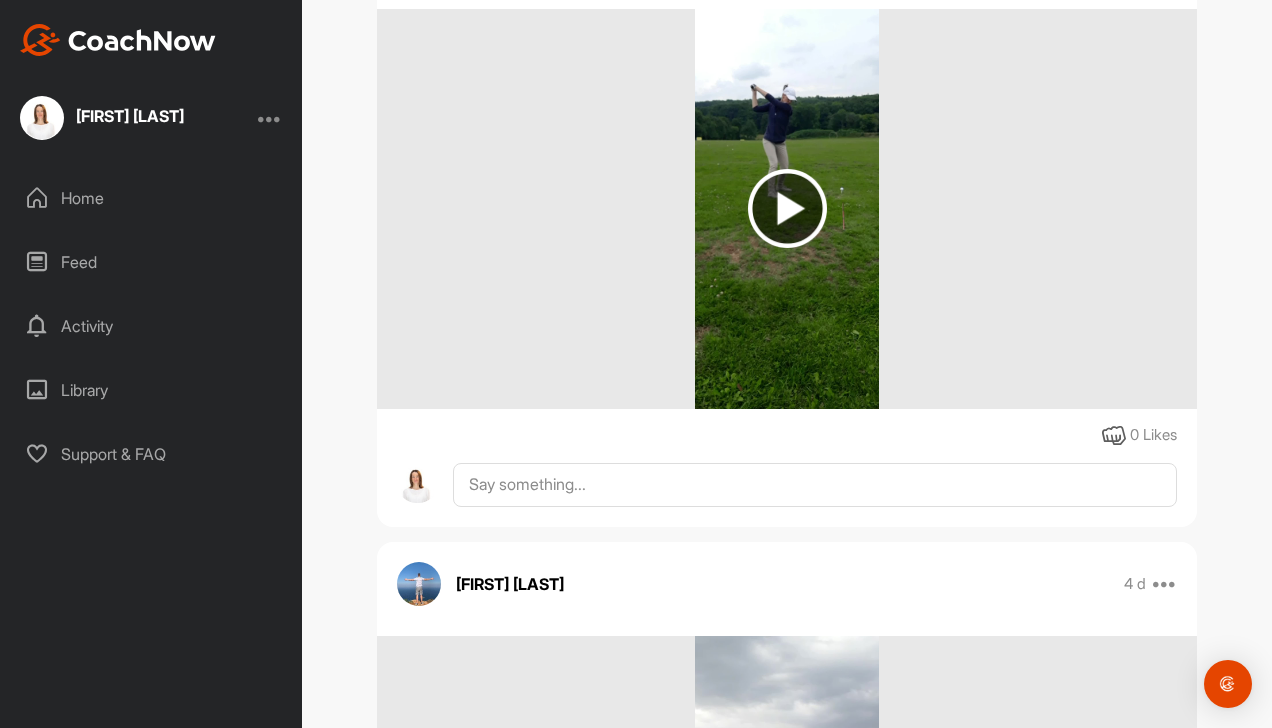 click at bounding box center (787, 208) 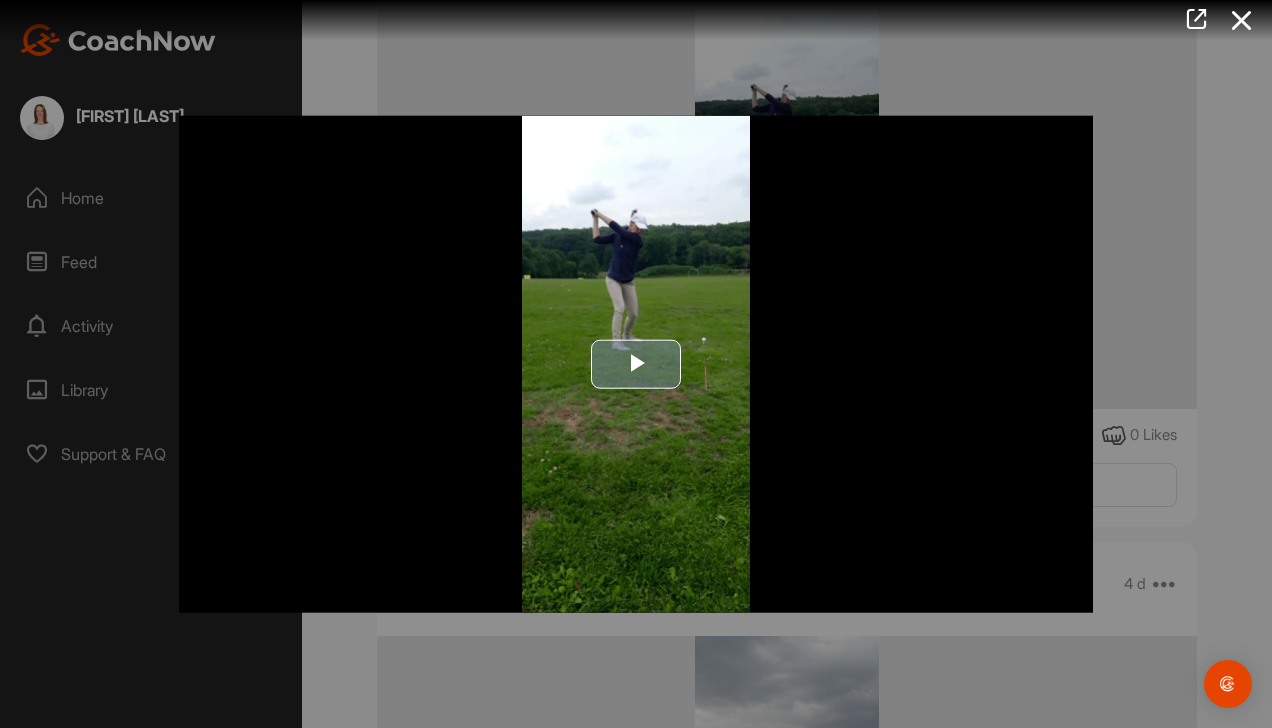 click at bounding box center (636, 364) 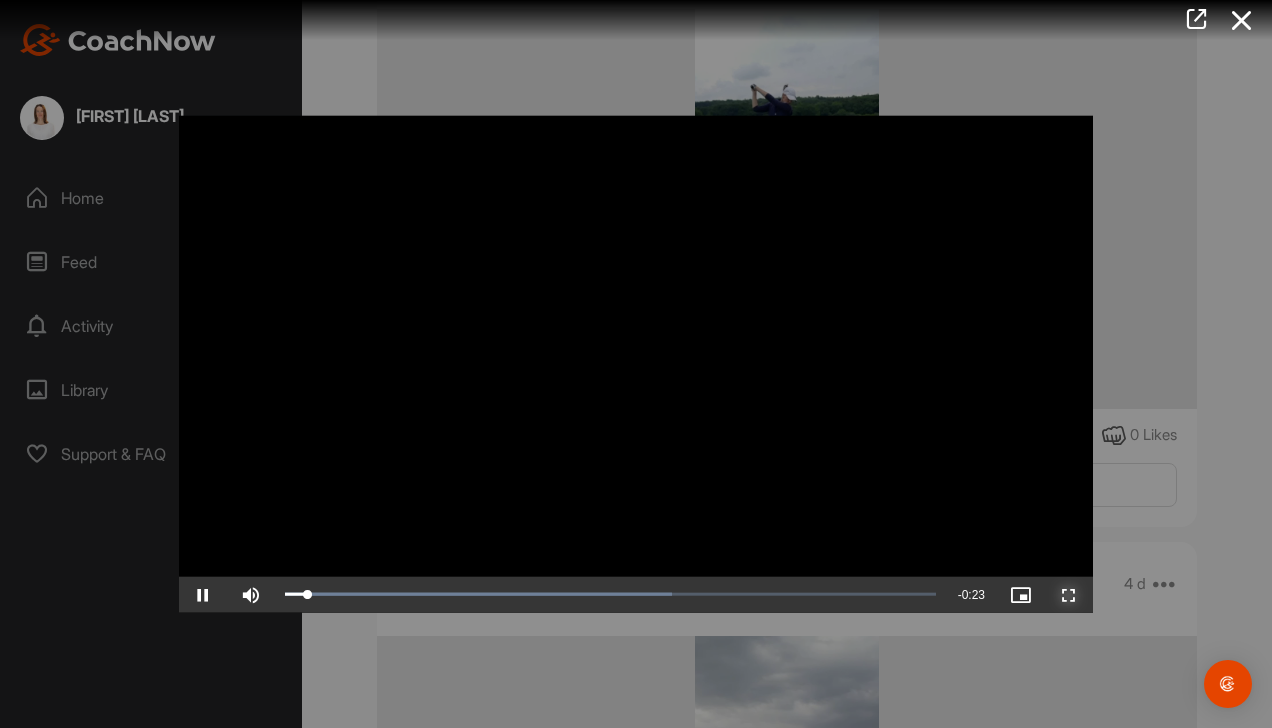 click at bounding box center (1069, 594) 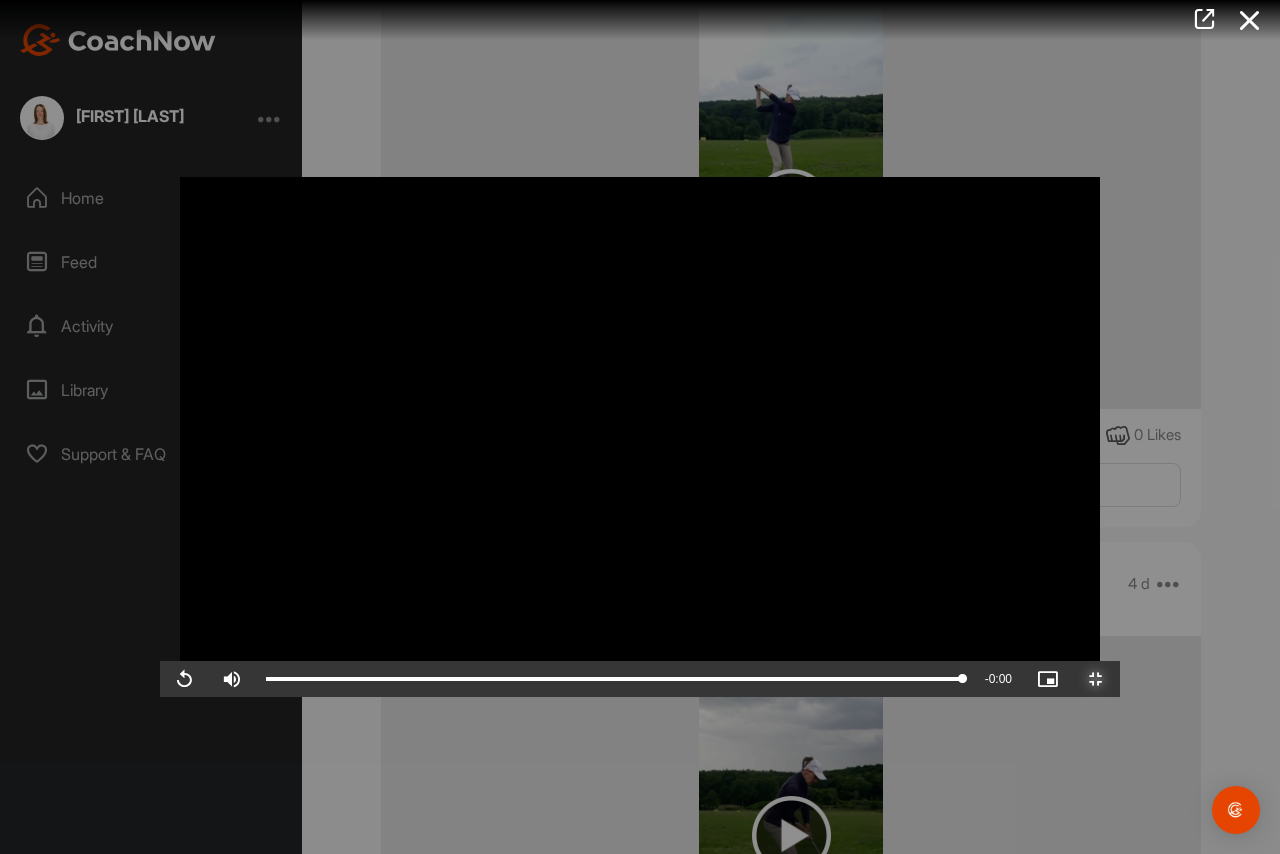 click at bounding box center (1096, 679) 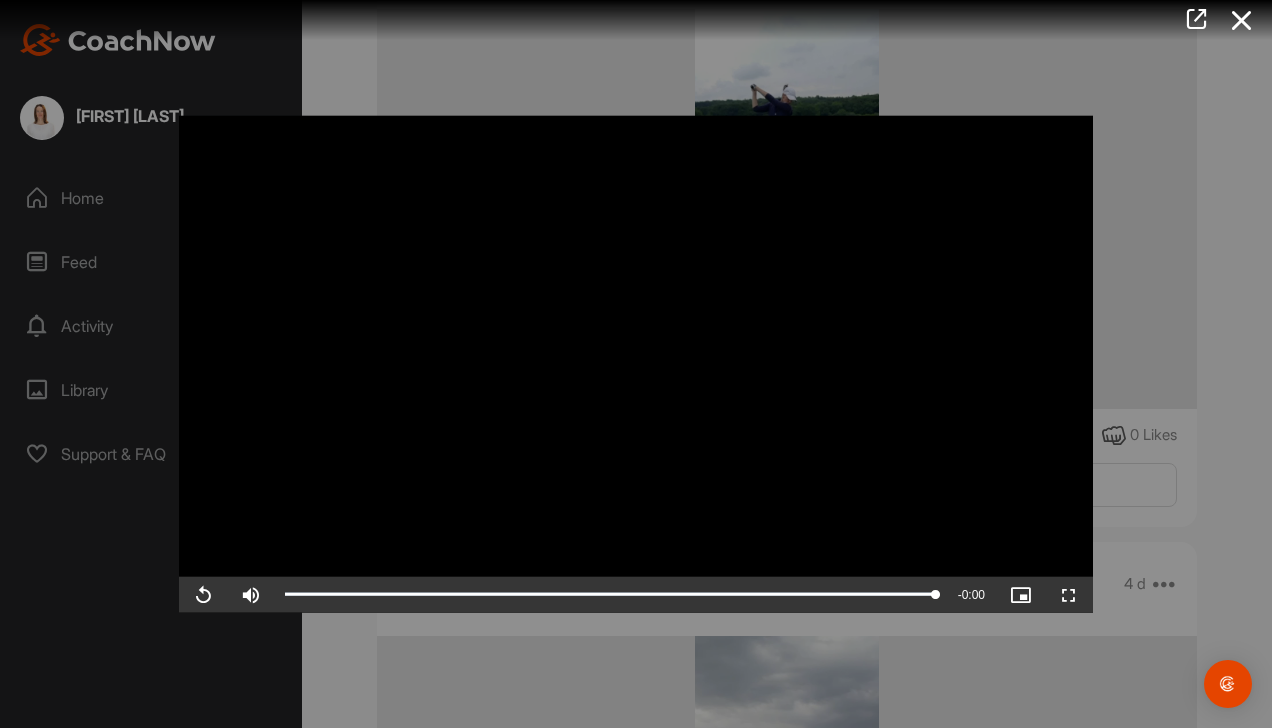 click at bounding box center (1242, 20) 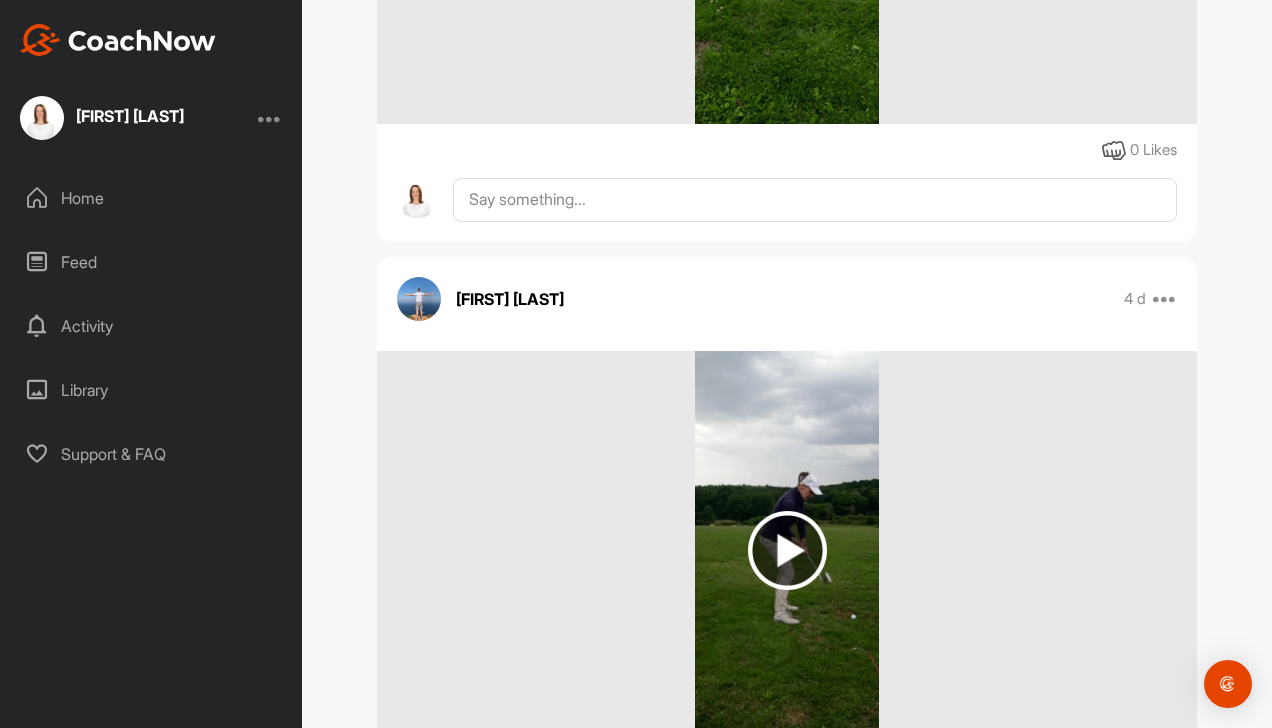 scroll, scrollTop: 2000, scrollLeft: 0, axis: vertical 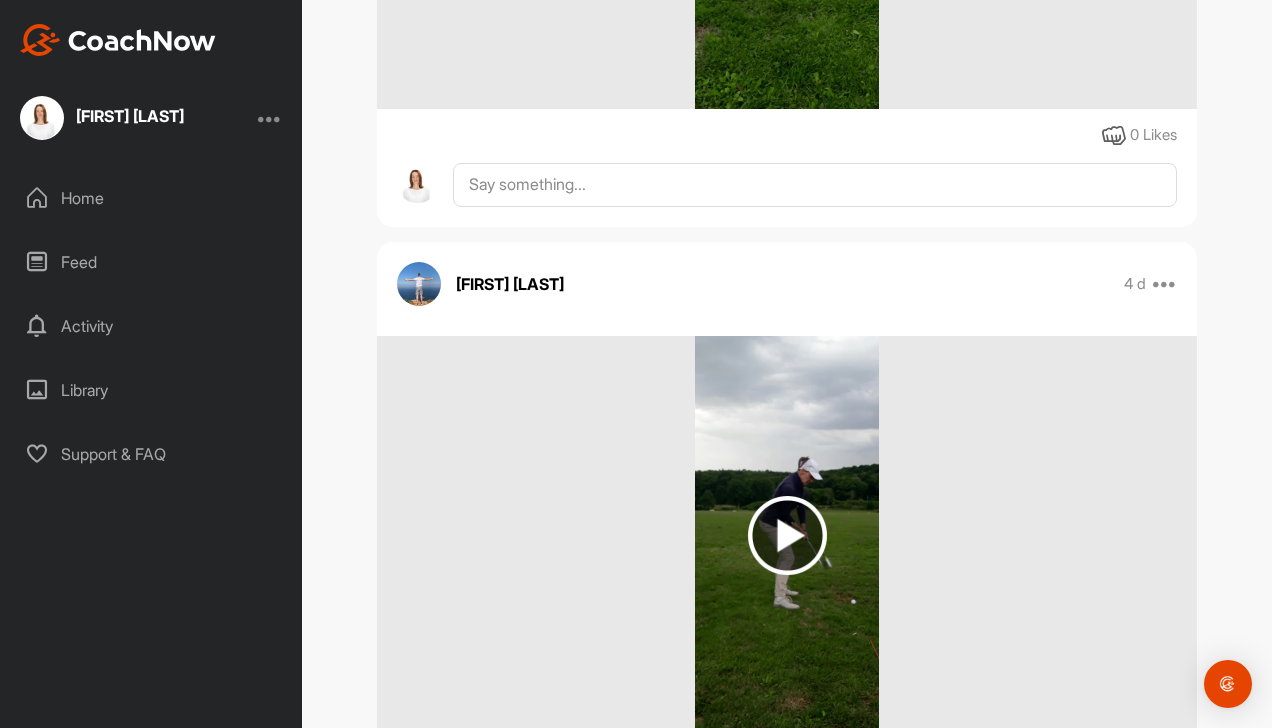 click at bounding box center [787, 535] 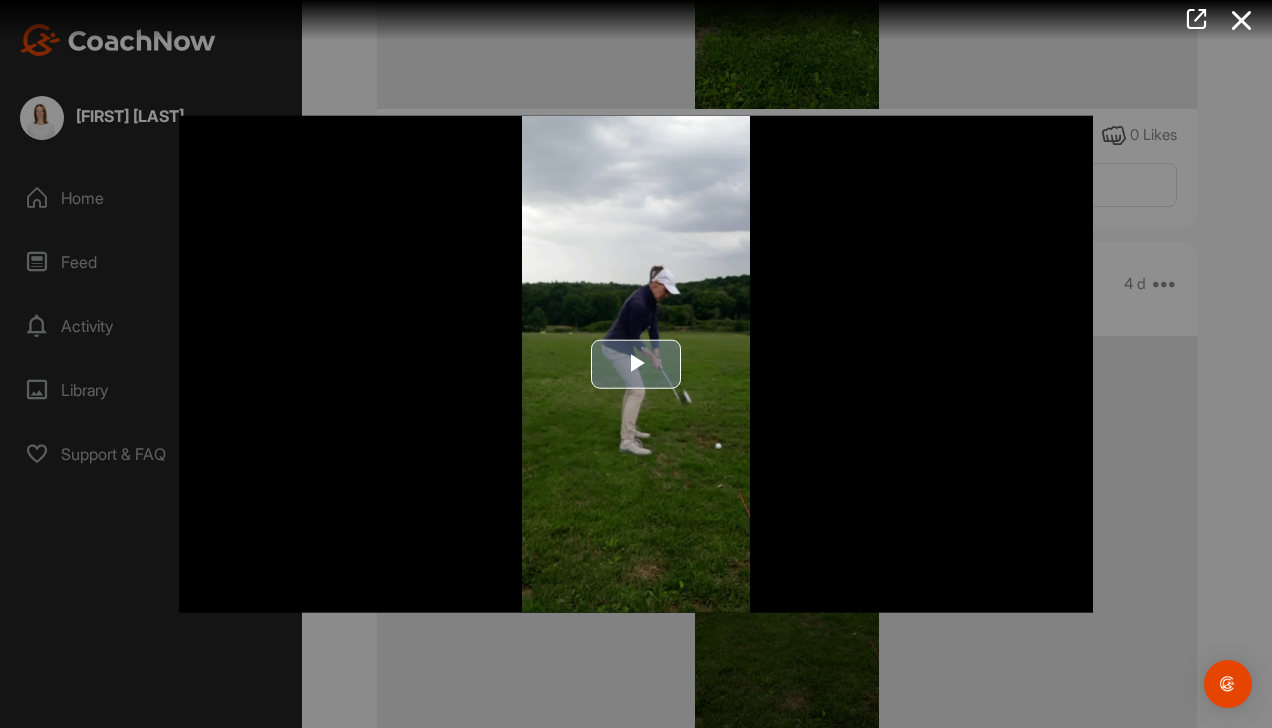 click at bounding box center [636, 364] 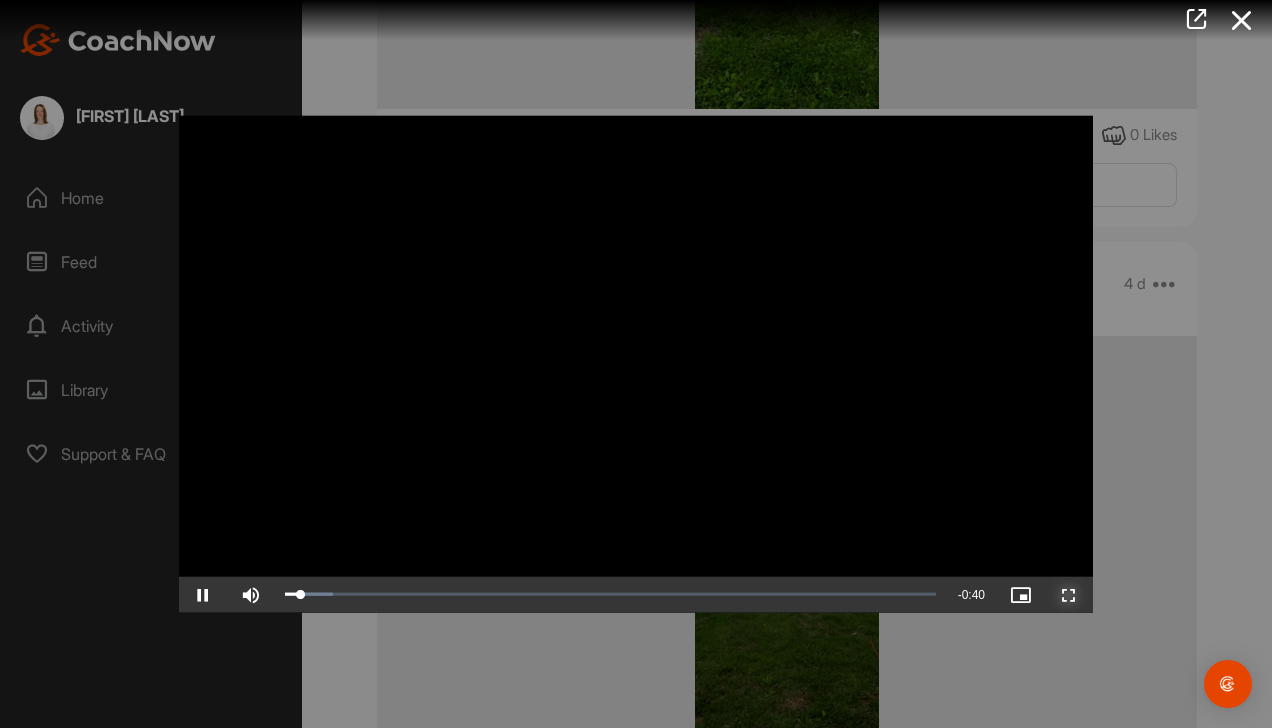 click at bounding box center [1069, 594] 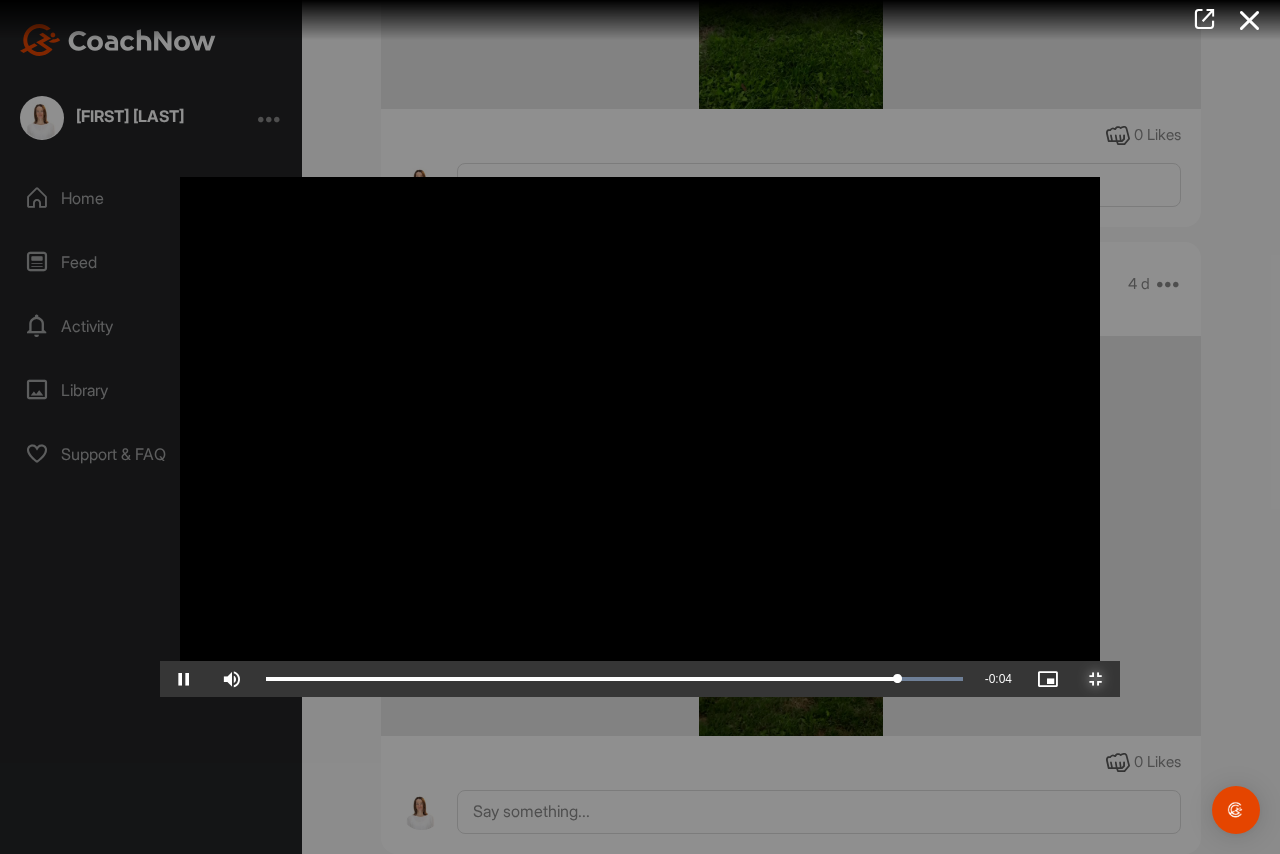 click at bounding box center (1096, 679) 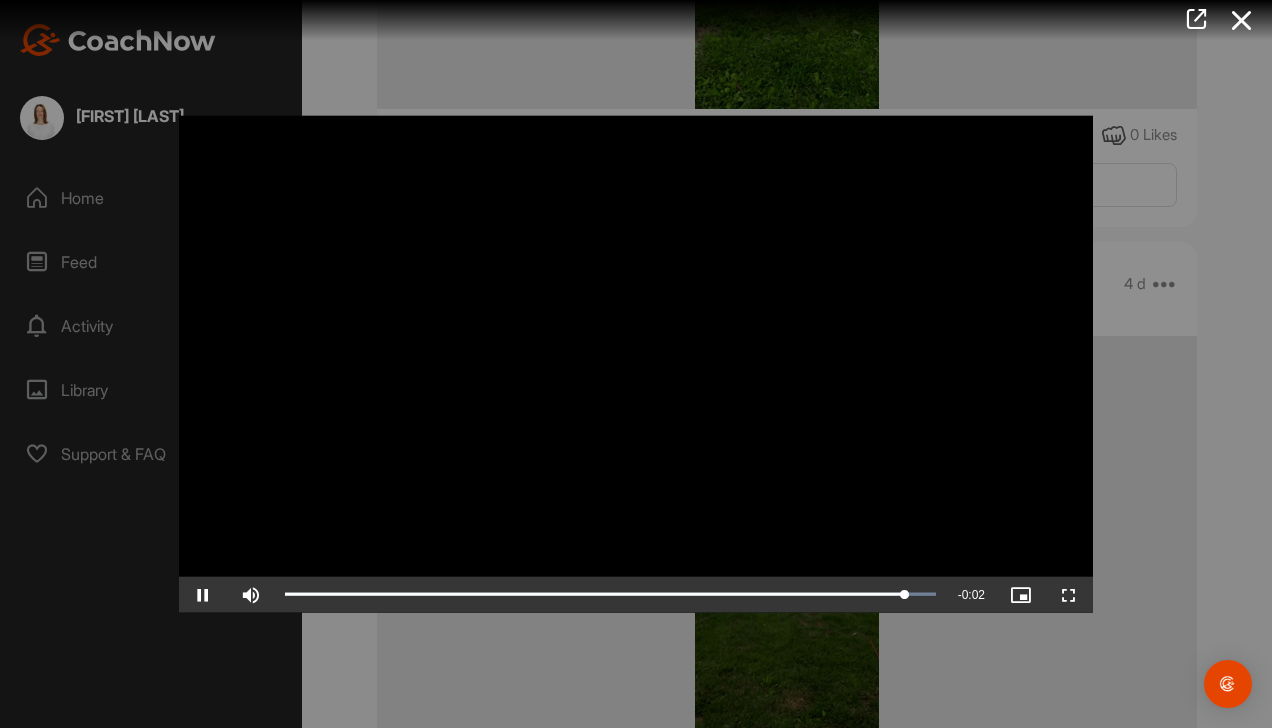 click at bounding box center [1242, 20] 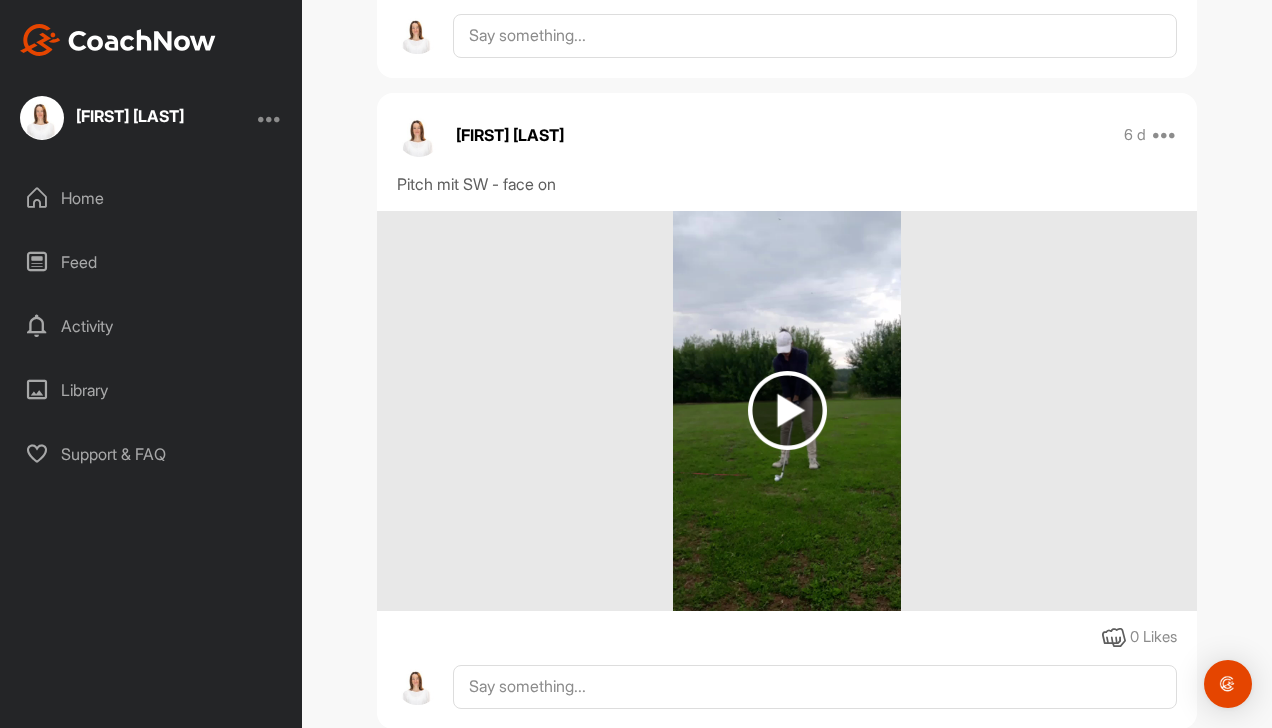 scroll, scrollTop: 6600, scrollLeft: 0, axis: vertical 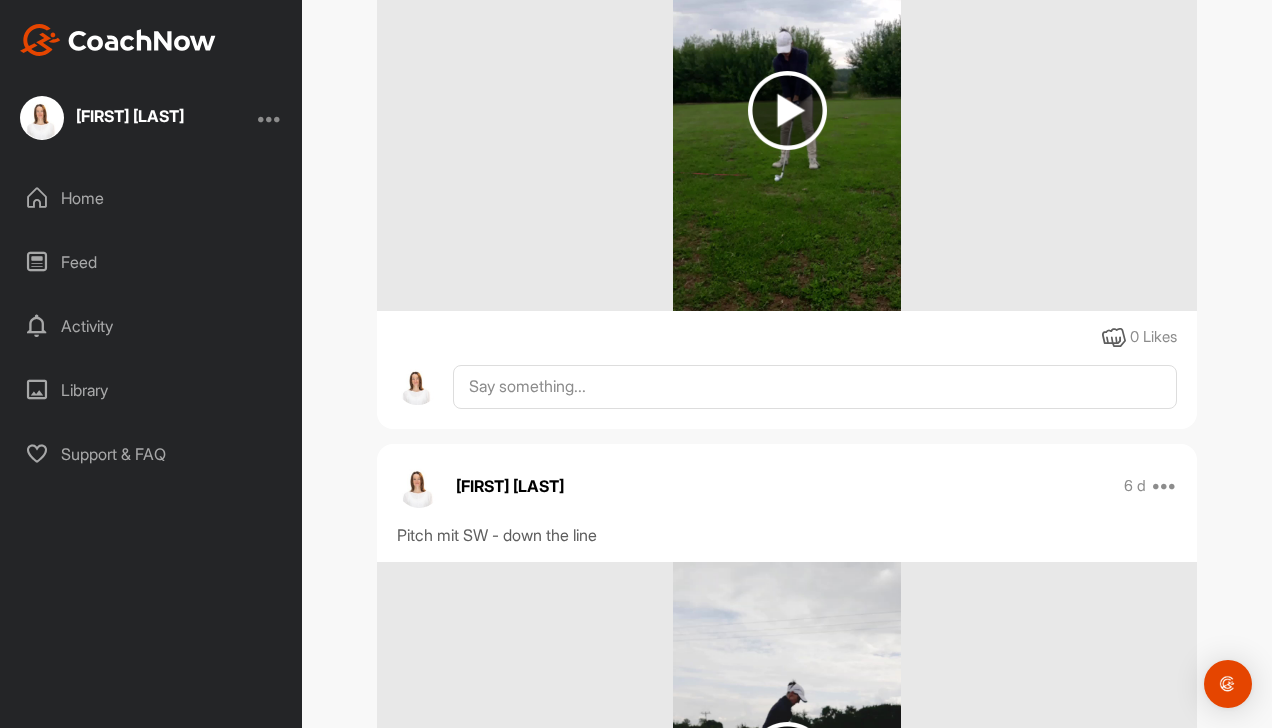 click at bounding box center (787, 110) 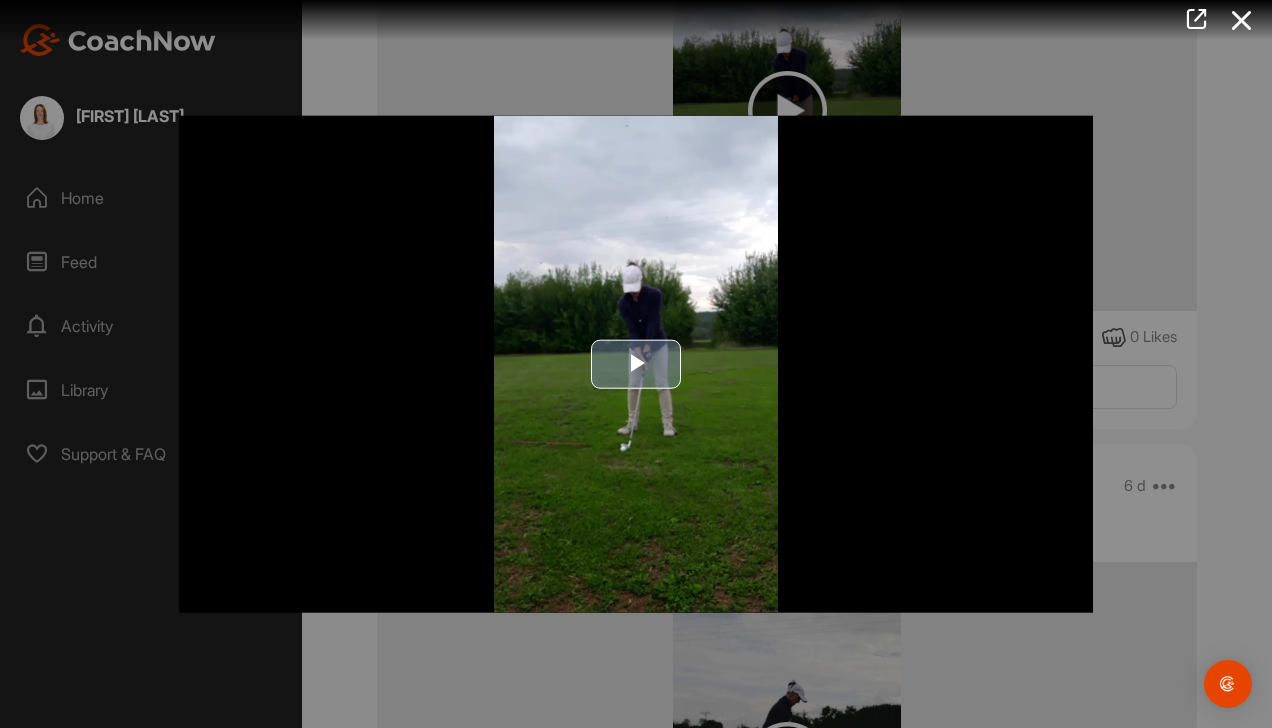 click at bounding box center (636, 364) 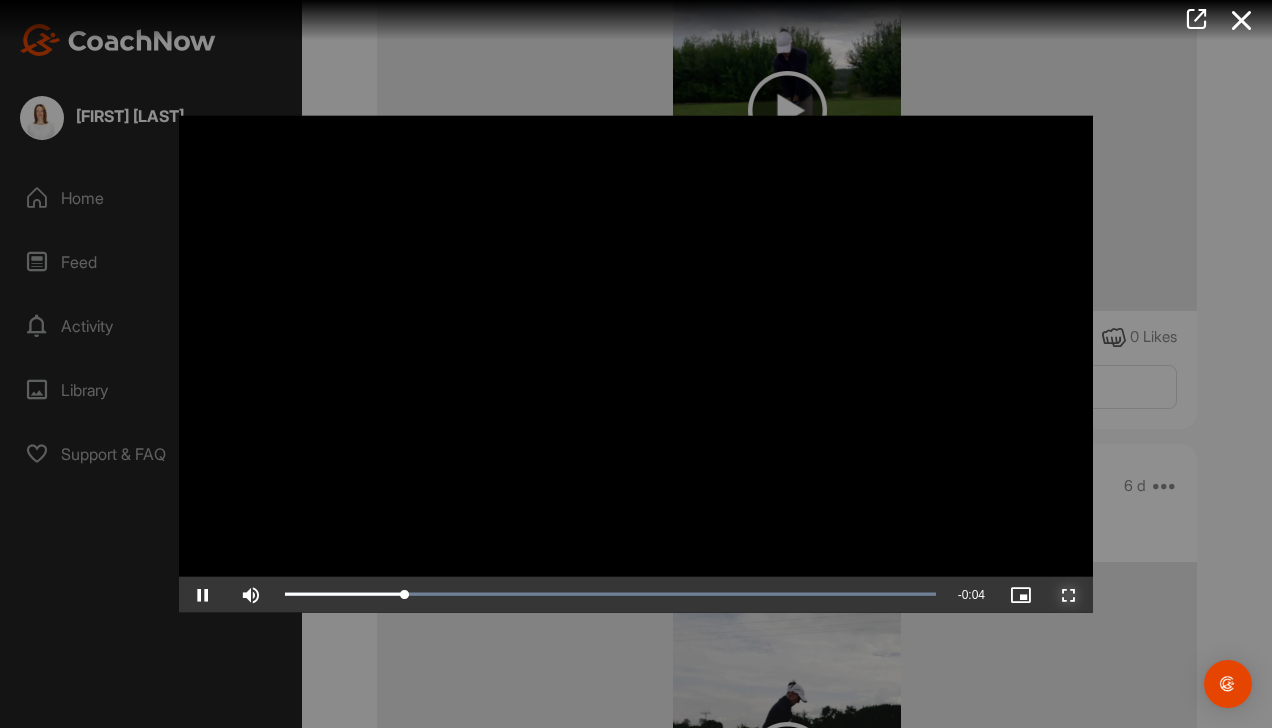 click at bounding box center [1069, 594] 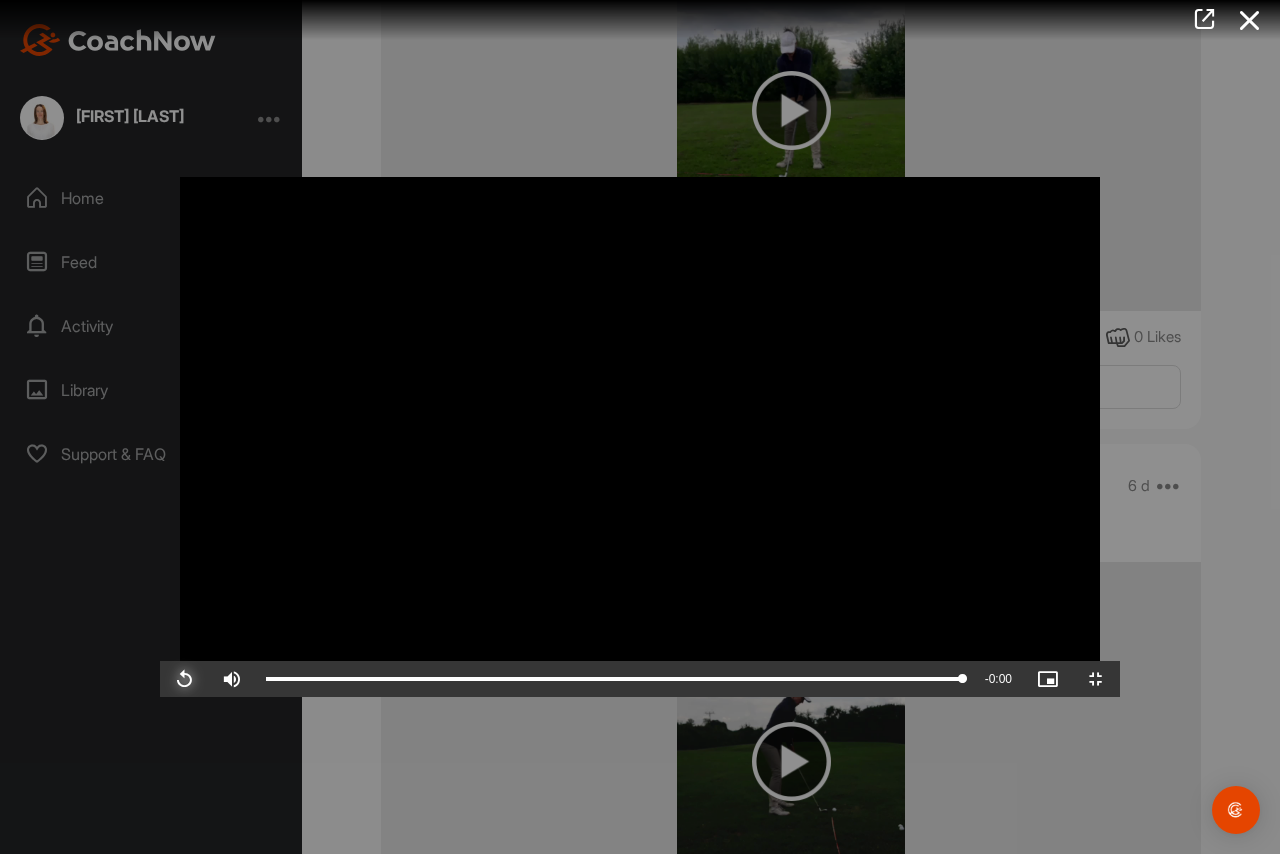 click at bounding box center (184, 679) 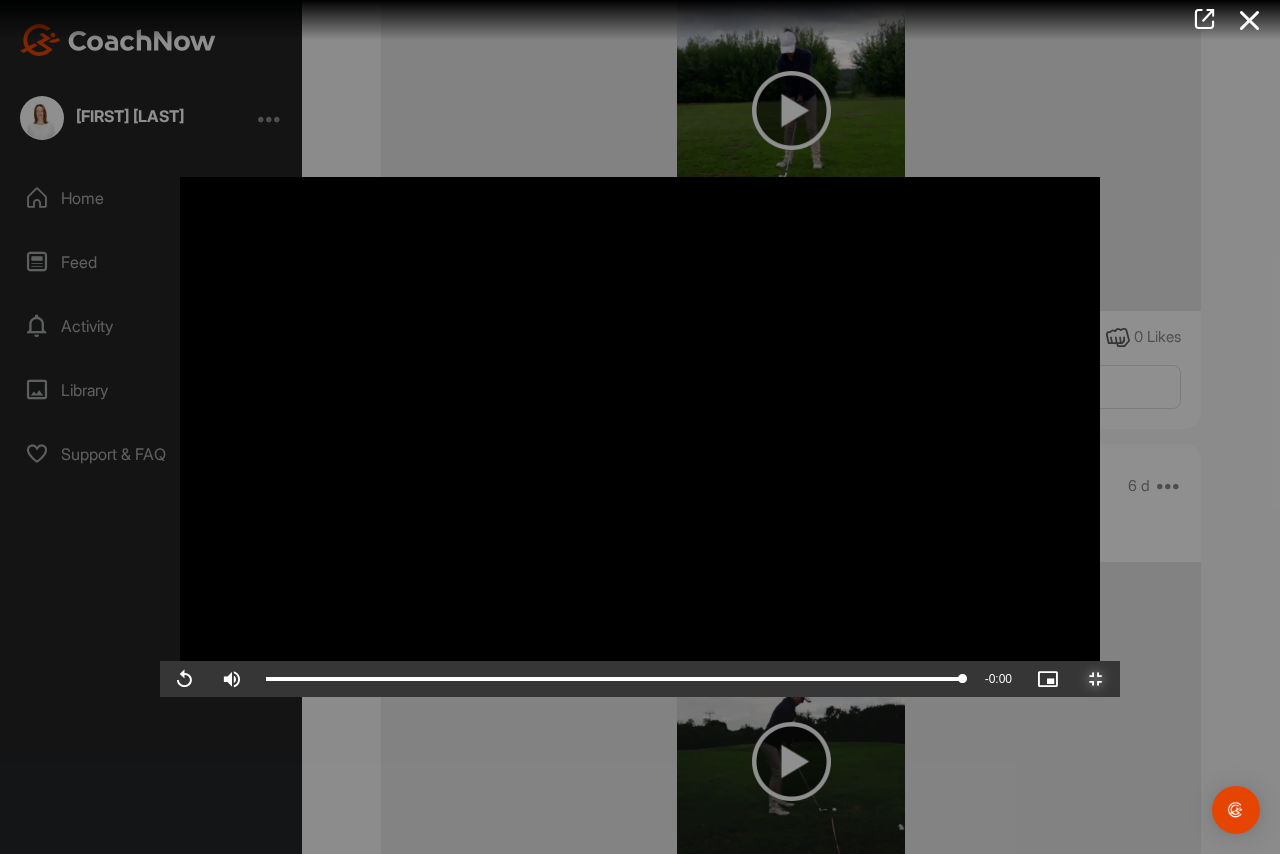 click at bounding box center (1096, 679) 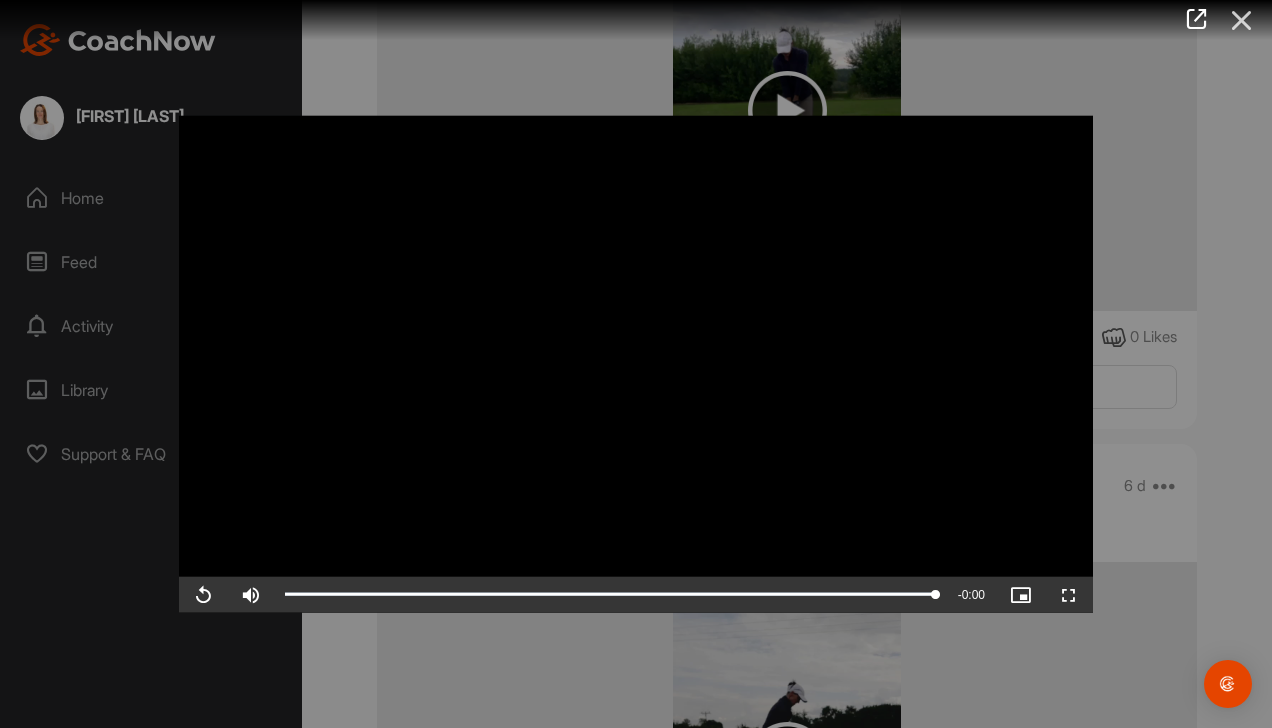 click at bounding box center (1242, 20) 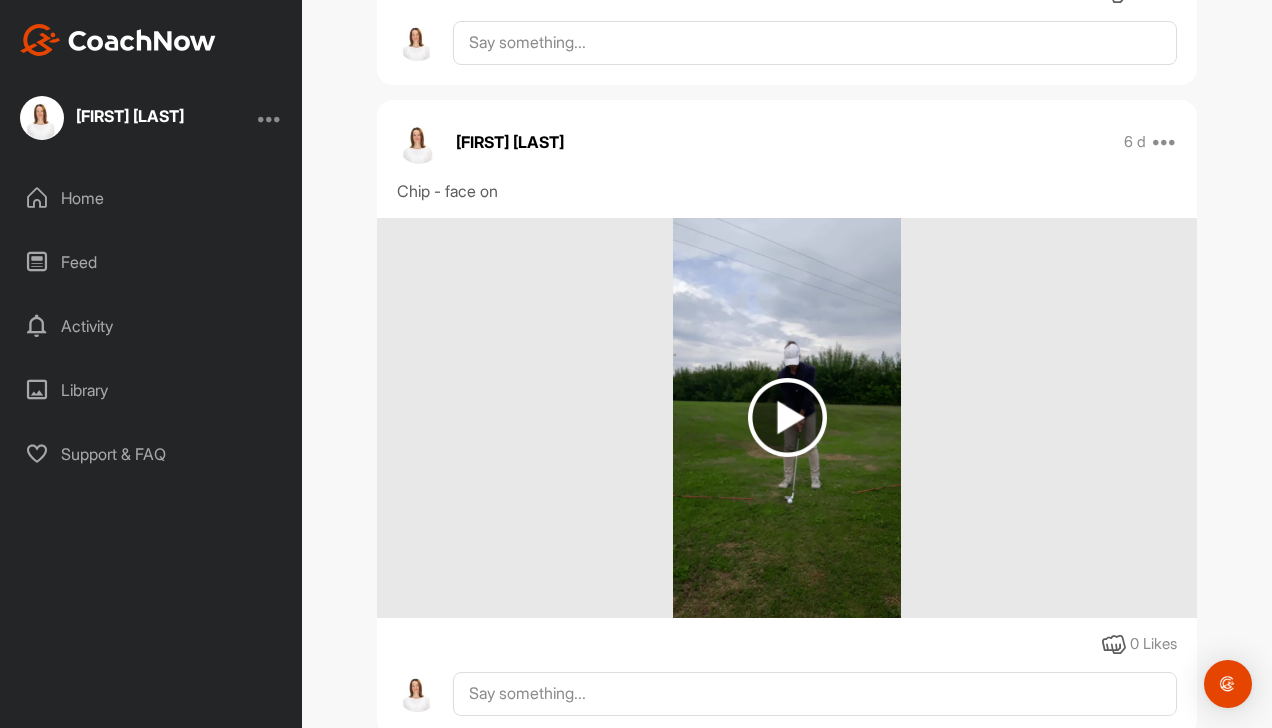 scroll, scrollTop: 7700, scrollLeft: 0, axis: vertical 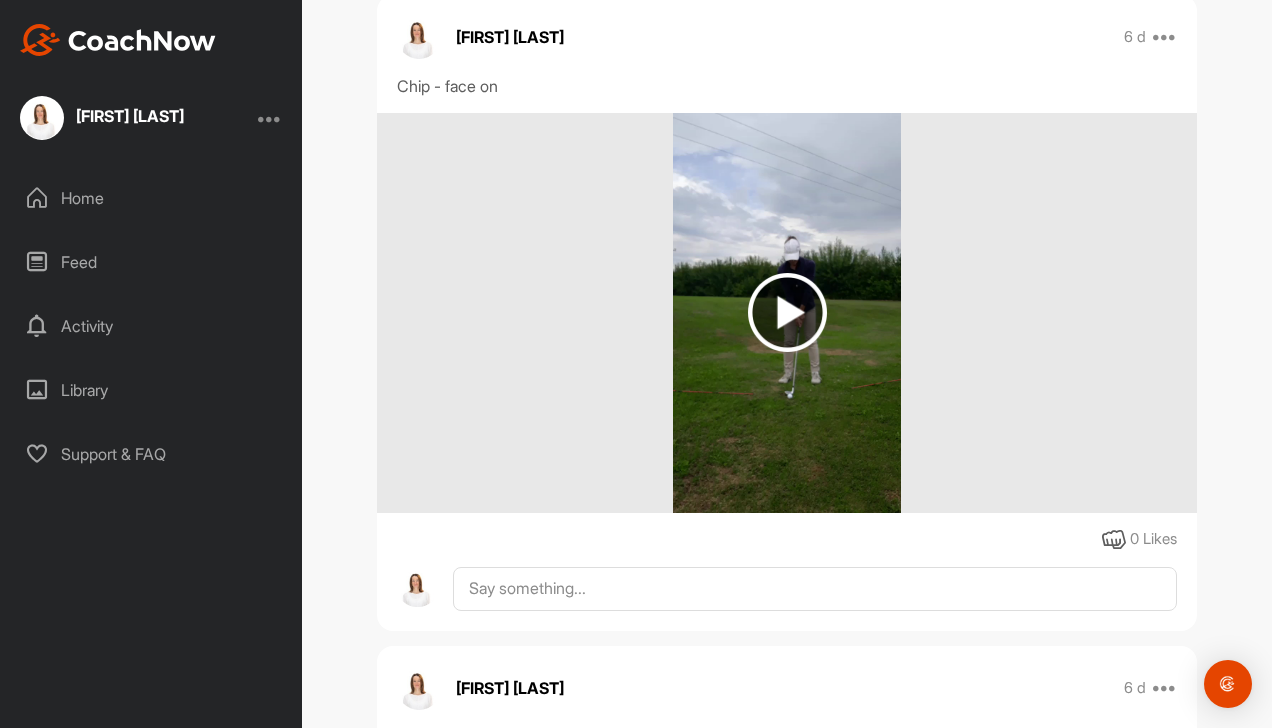 click at bounding box center (787, 312) 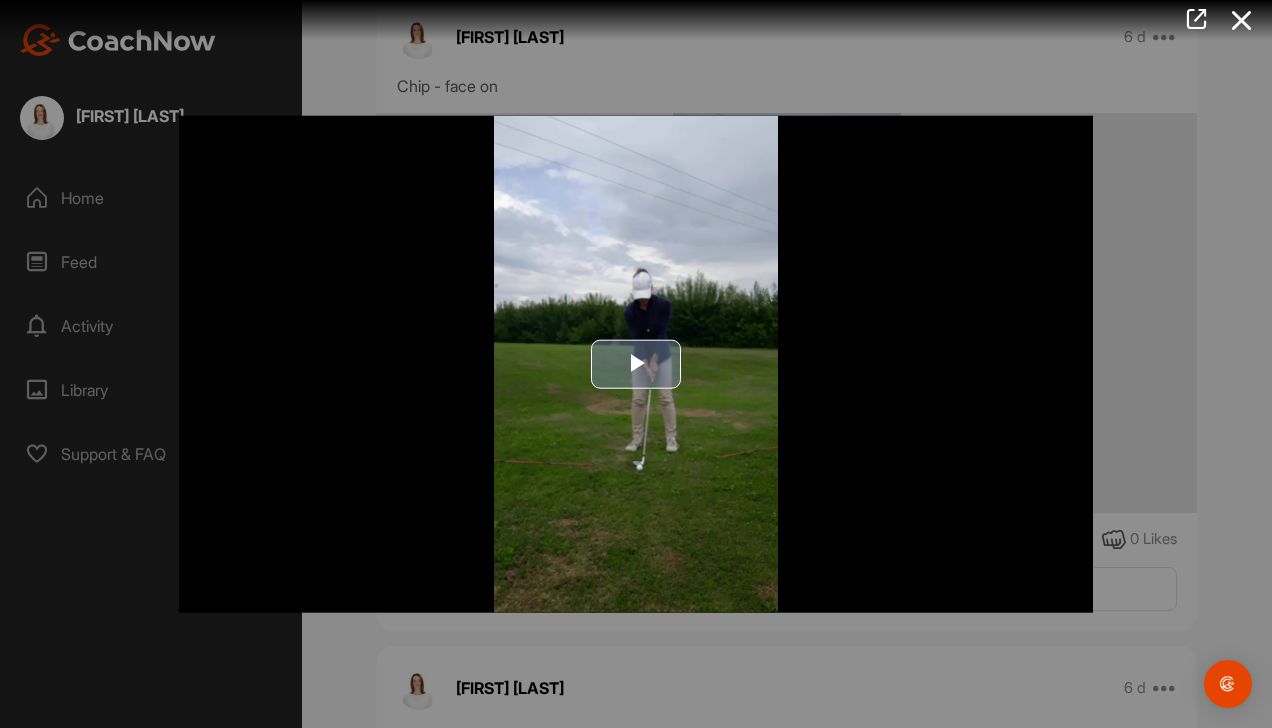 click at bounding box center [636, 364] 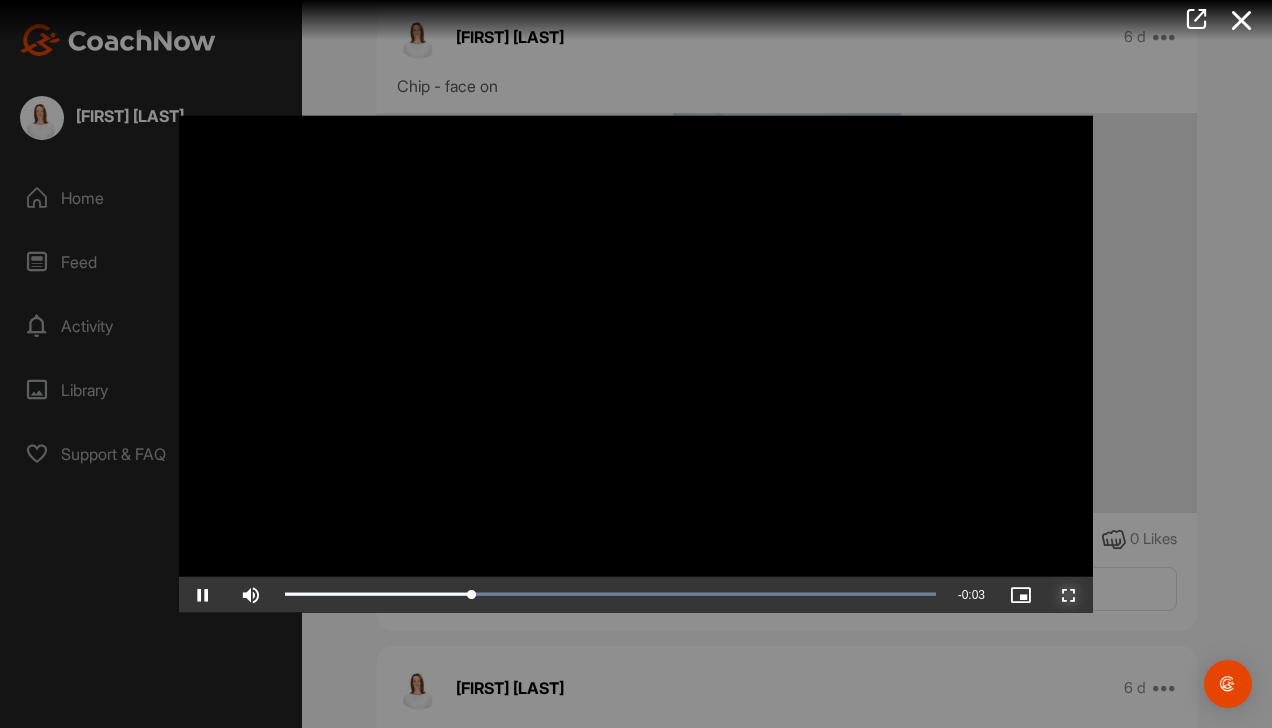 click at bounding box center (1069, 594) 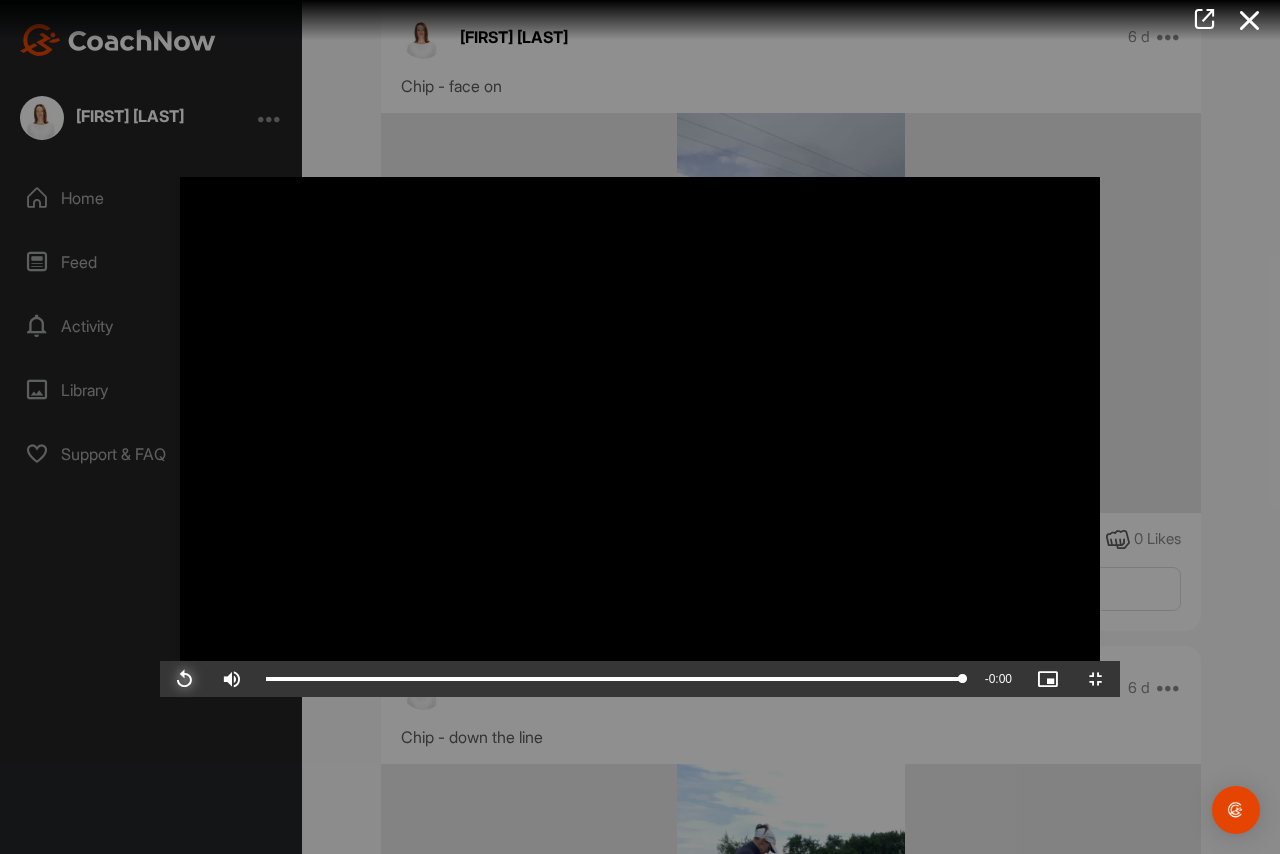 click at bounding box center [184, 679] 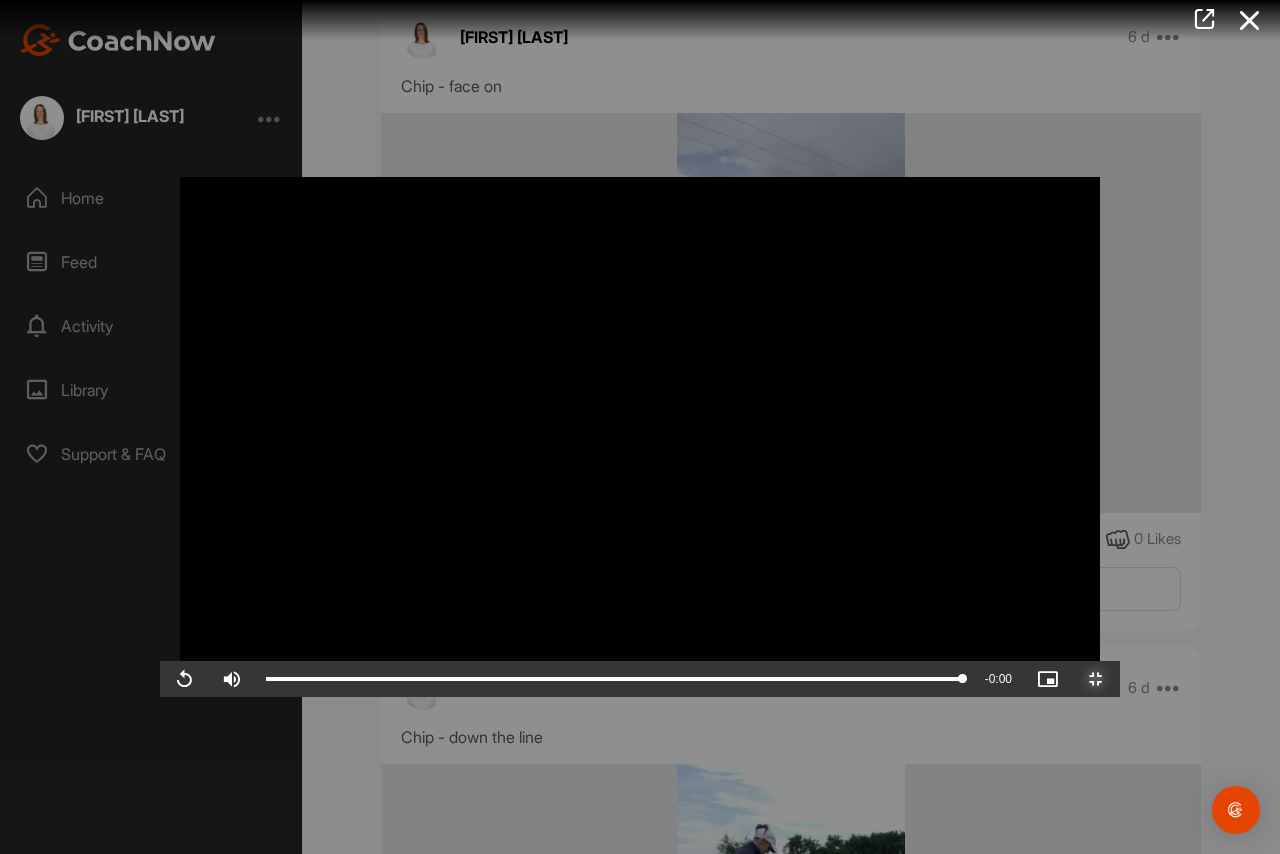 click at bounding box center (1096, 679) 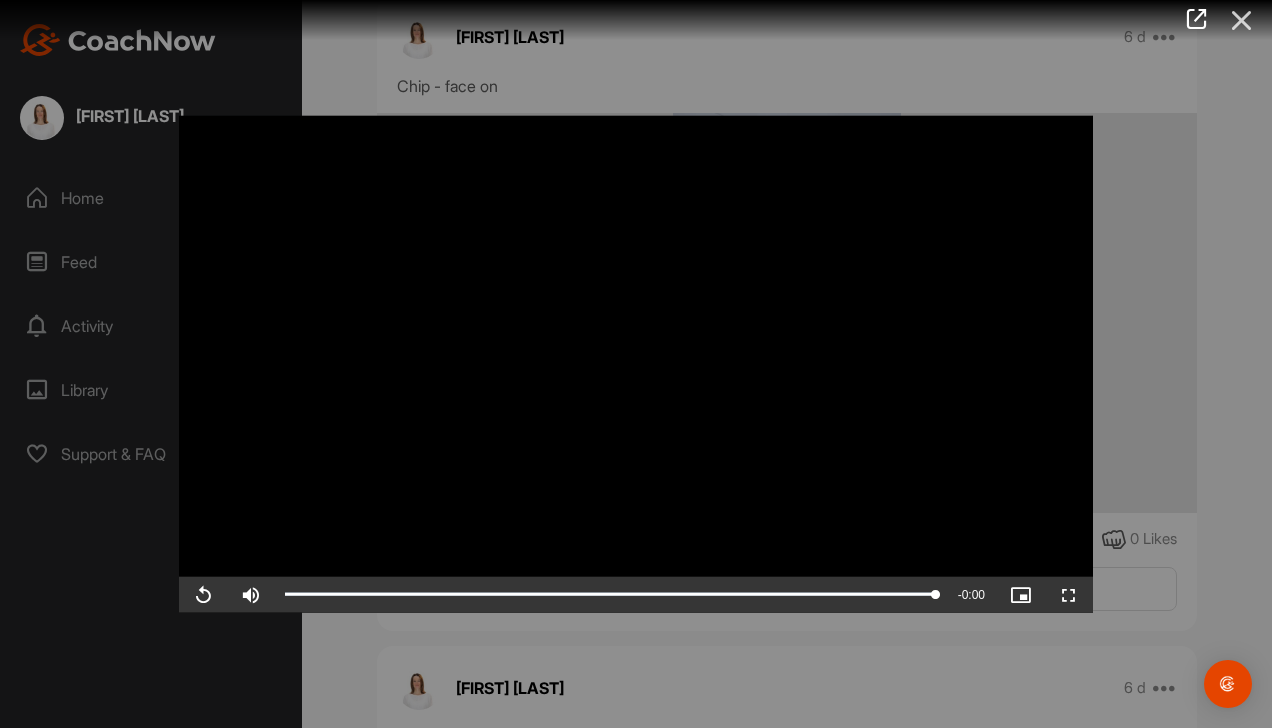 click at bounding box center (1242, 20) 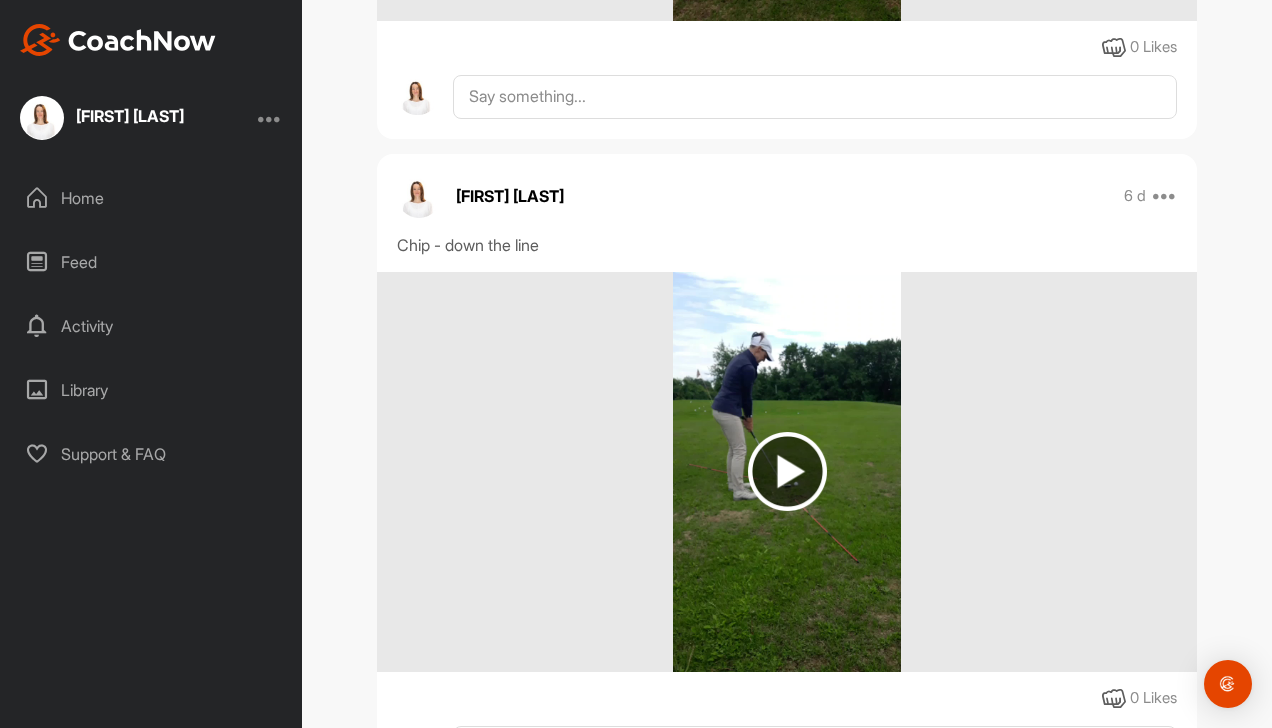 scroll, scrollTop: 8200, scrollLeft: 0, axis: vertical 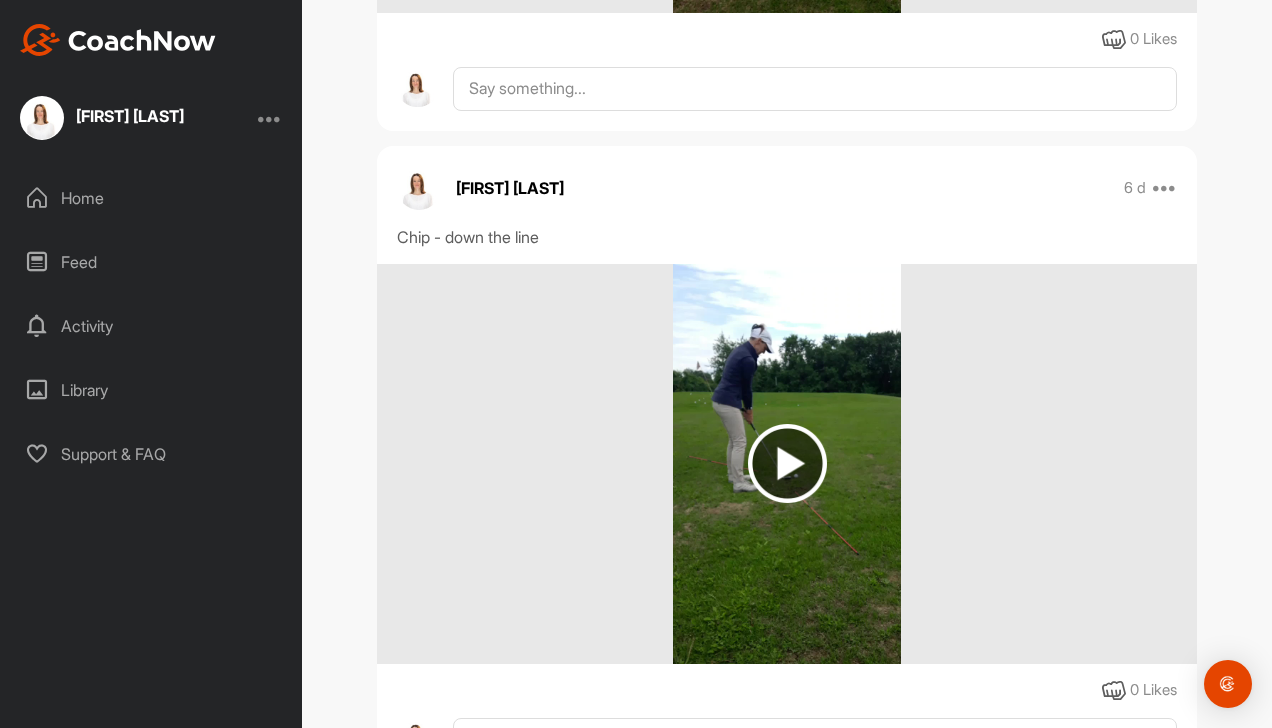 click at bounding box center (787, 463) 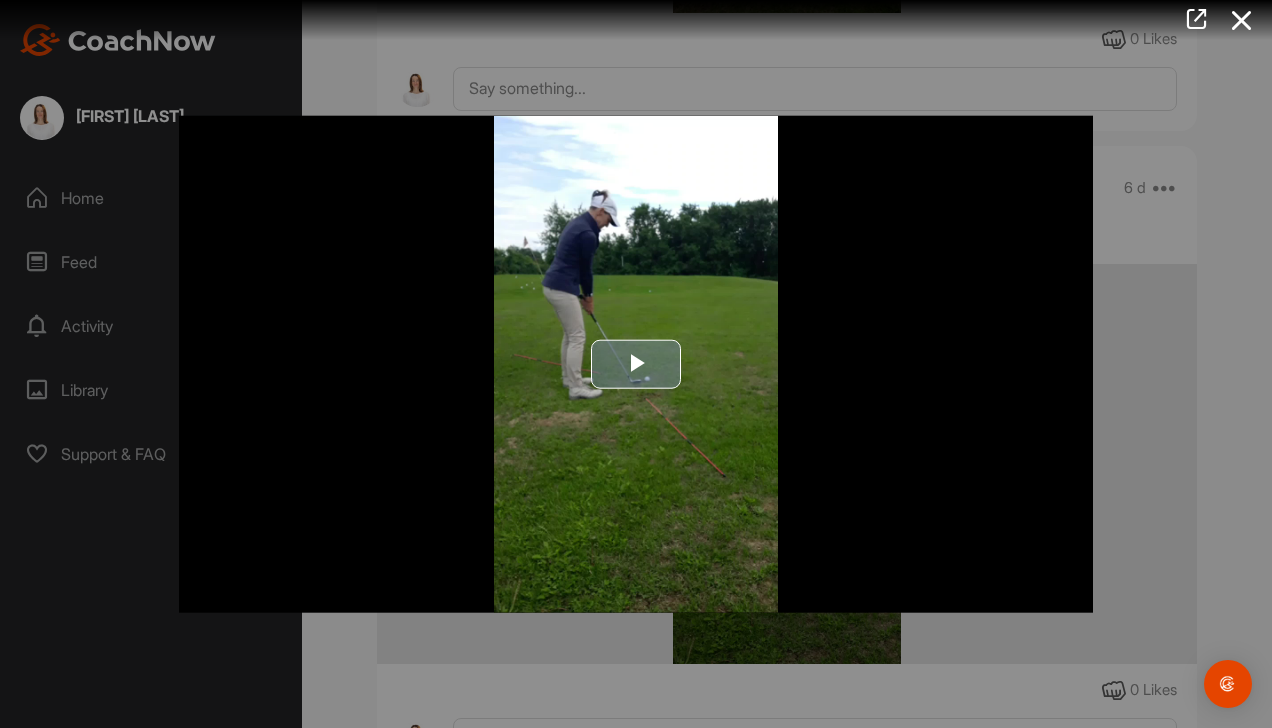 click at bounding box center [636, 364] 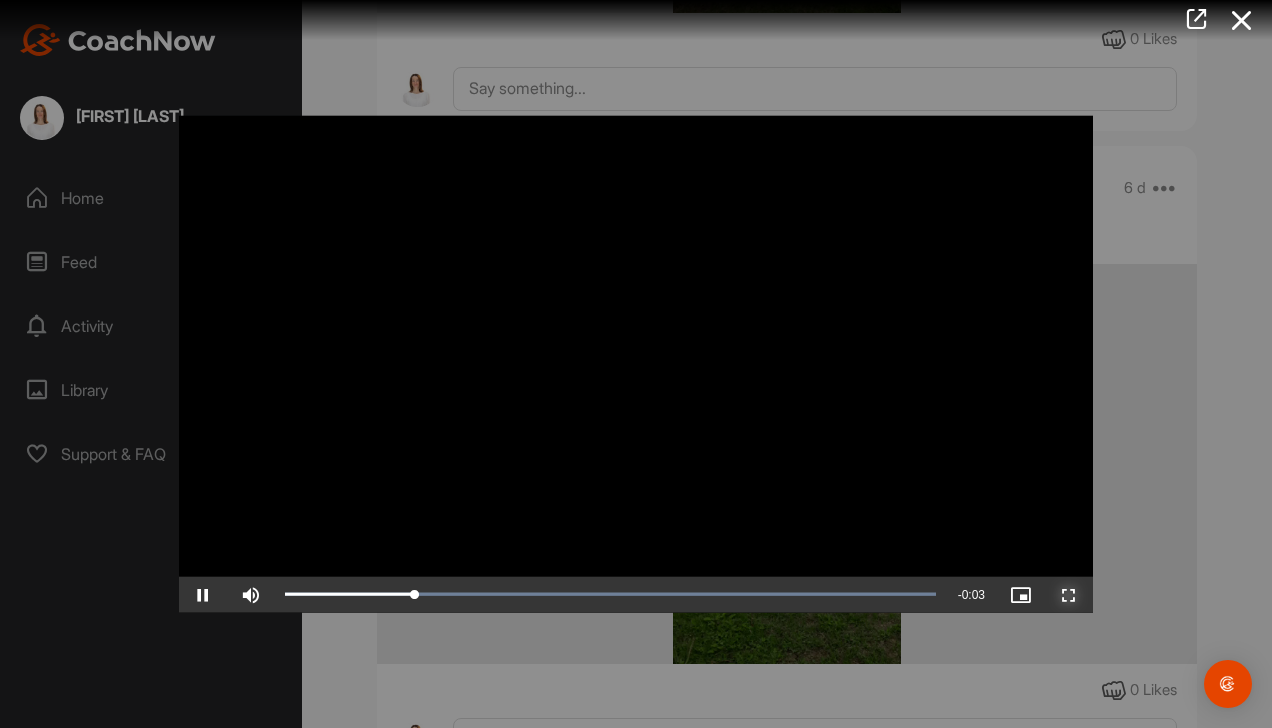 click at bounding box center [1069, 594] 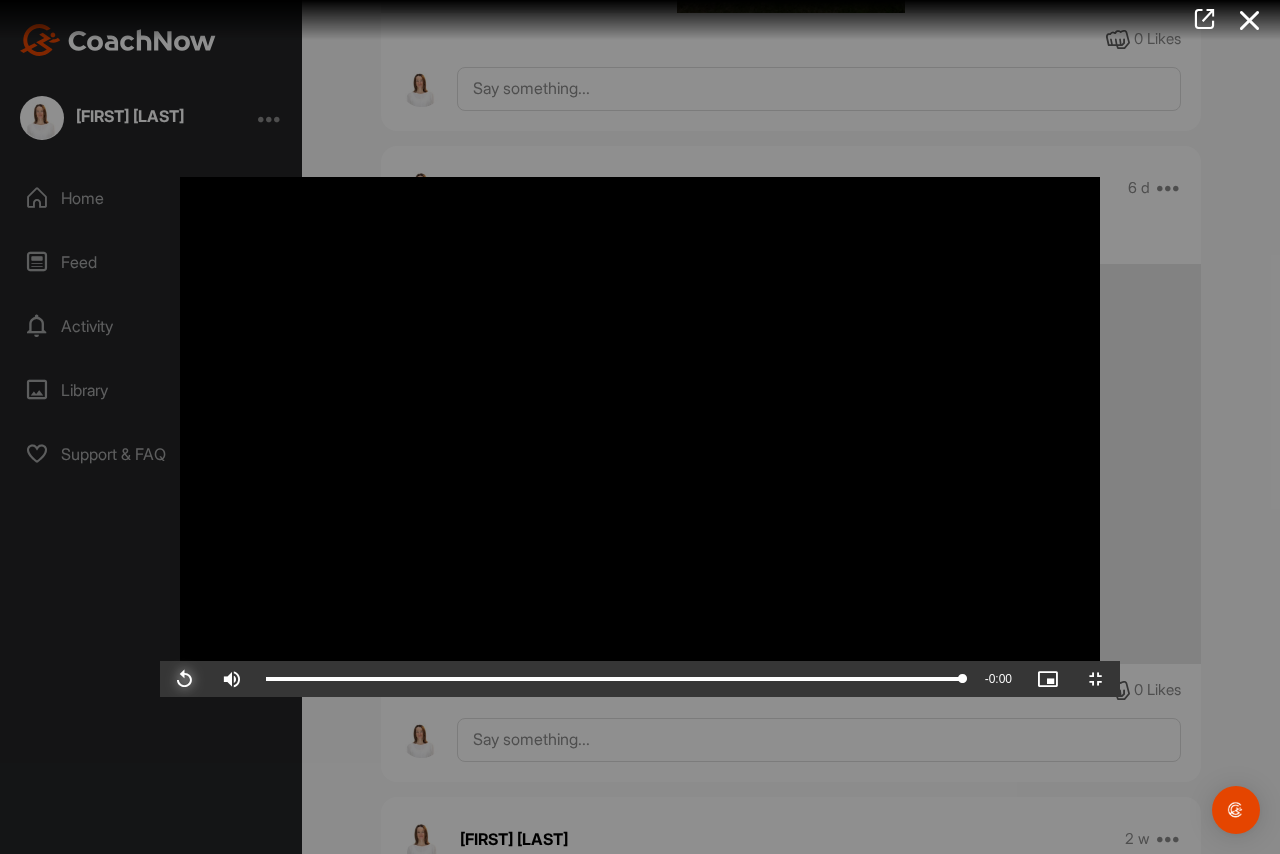 click at bounding box center [184, 679] 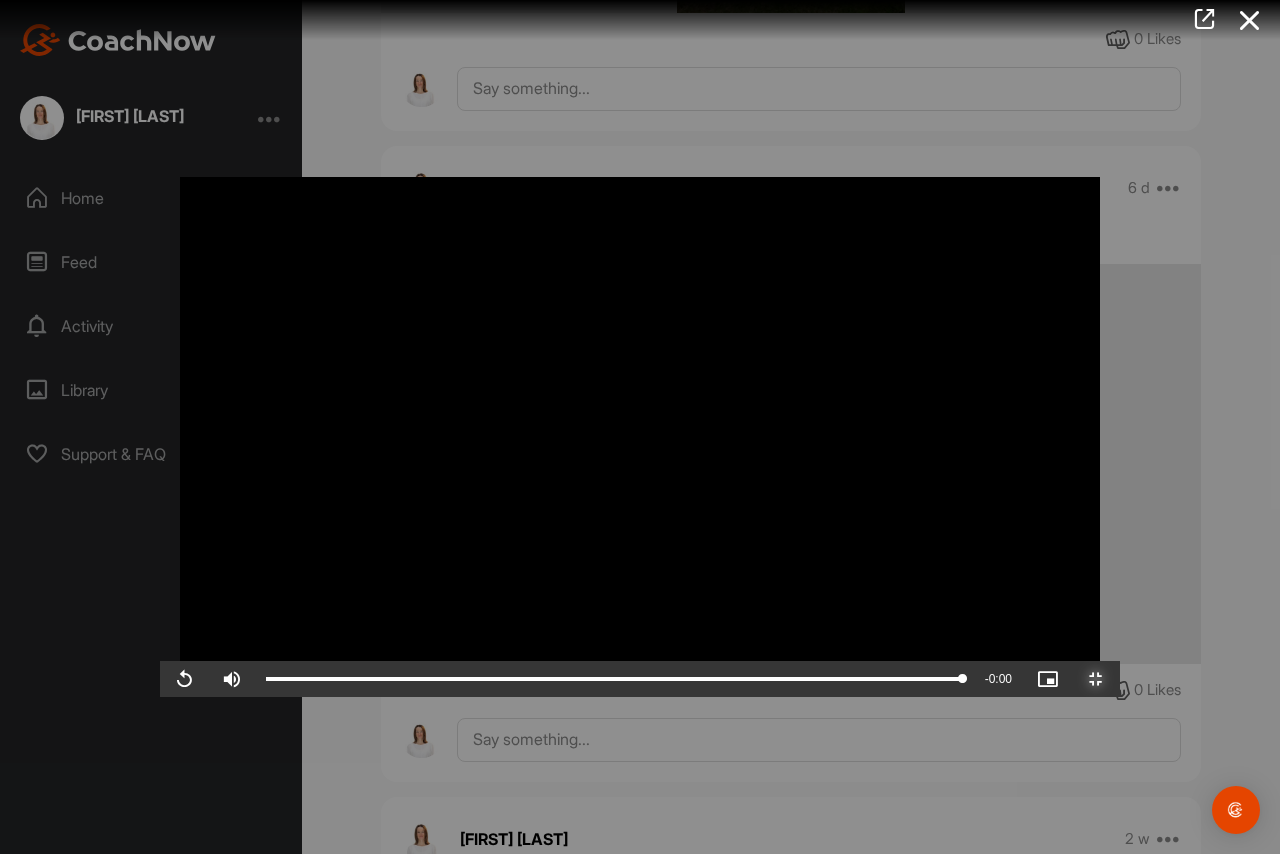 click at bounding box center [1096, 679] 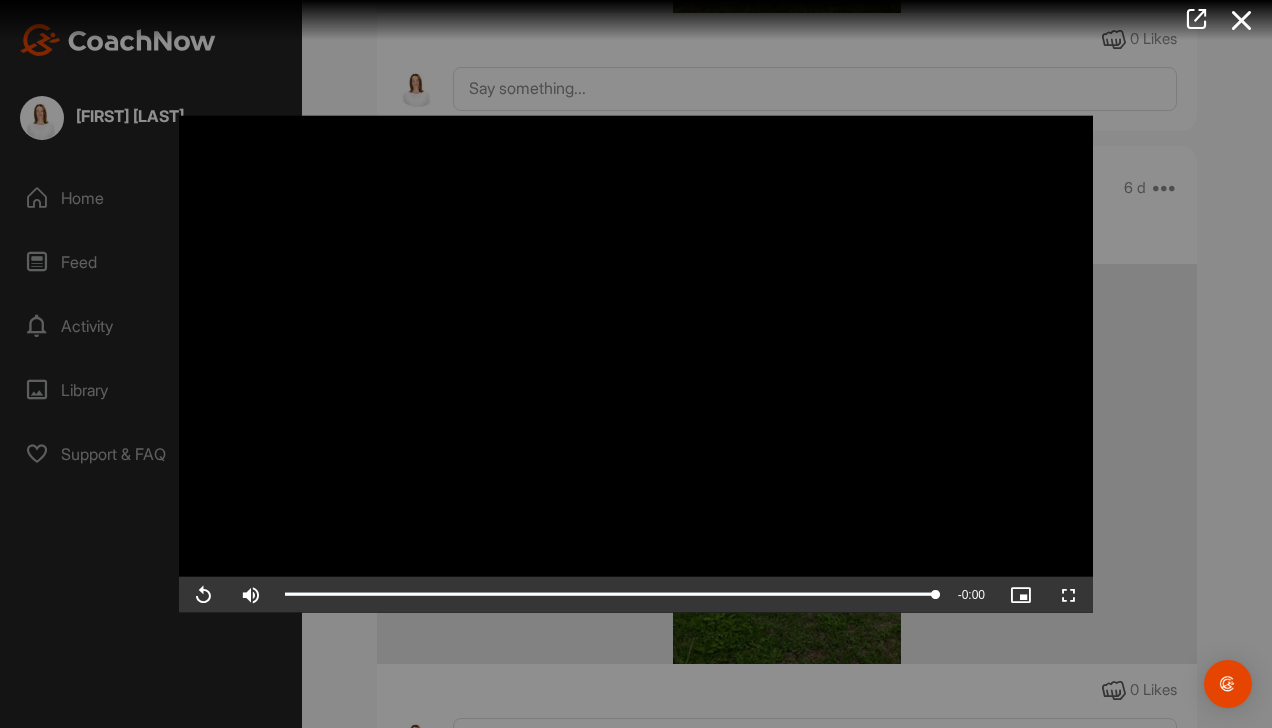 click at bounding box center [1242, 20] 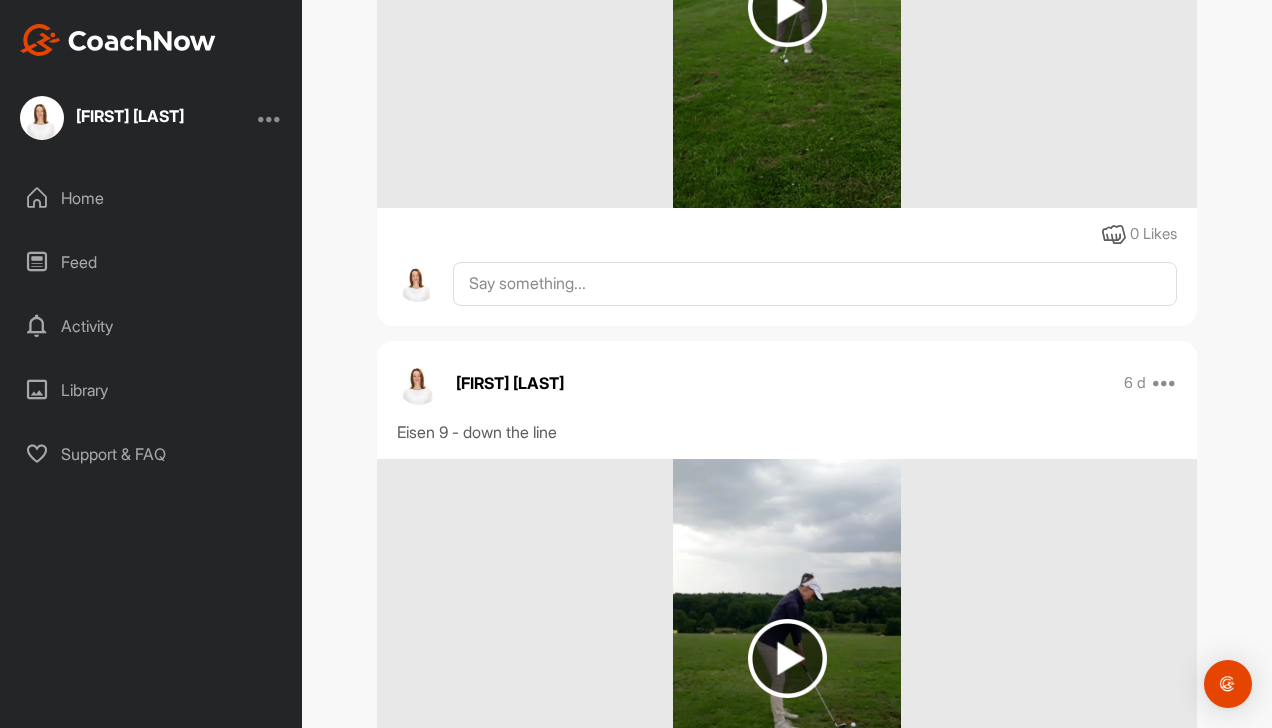 scroll, scrollTop: 5400, scrollLeft: 0, axis: vertical 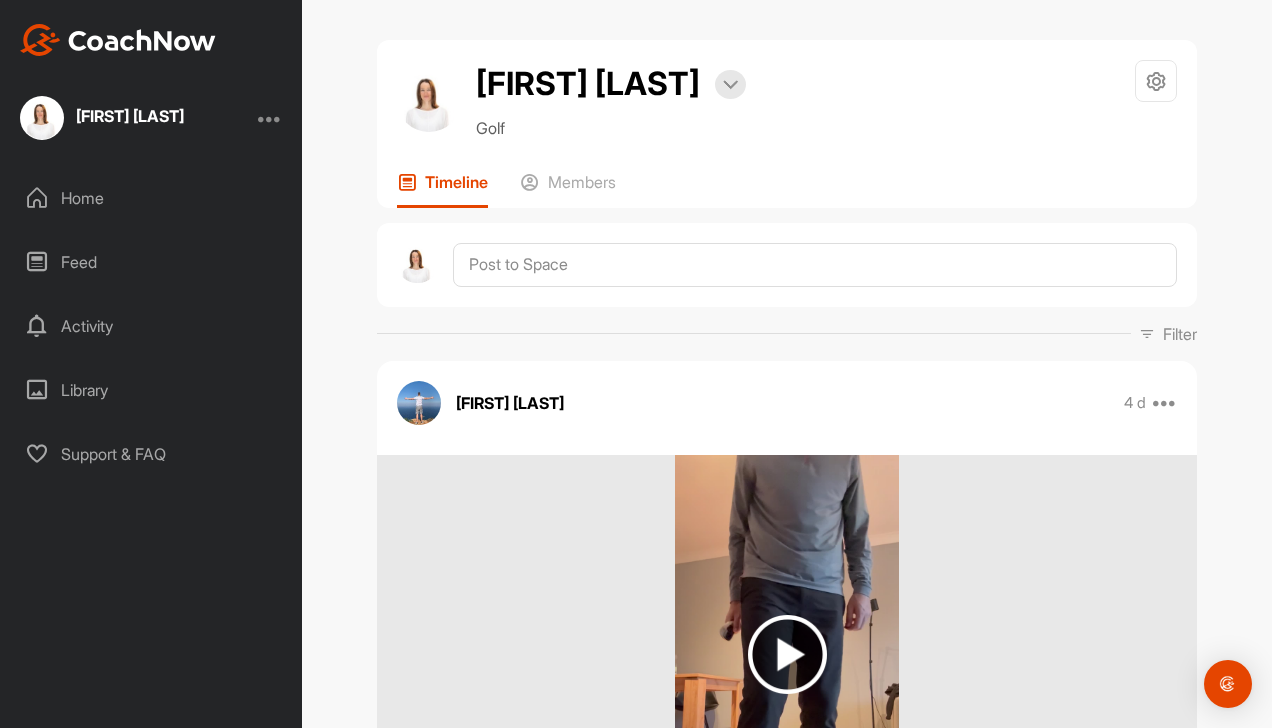 click on "Filter" at bounding box center (1180, 334) 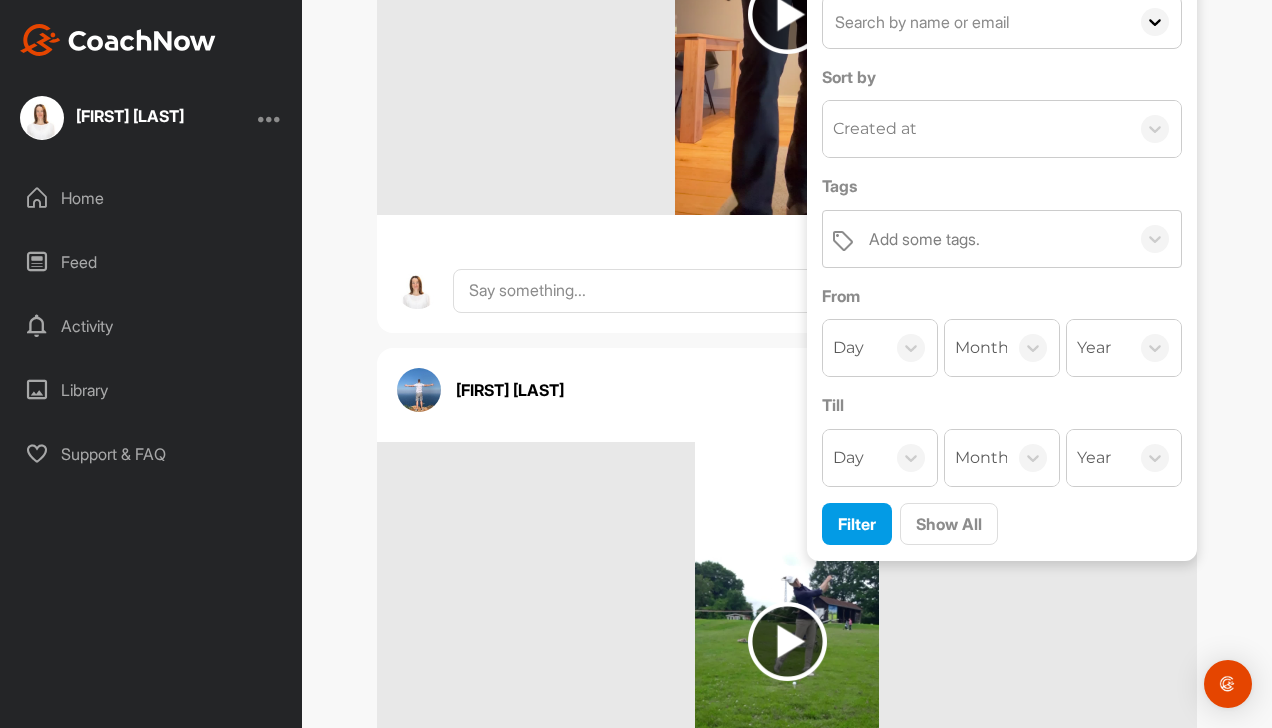 scroll, scrollTop: 700, scrollLeft: 0, axis: vertical 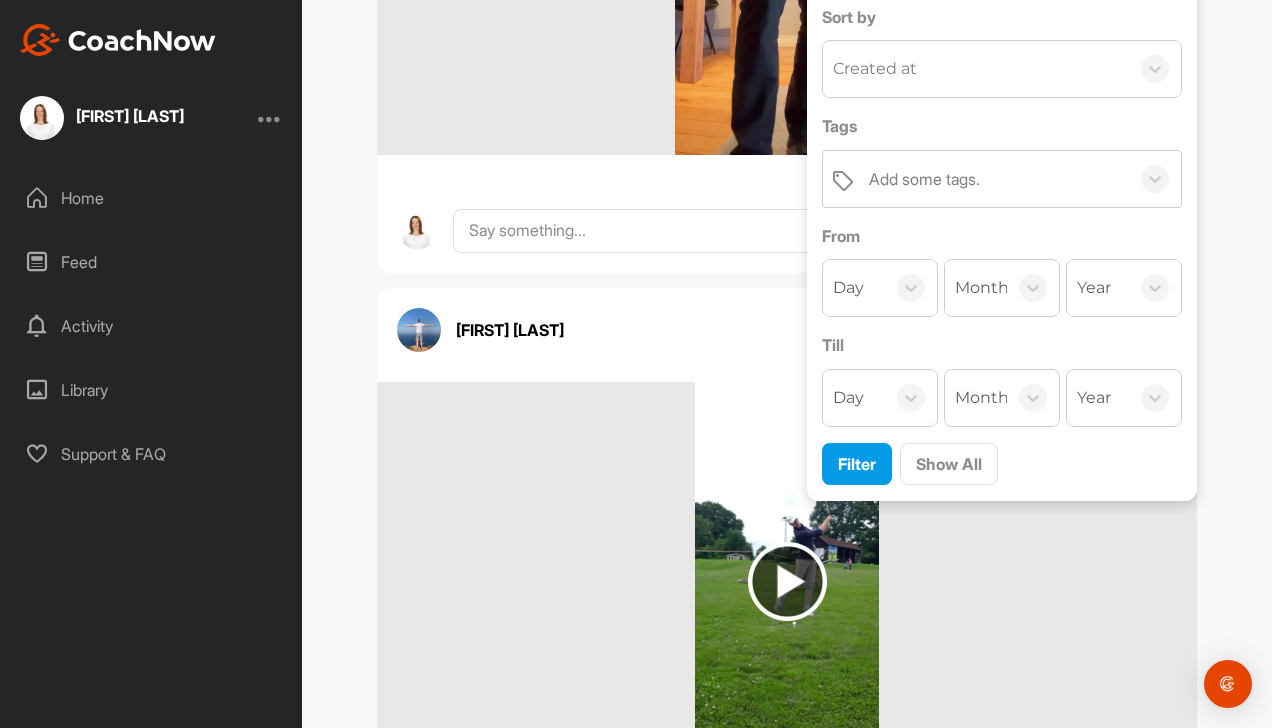 click on "Day" at bounding box center [848, 288] 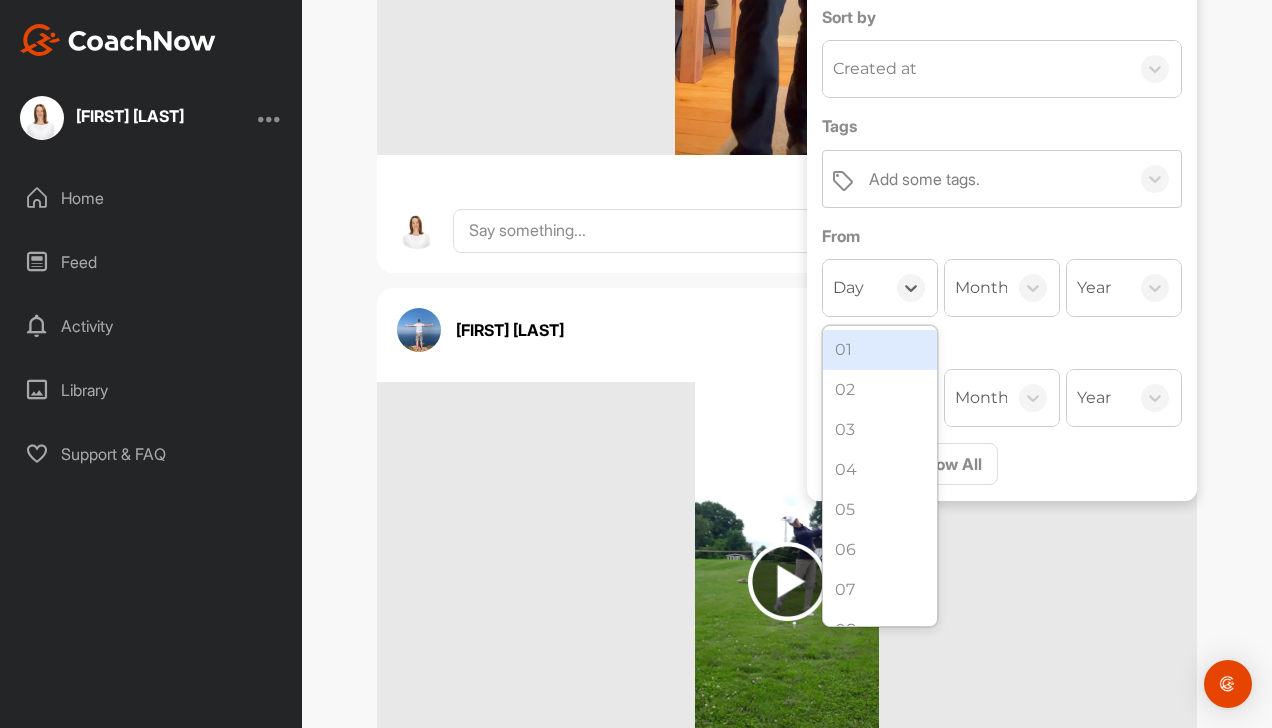 click on "01" at bounding box center [880, 350] 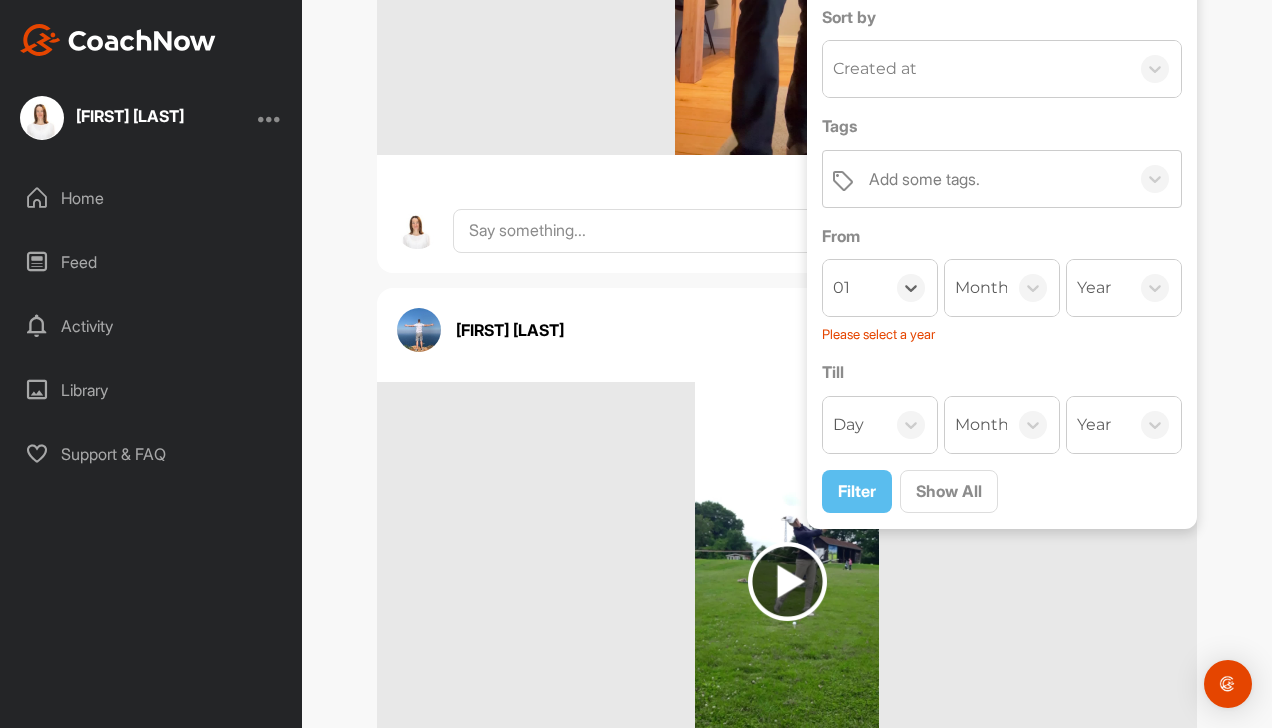 click on "Month" at bounding box center (982, 288) 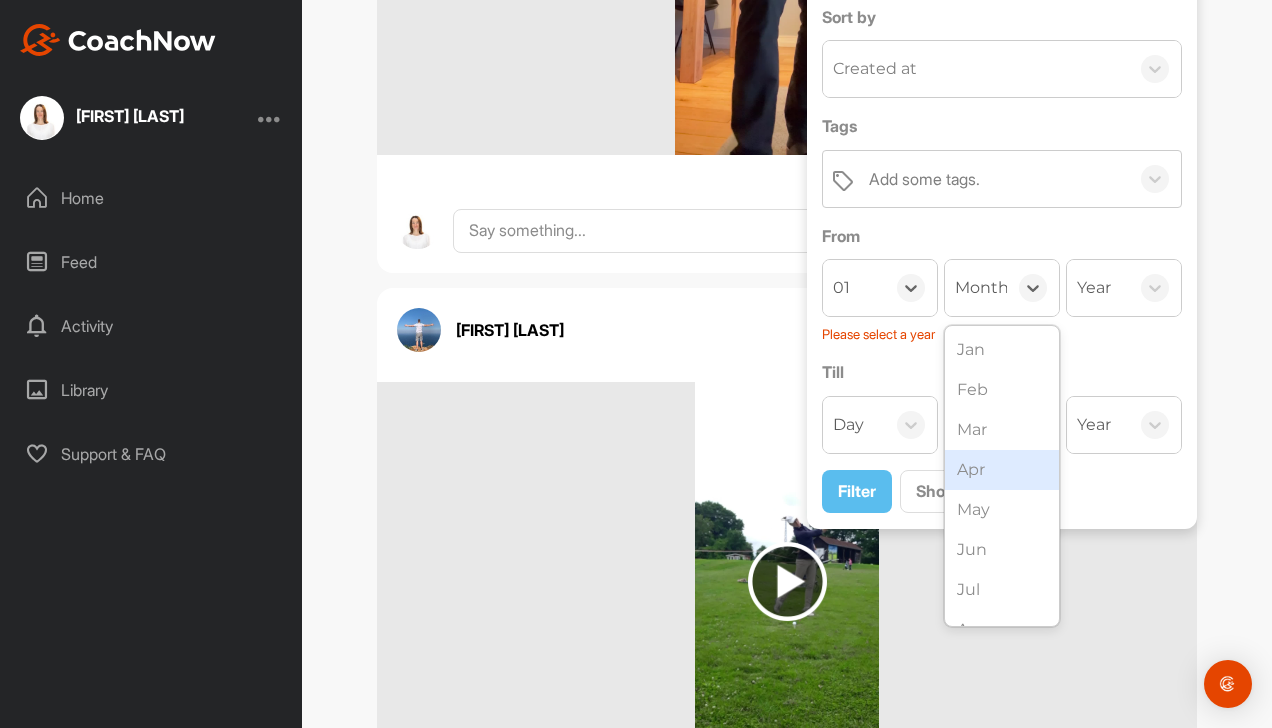 click on "Apr" at bounding box center (1002, 470) 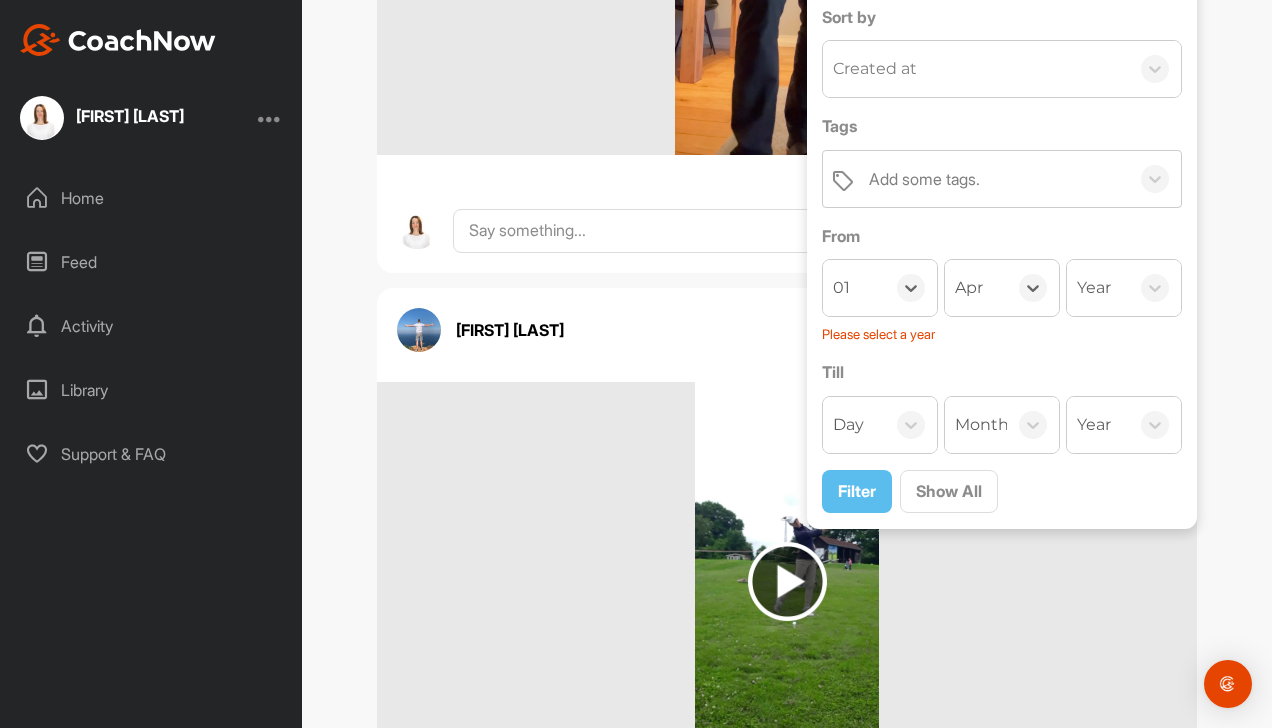 click on "Year" at bounding box center (1098, 288) 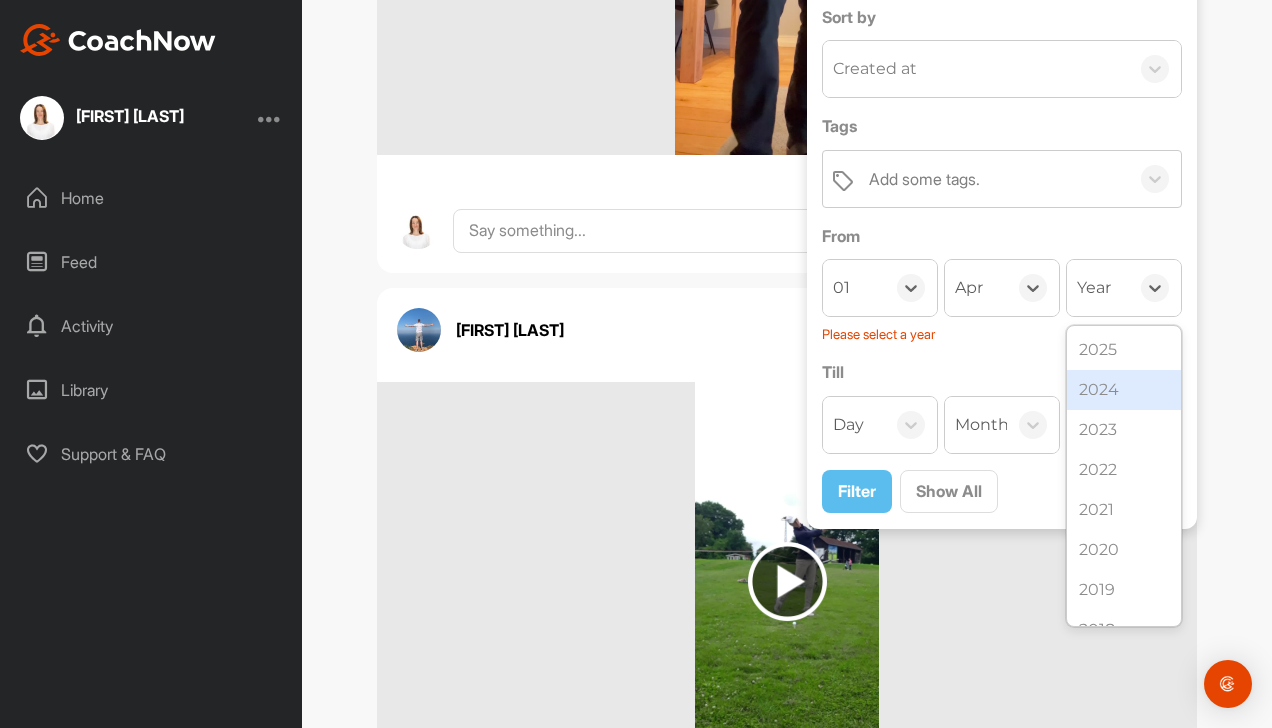 click on "2024" at bounding box center (1124, 390) 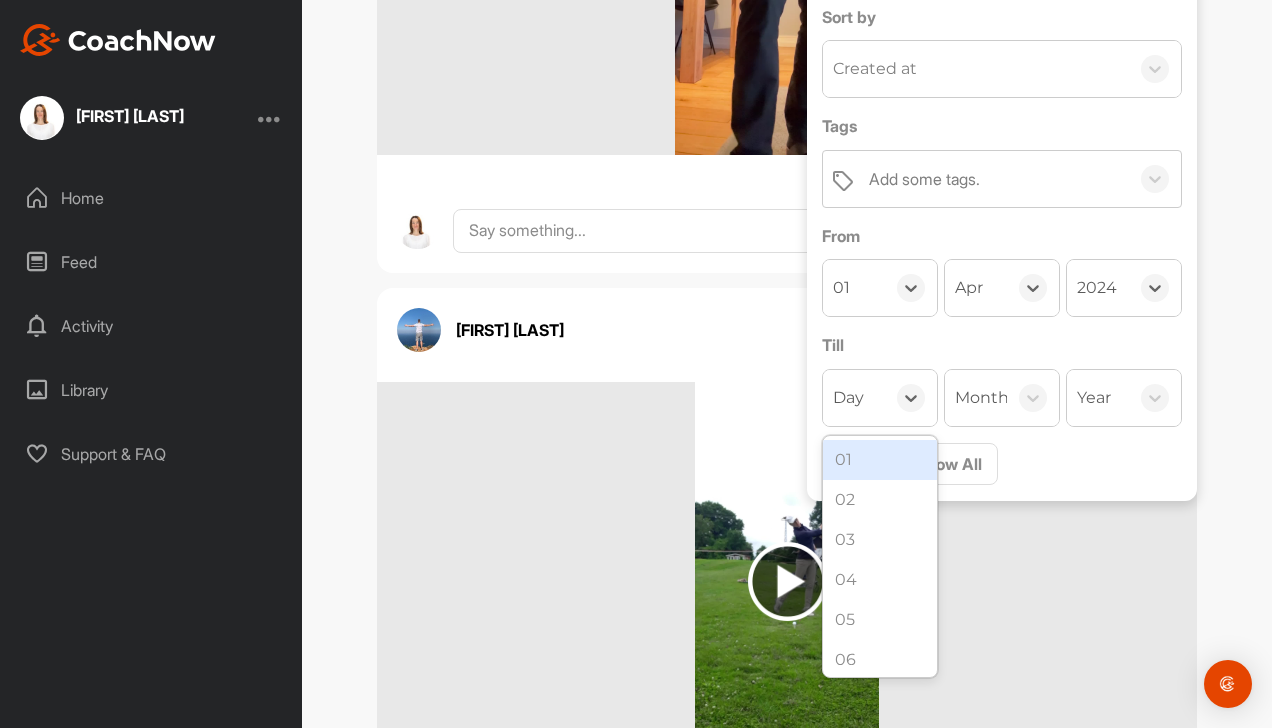 click on "Day" at bounding box center (848, 398) 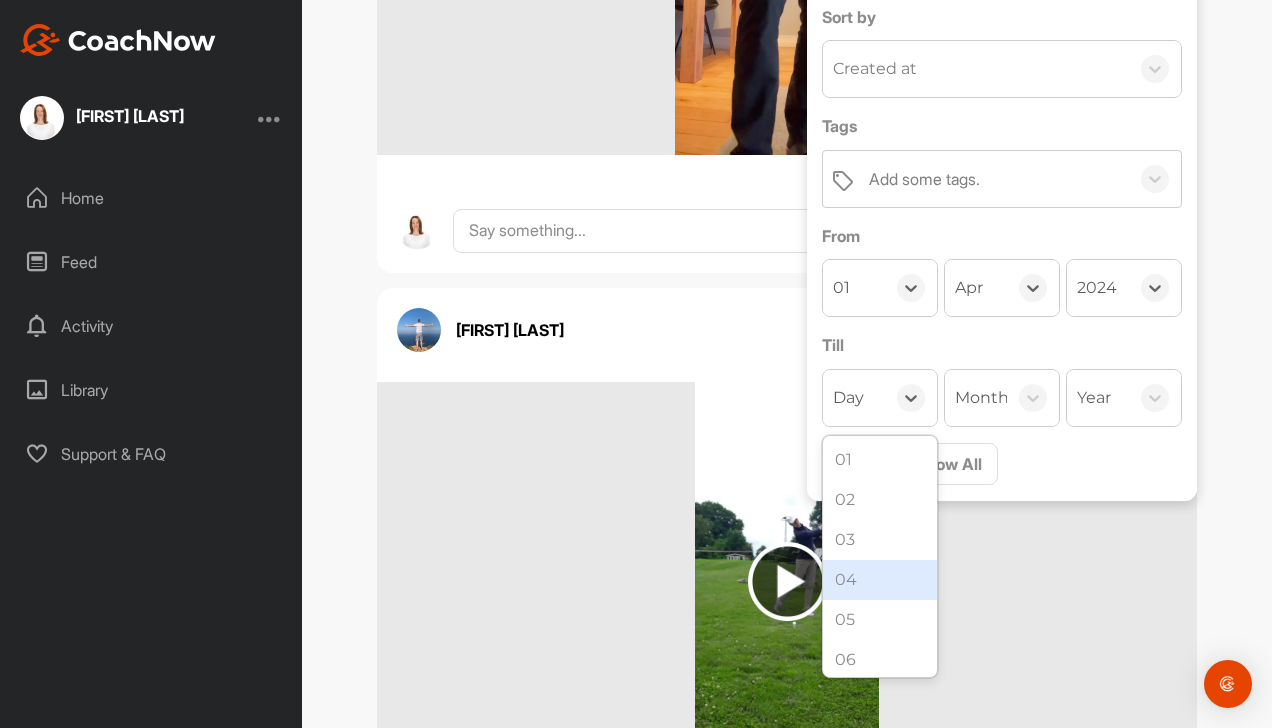 click on "04" at bounding box center (880, 580) 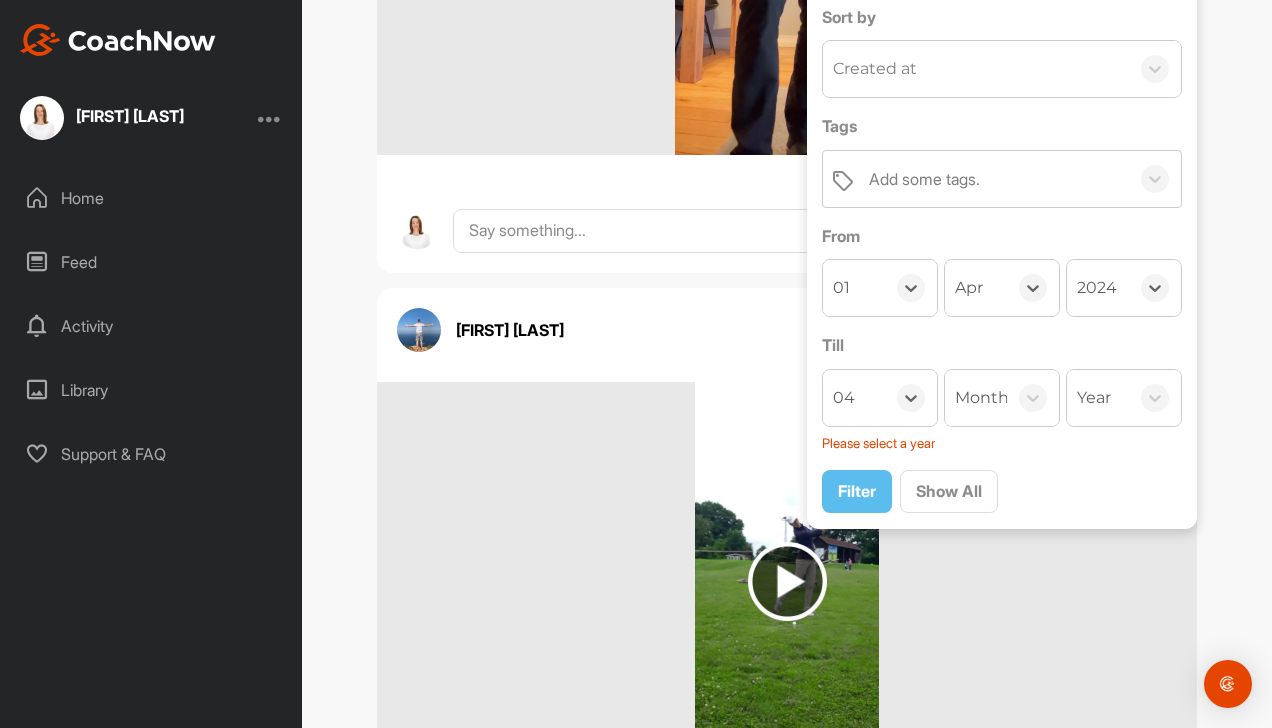 click on "Month" at bounding box center (982, 398) 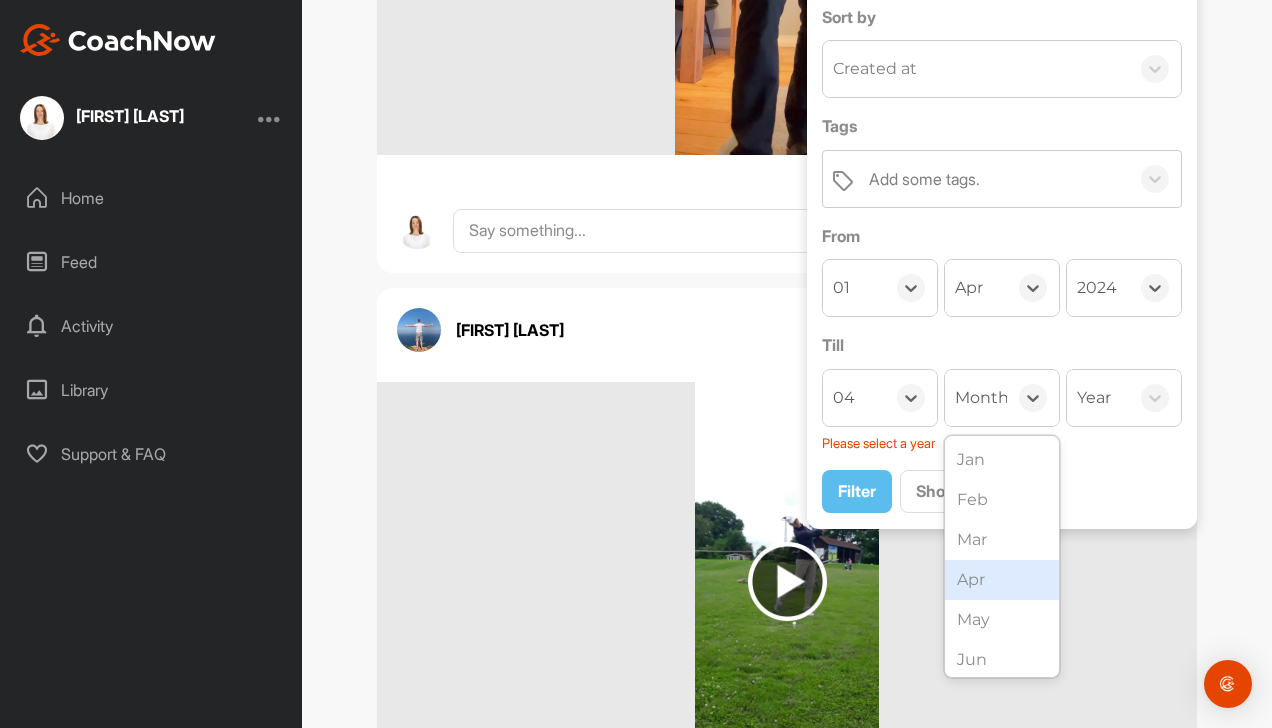 drag, startPoint x: 986, startPoint y: 624, endPoint x: 1028, endPoint y: 581, distance: 60.108234 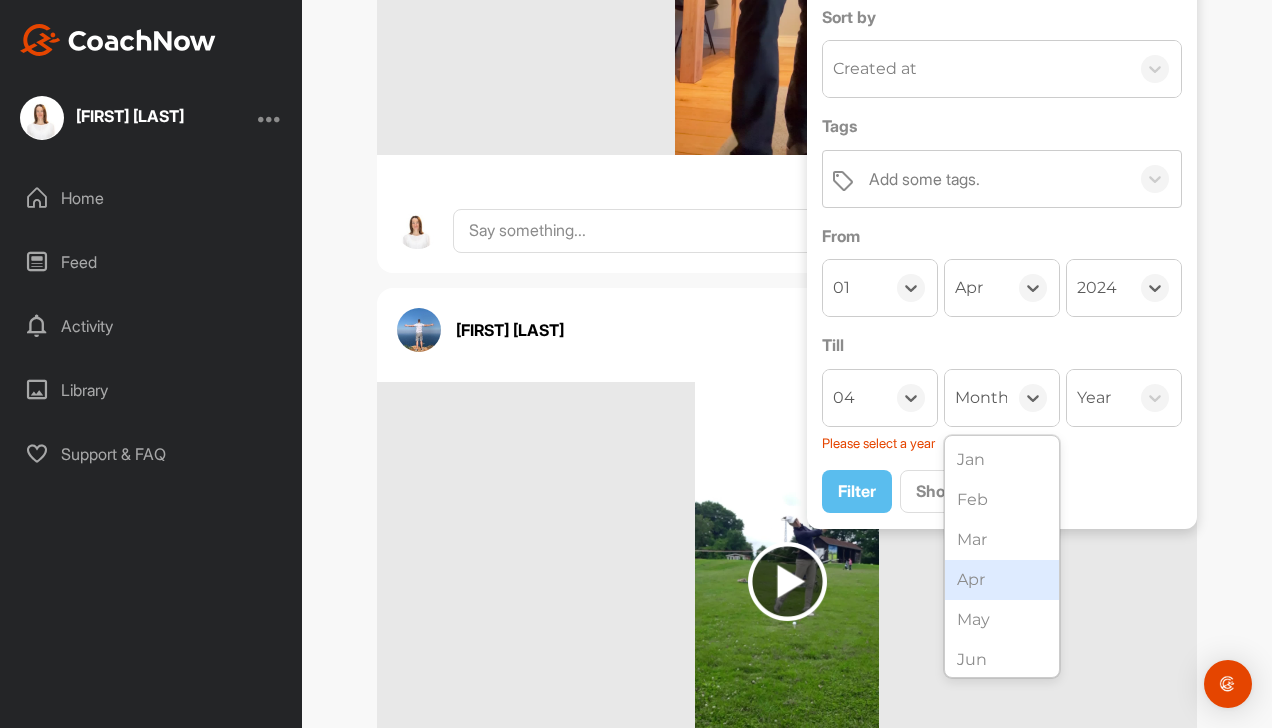 click on "Apr" at bounding box center (1002, 580) 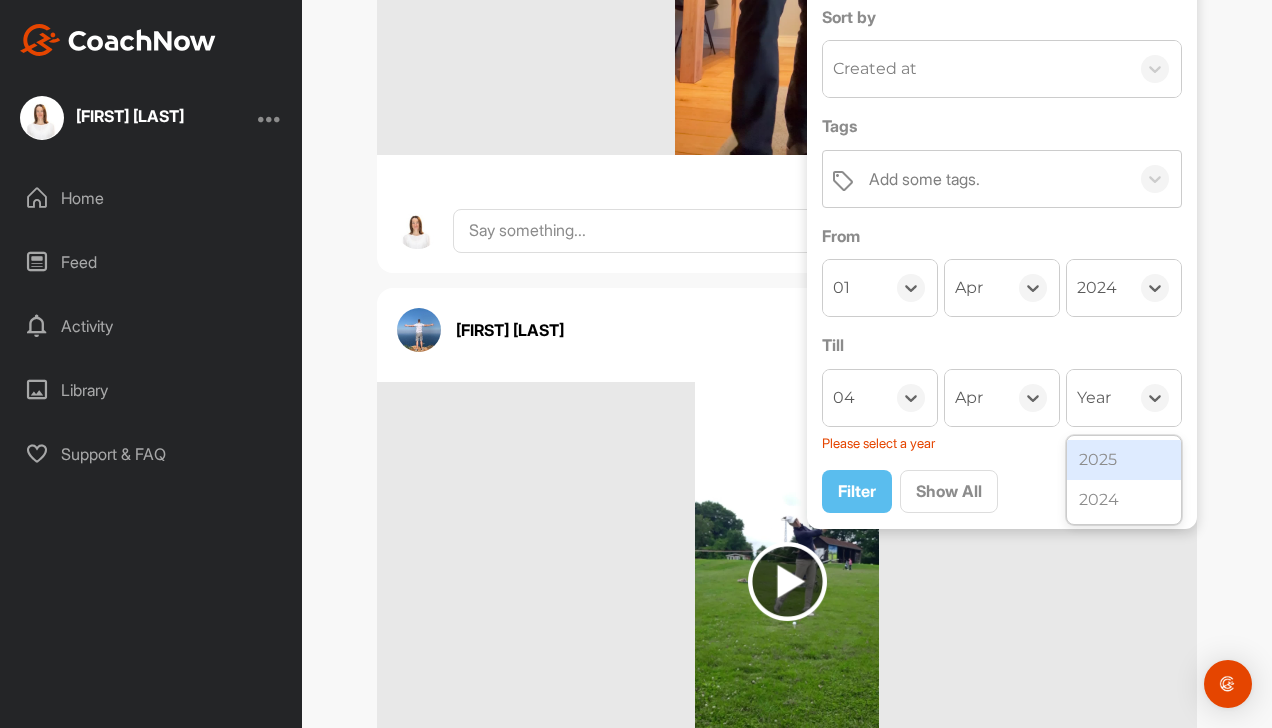 click on "Year" at bounding box center [1094, 398] 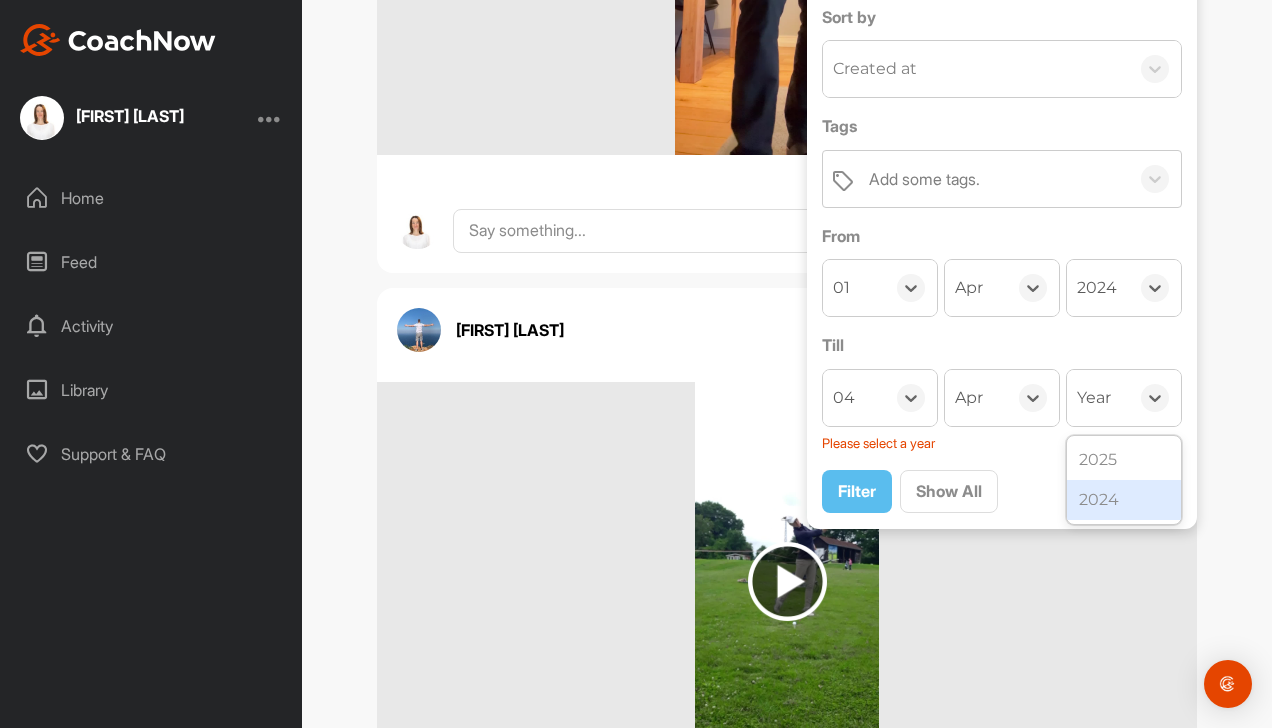 click on "2024" at bounding box center [1124, 500] 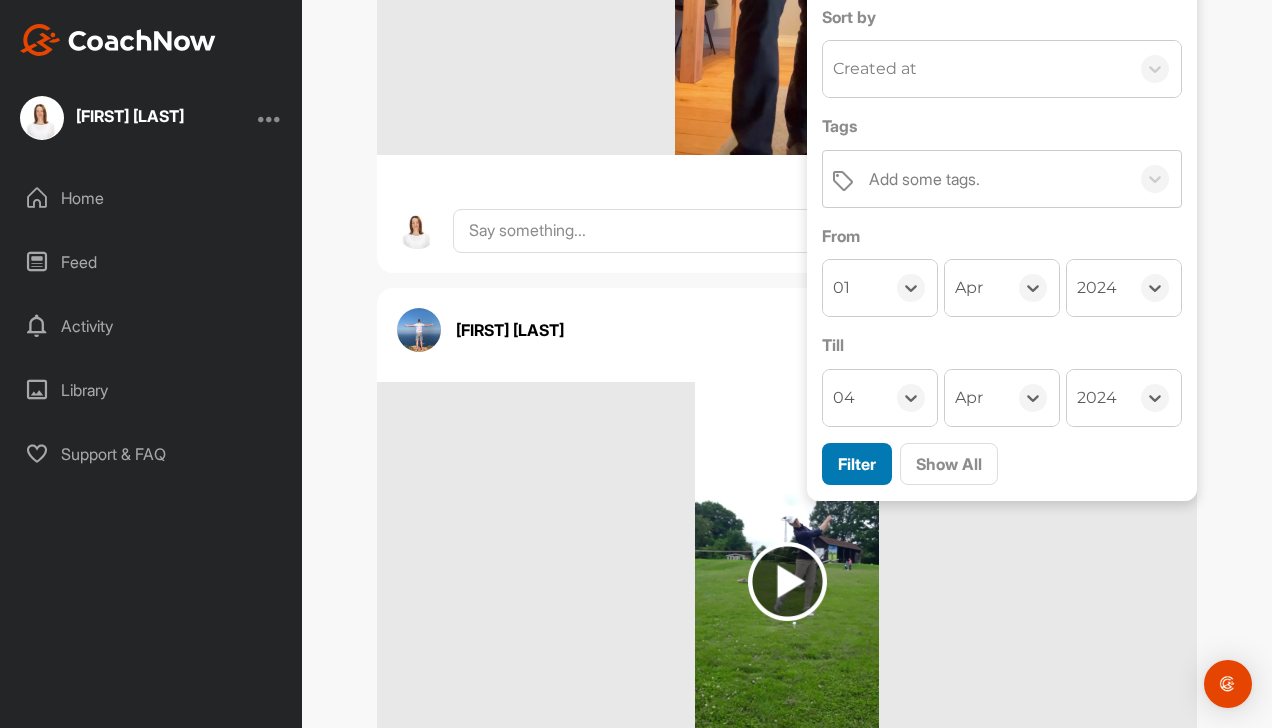 click on "Filter" at bounding box center [857, 464] 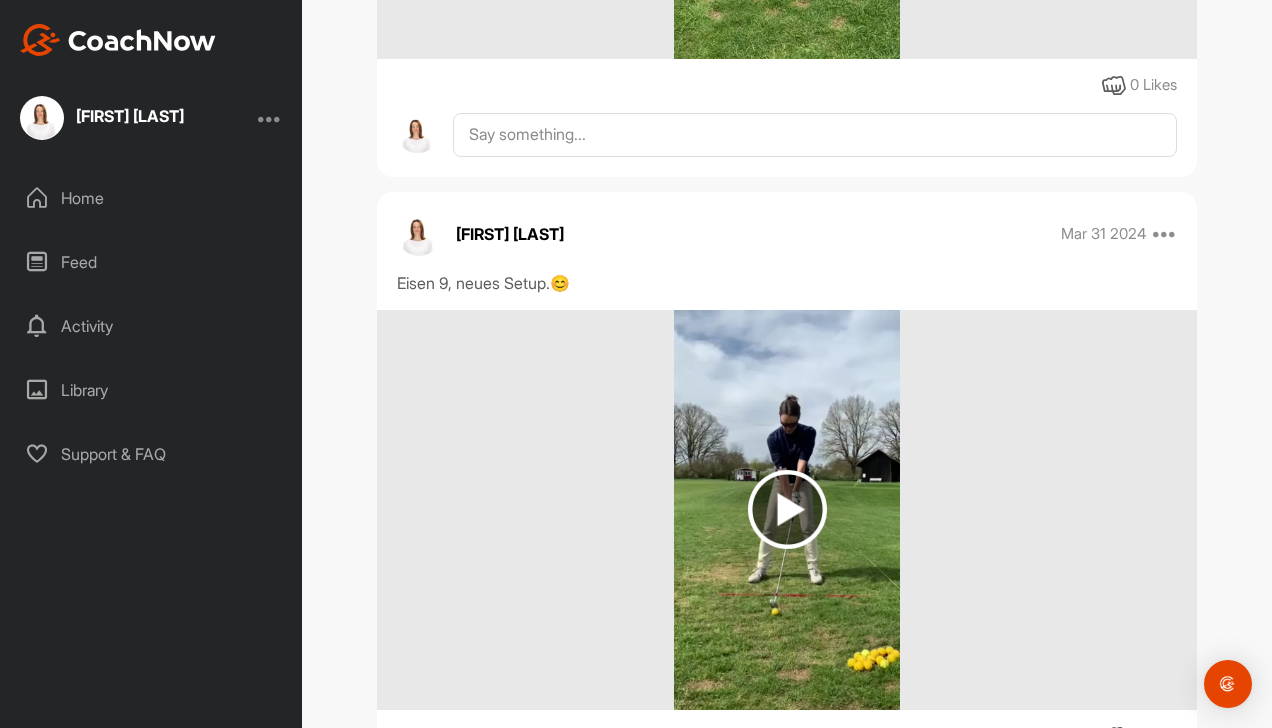 scroll, scrollTop: 3552, scrollLeft: 0, axis: vertical 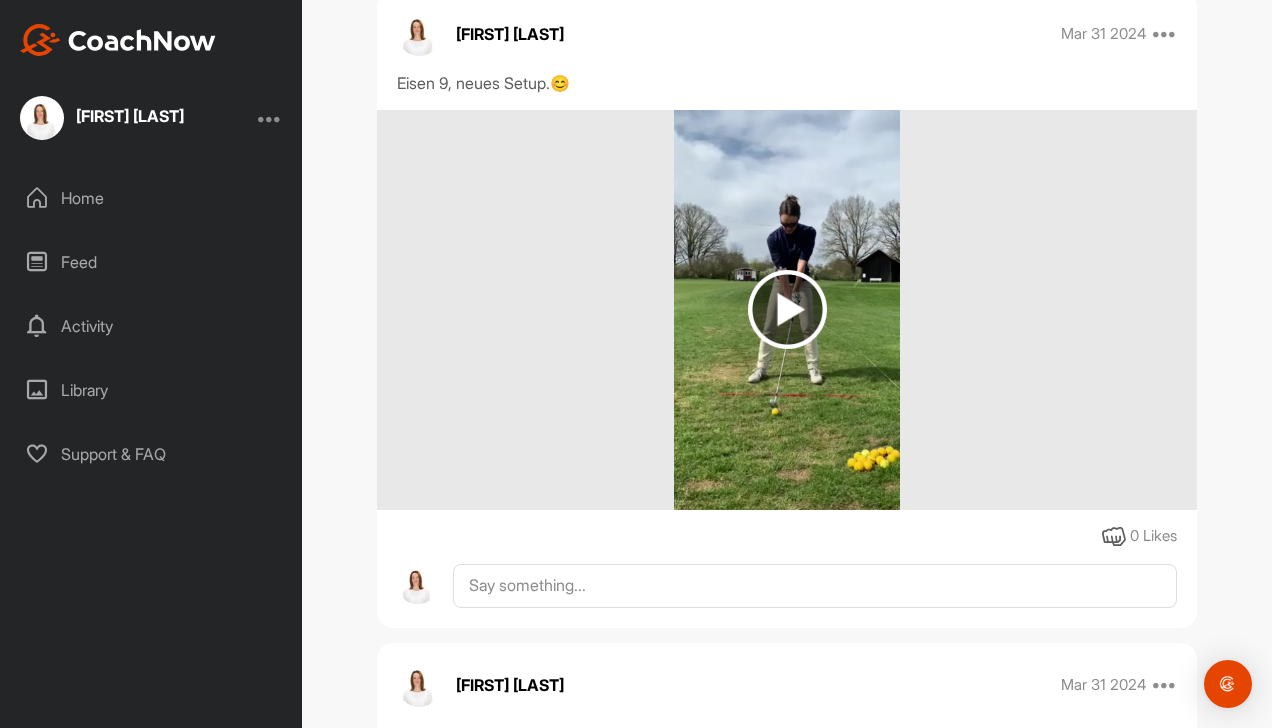 click at bounding box center [787, 309] 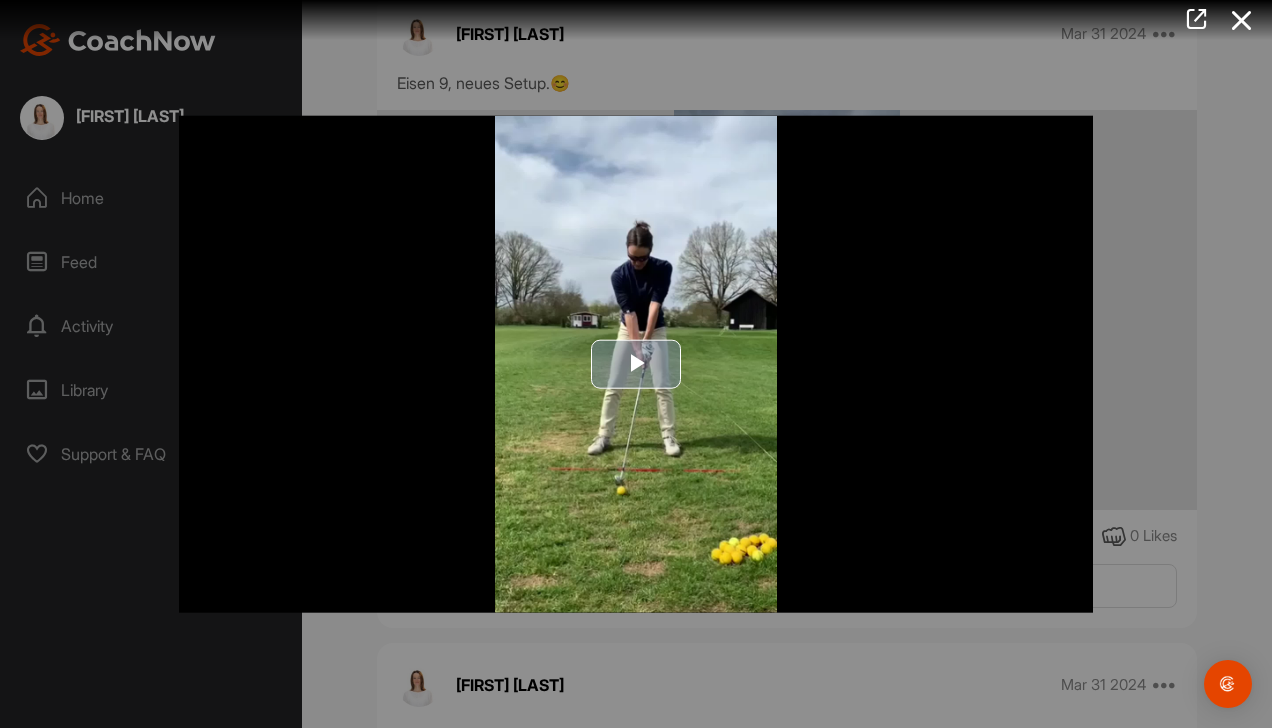 click at bounding box center [636, 364] 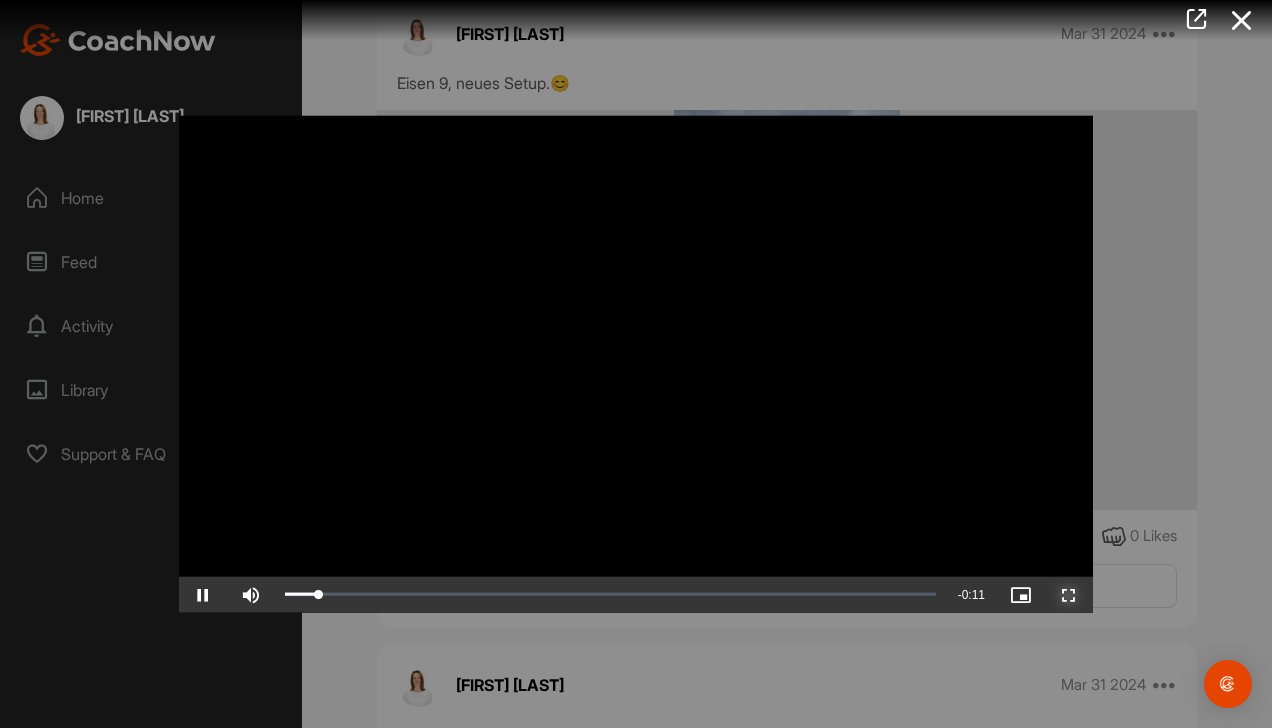 click at bounding box center (1069, 594) 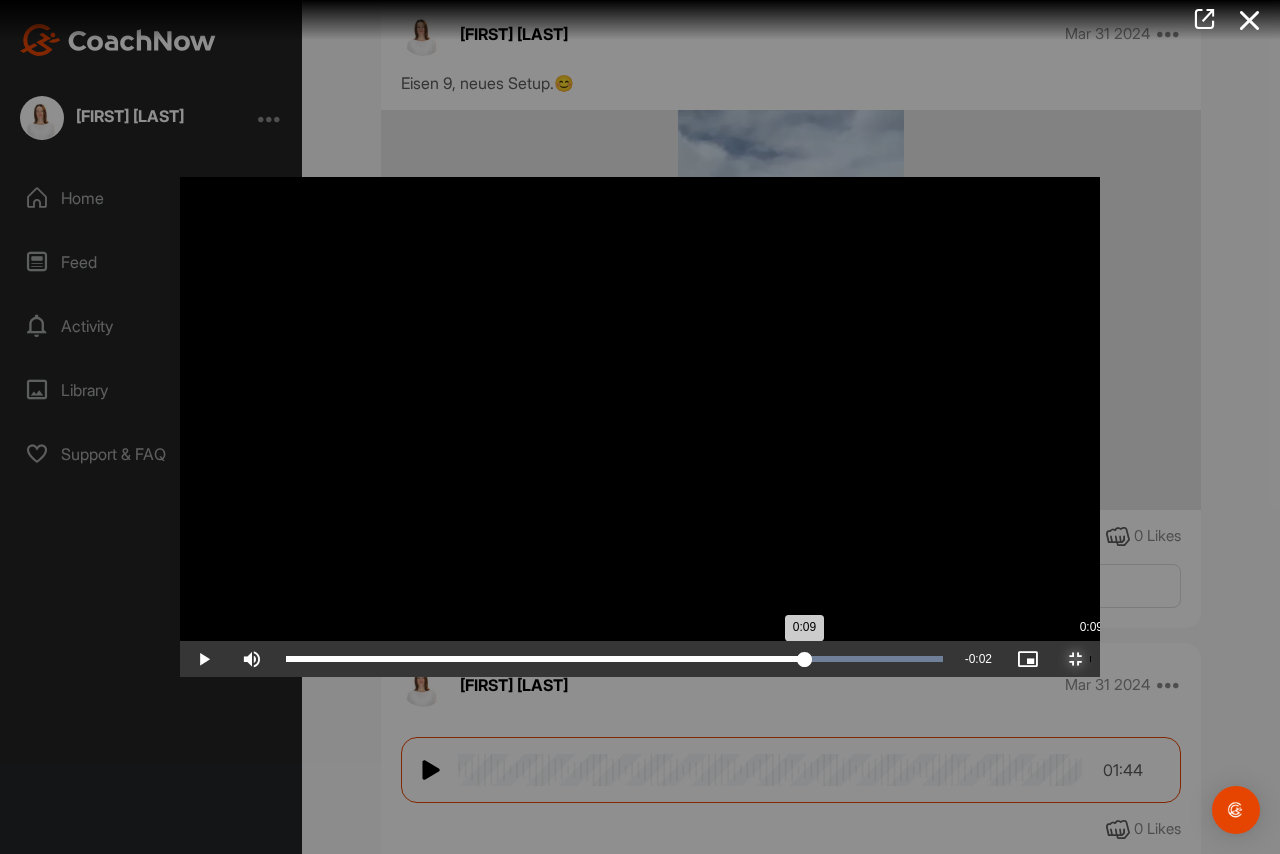 click on "0:09" at bounding box center [545, 659] 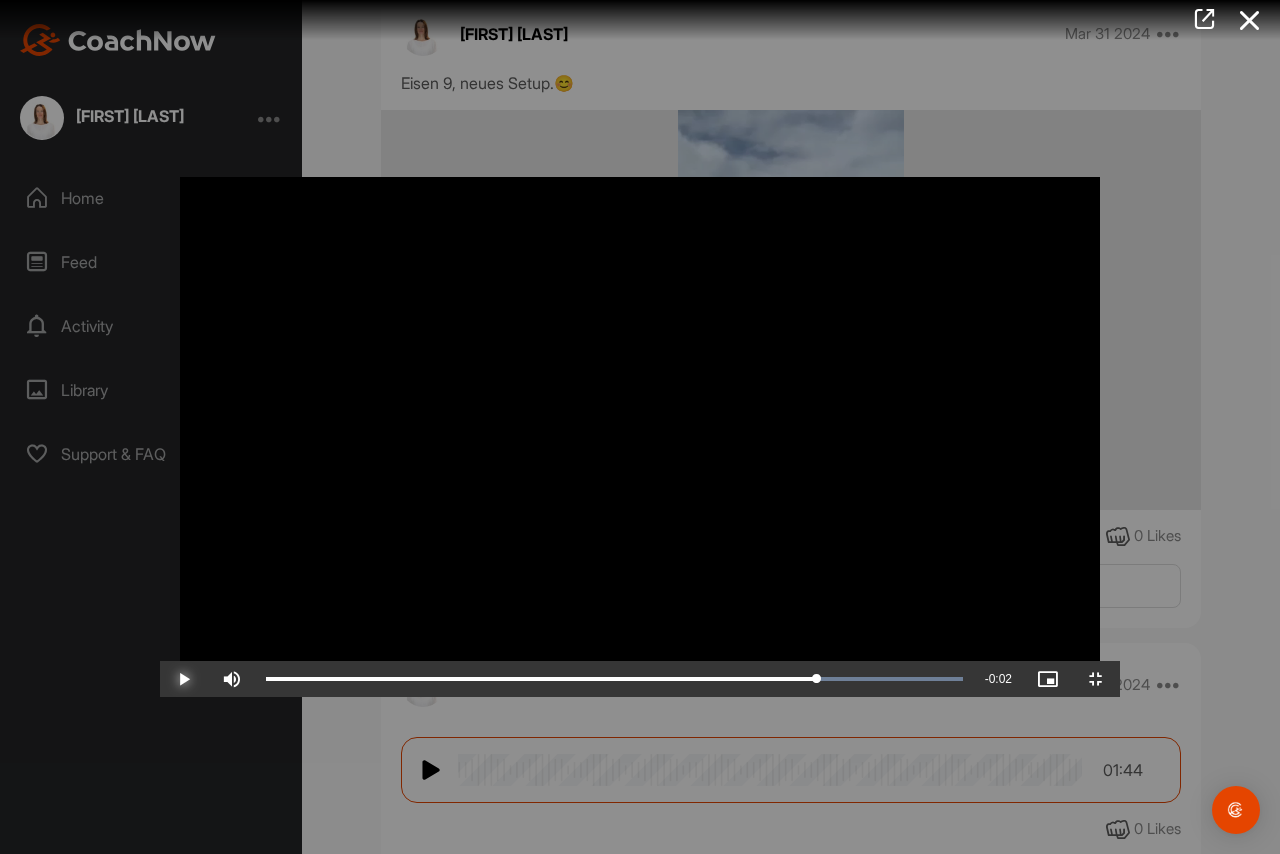 click at bounding box center [184, 679] 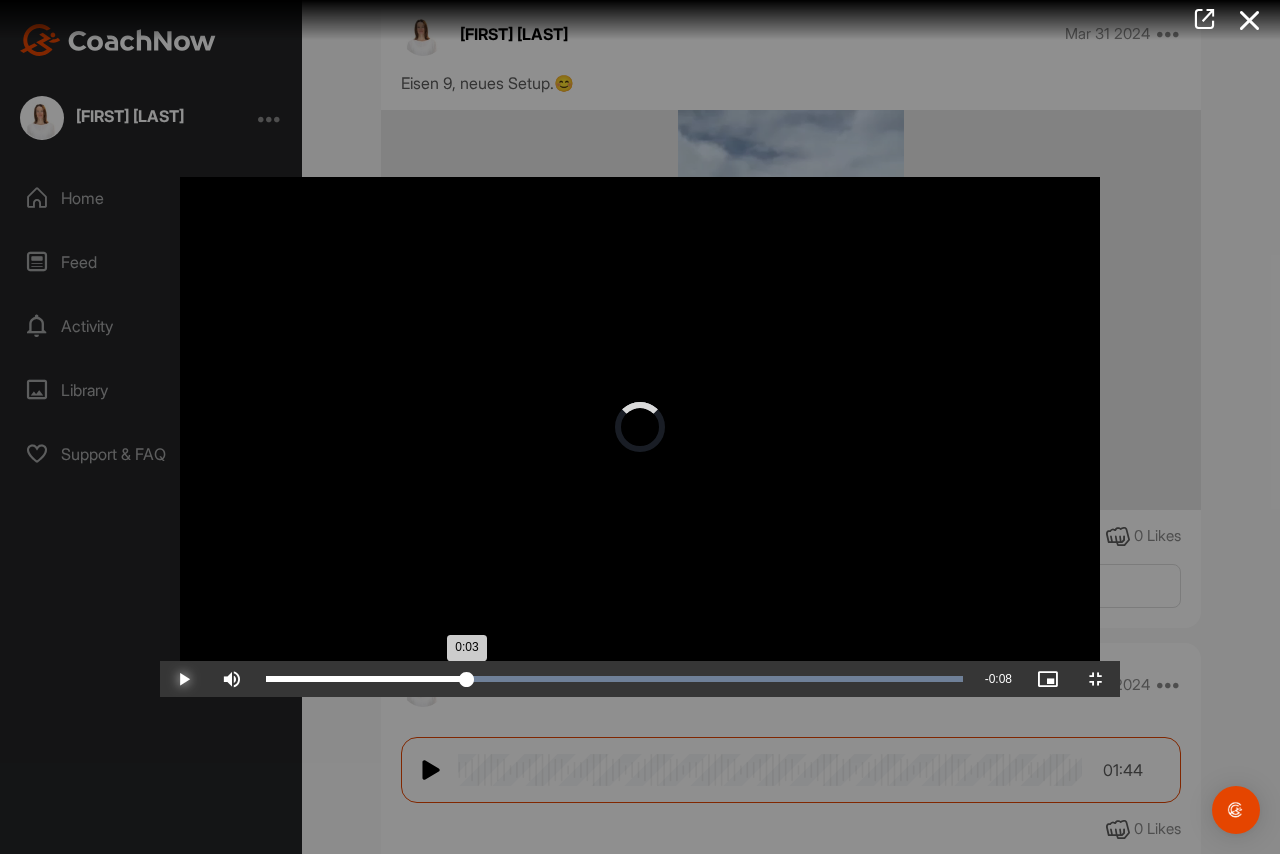 click on "0:03" at bounding box center (366, 679) 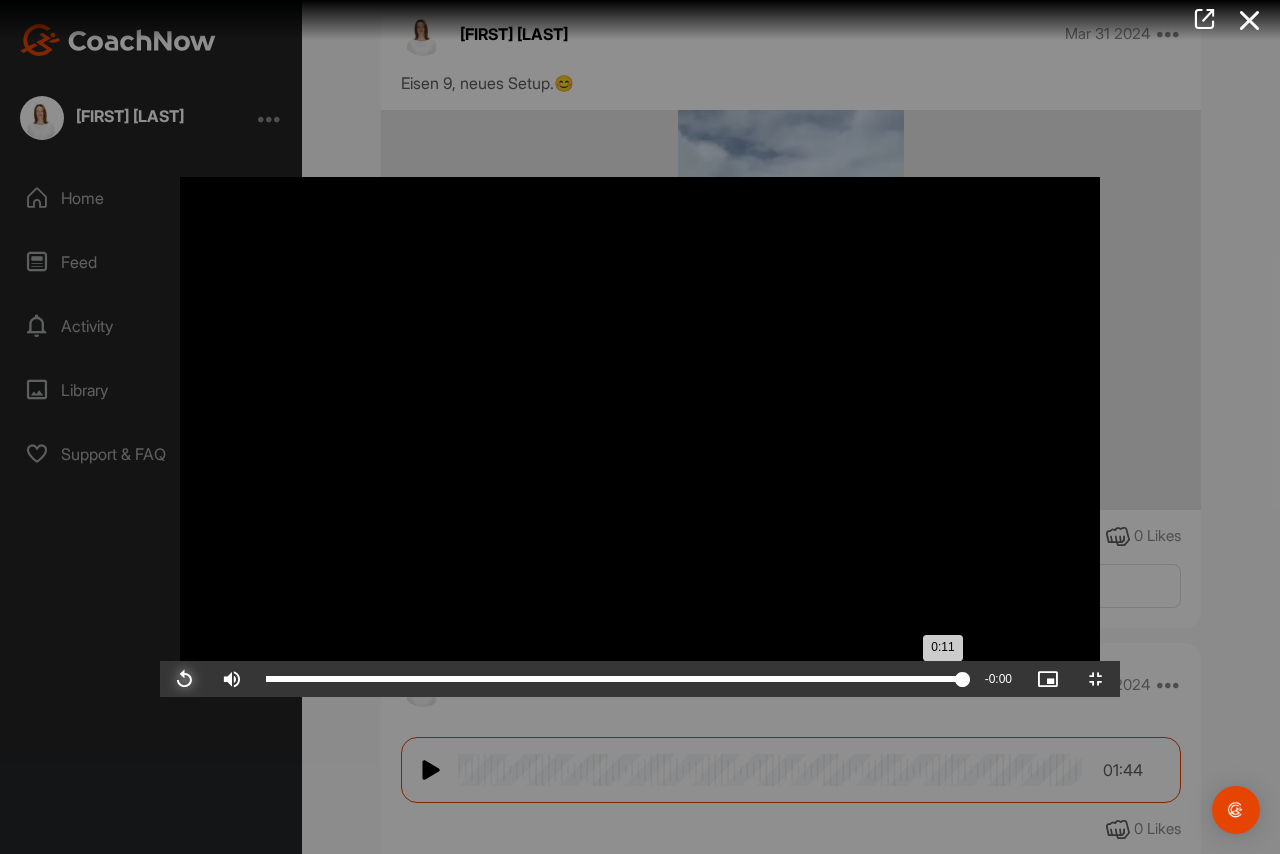 click on "0:11" at bounding box center [614, 679] 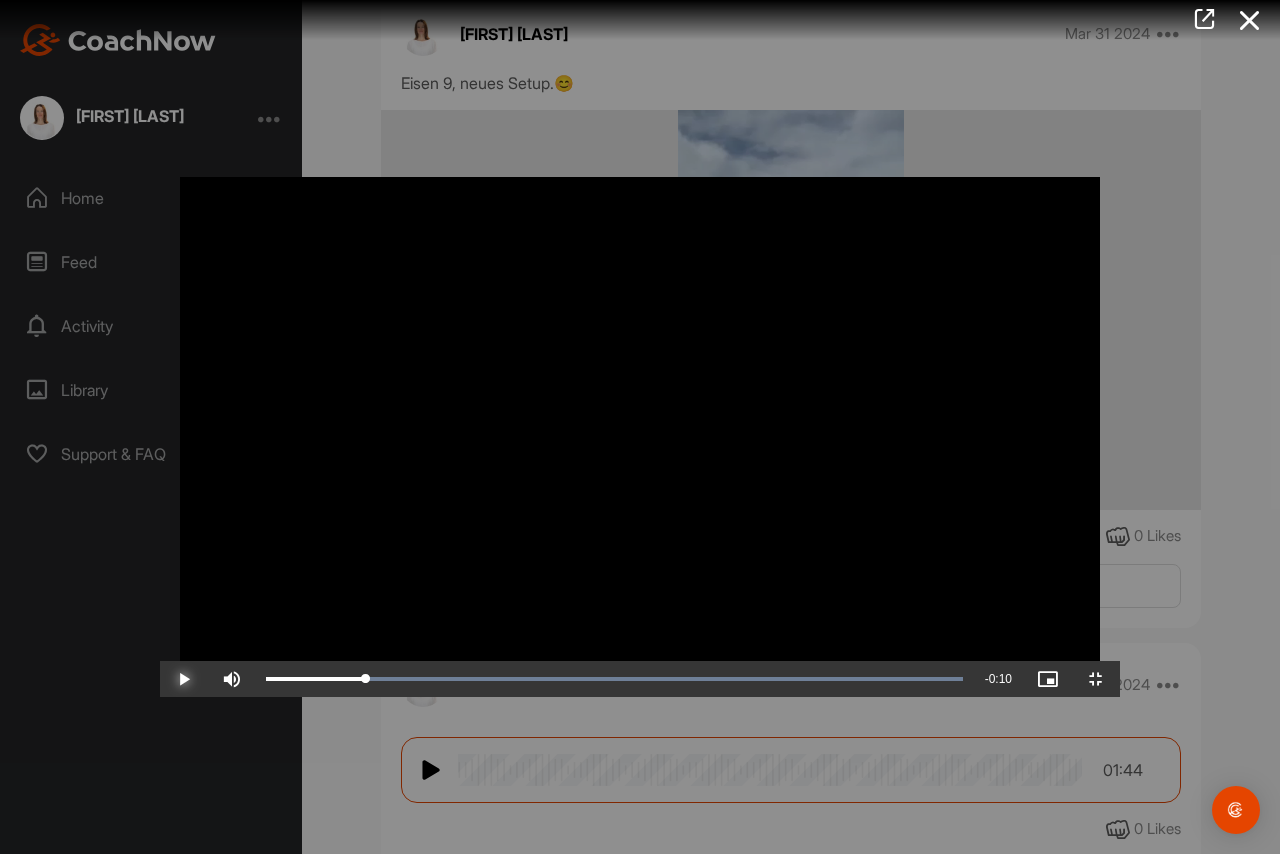 click at bounding box center [184, 679] 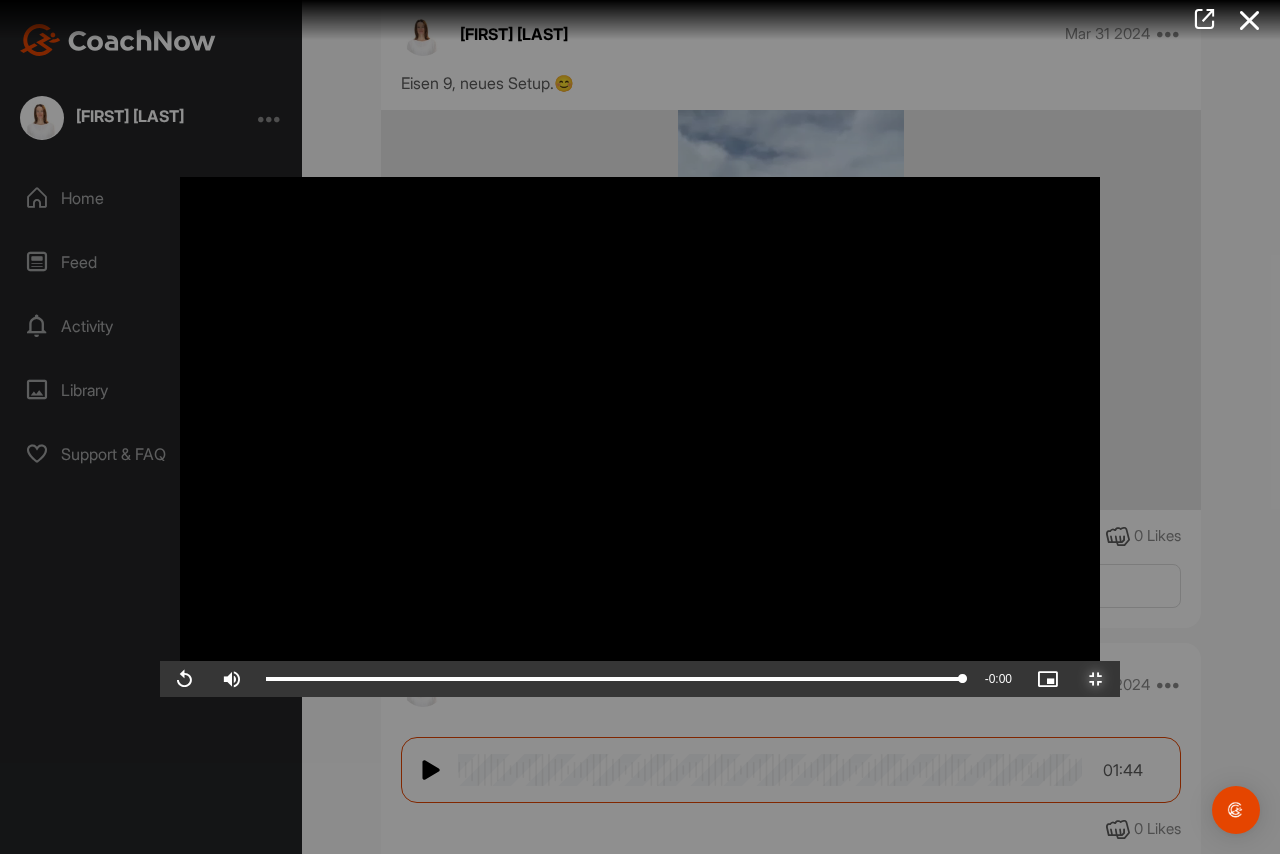 click at bounding box center [1096, 679] 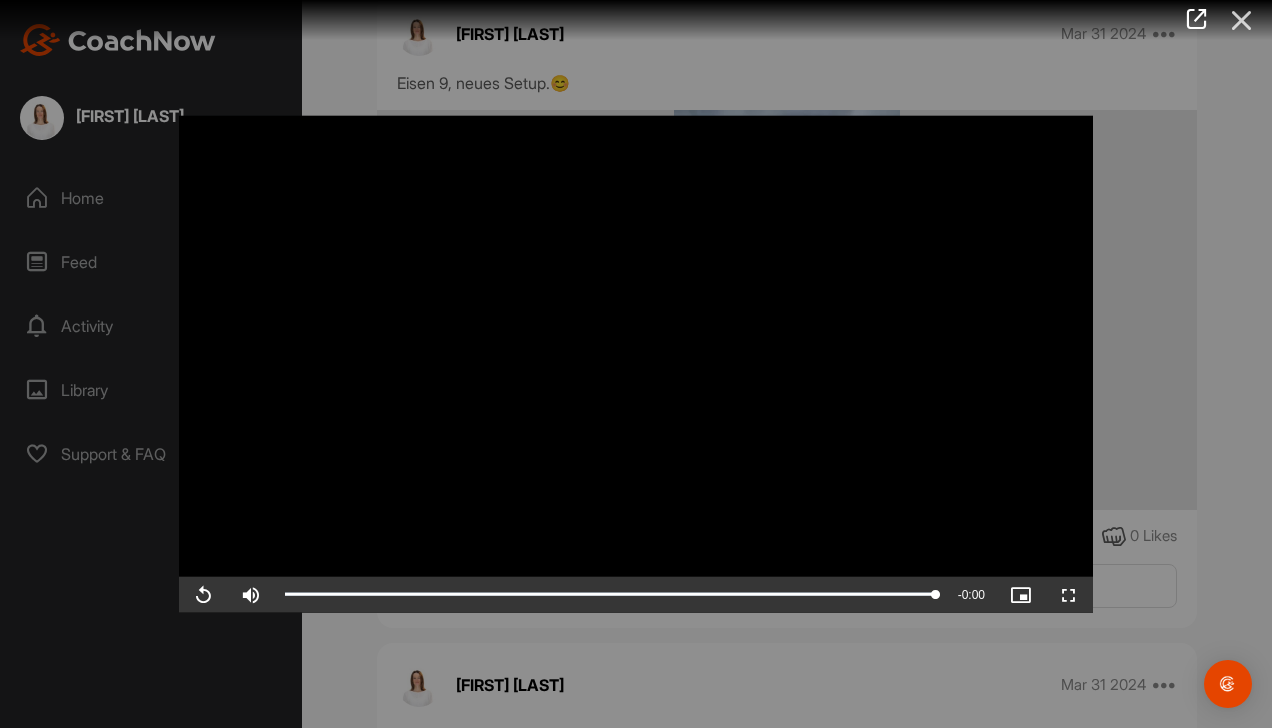 click at bounding box center [1242, 20] 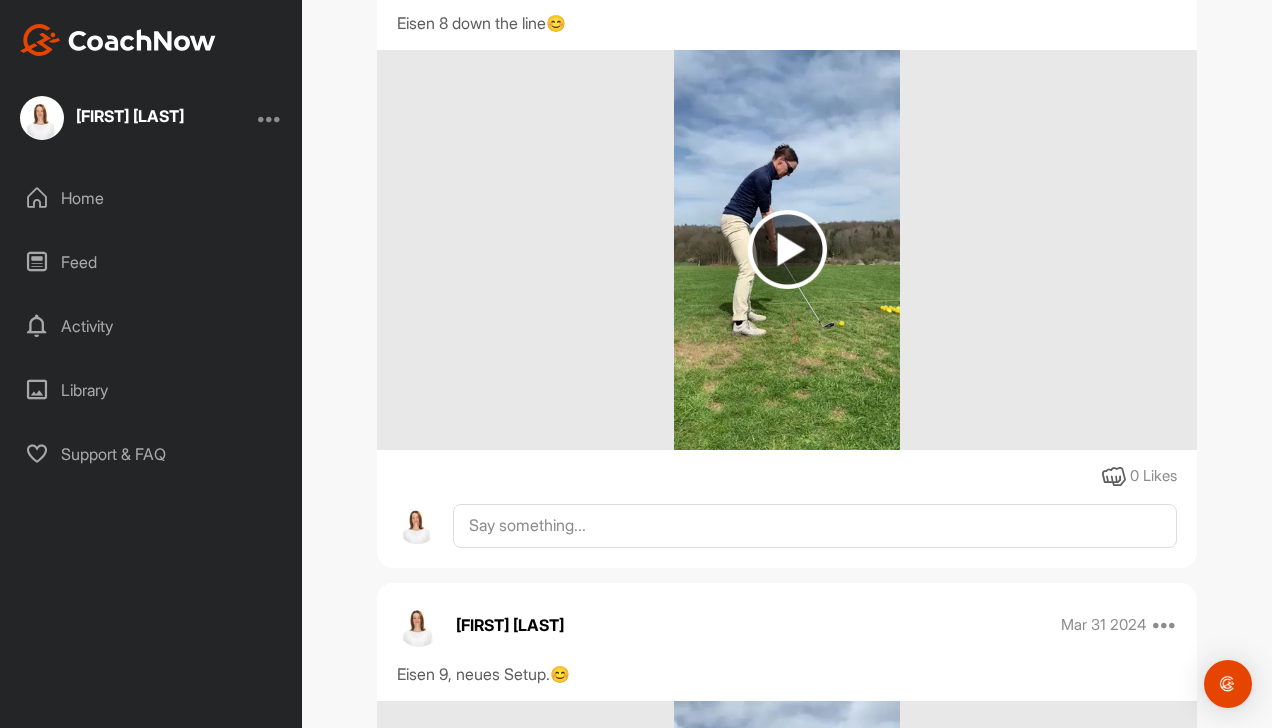 scroll, scrollTop: 2852, scrollLeft: 0, axis: vertical 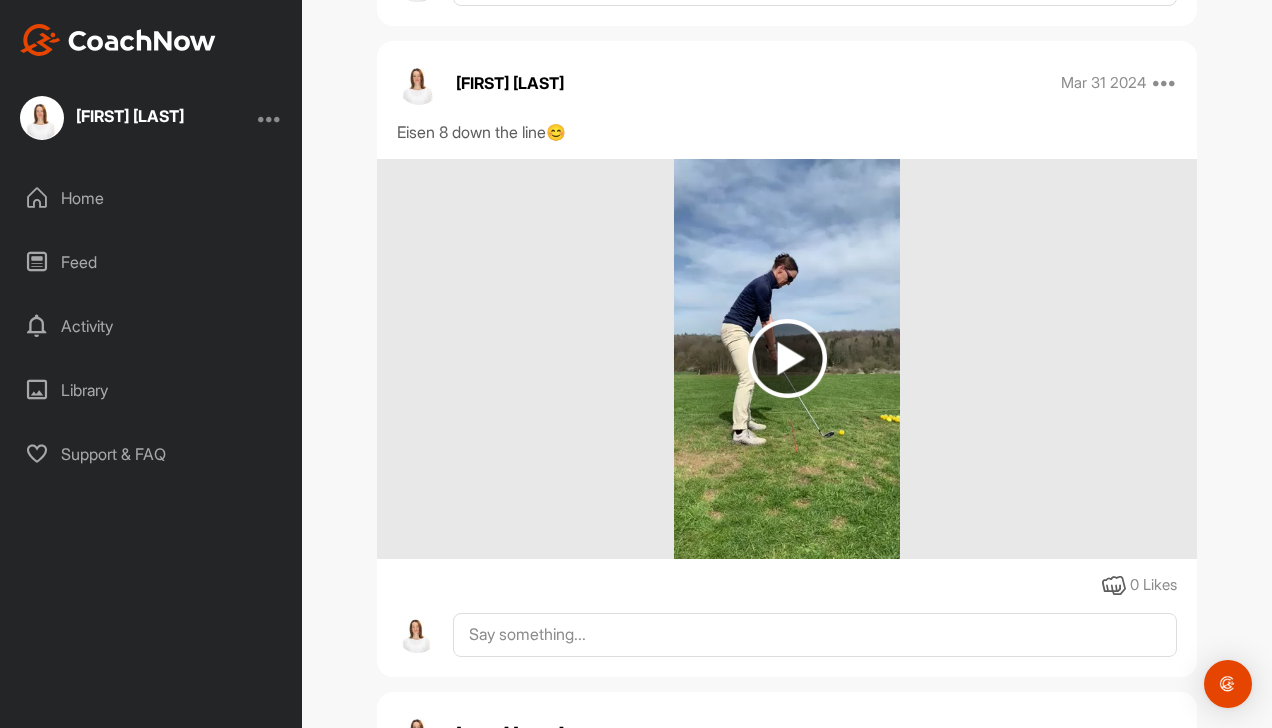 click at bounding box center (787, 358) 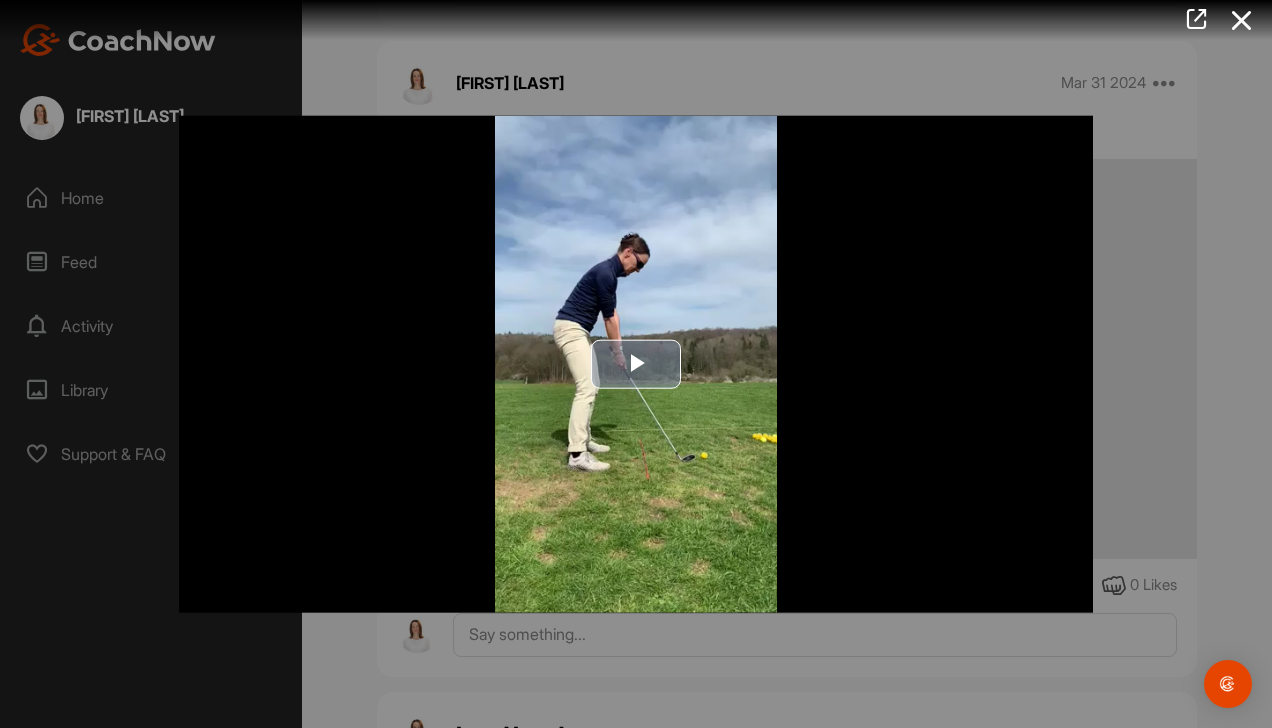 click at bounding box center (636, 364) 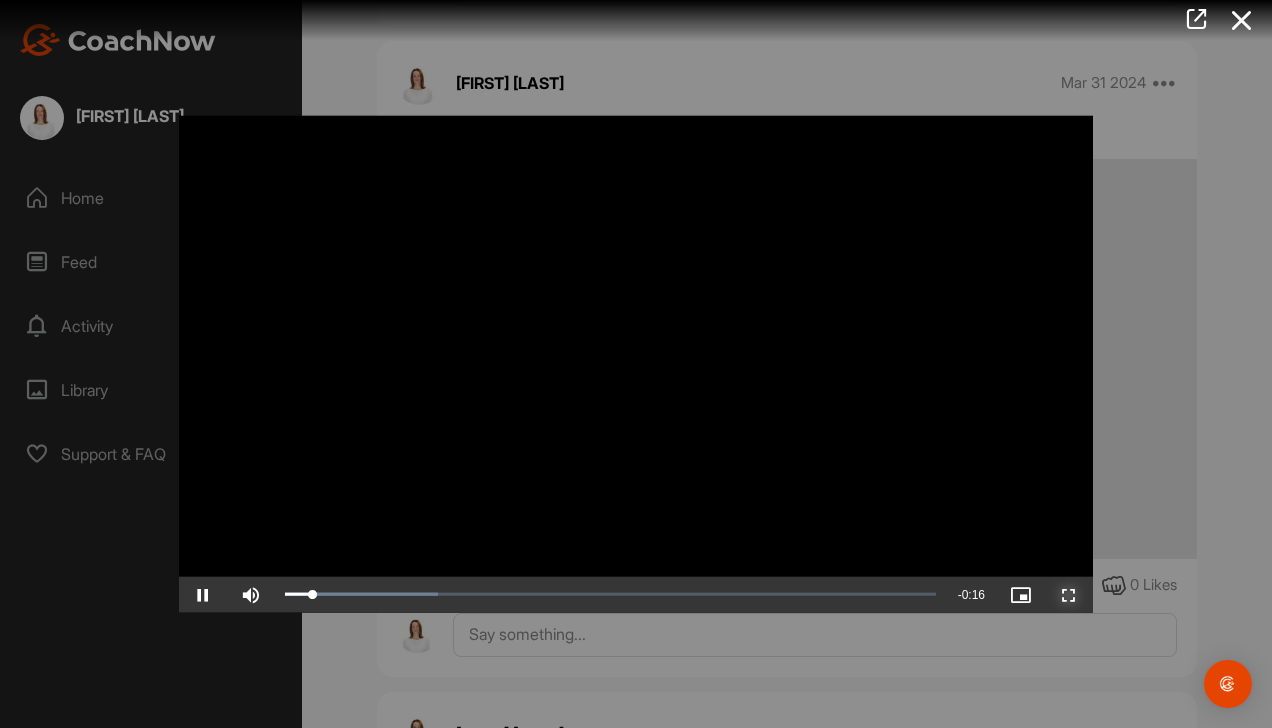 click at bounding box center (1069, 594) 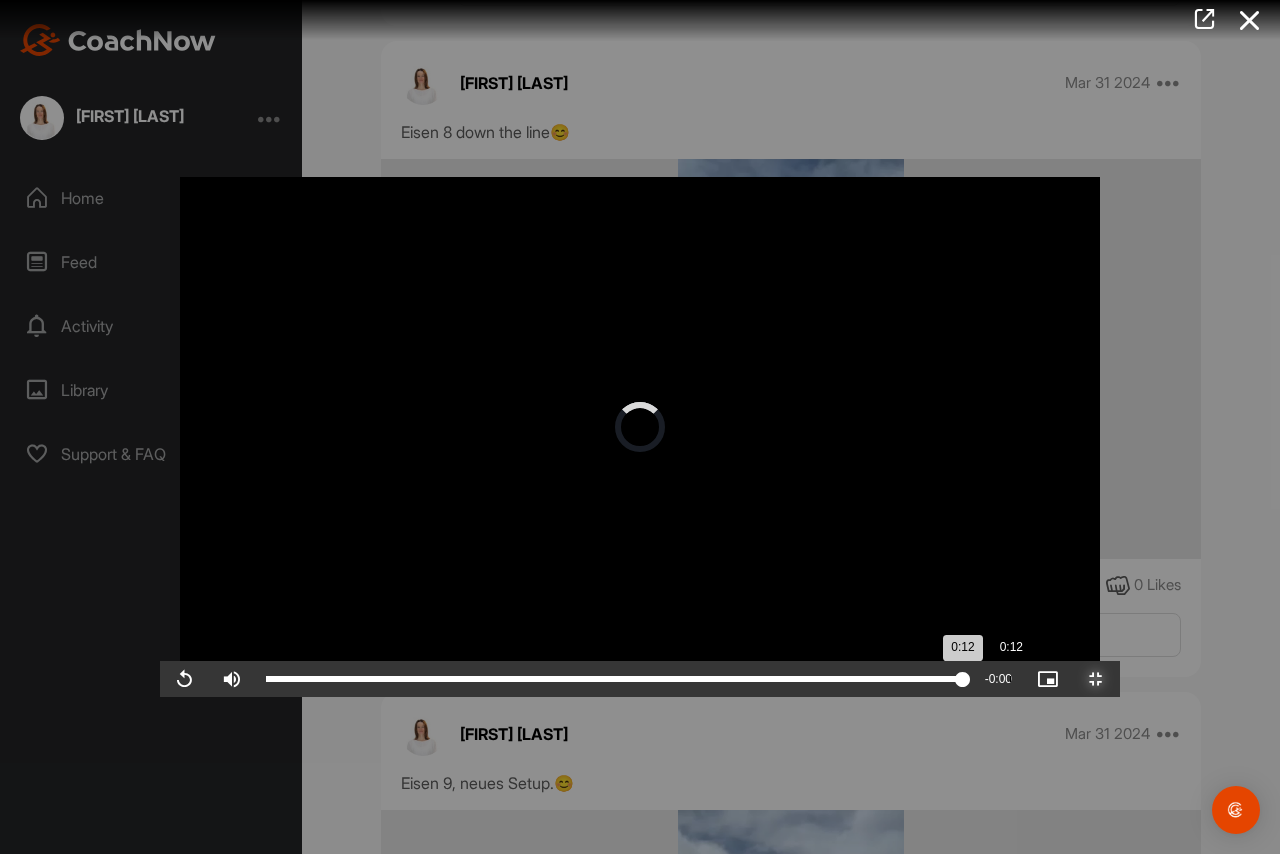 click on "Loaded :  100.00% 0:12 0:12" at bounding box center [614, 679] 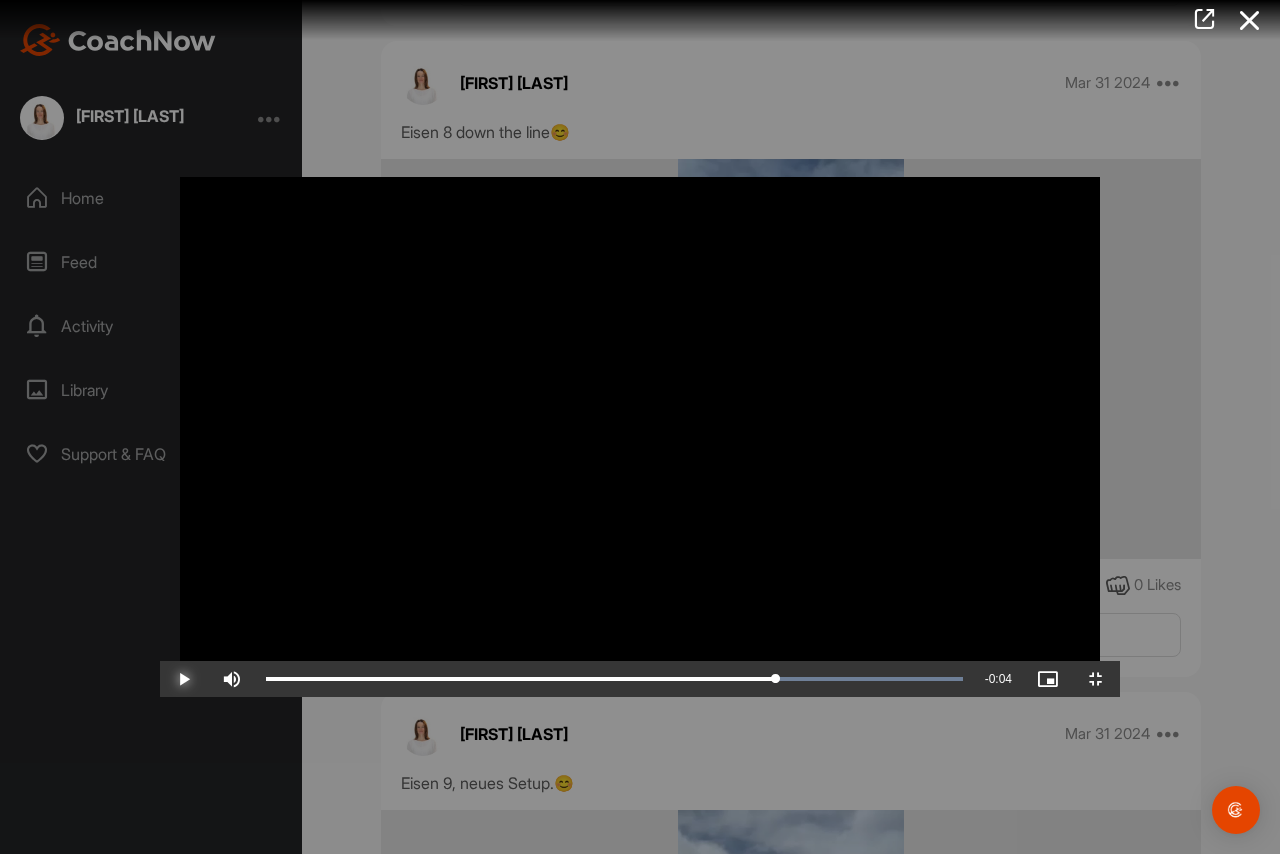 click at bounding box center [184, 679] 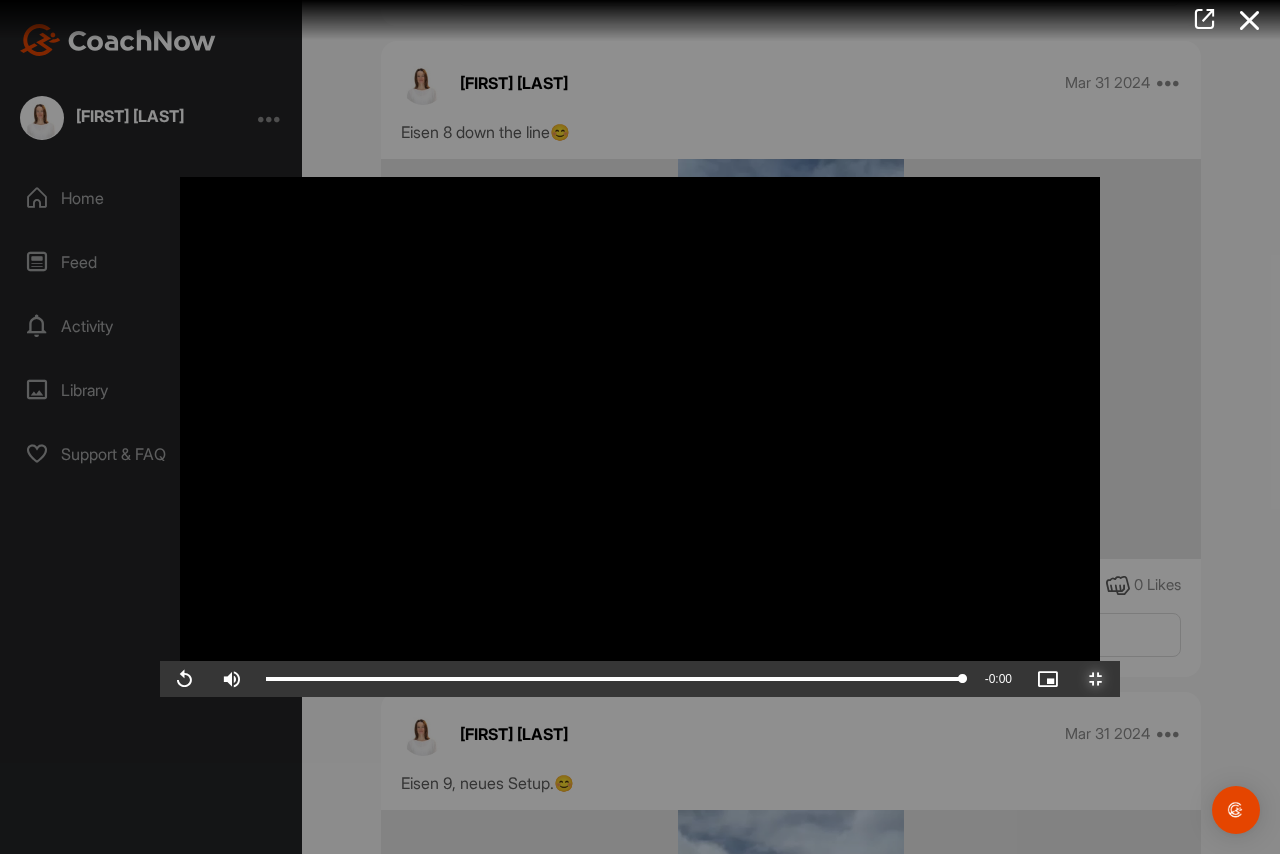 click at bounding box center [1096, 679] 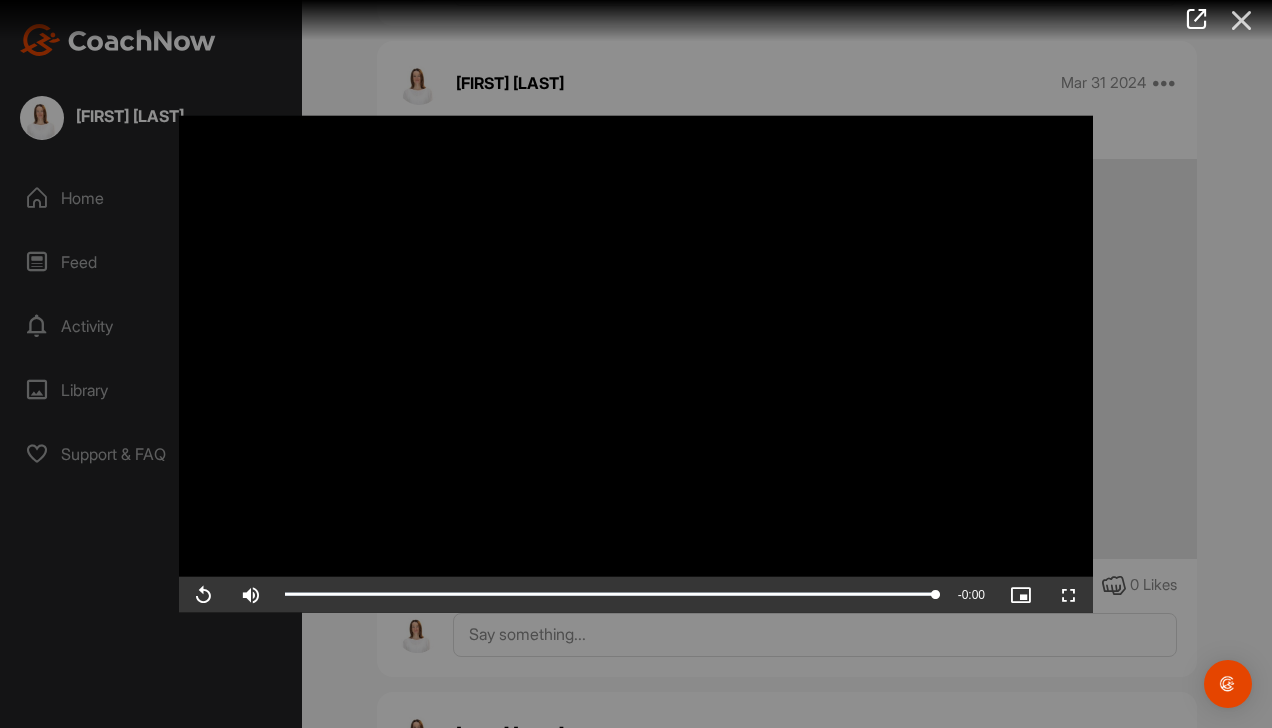 click at bounding box center [1242, 20] 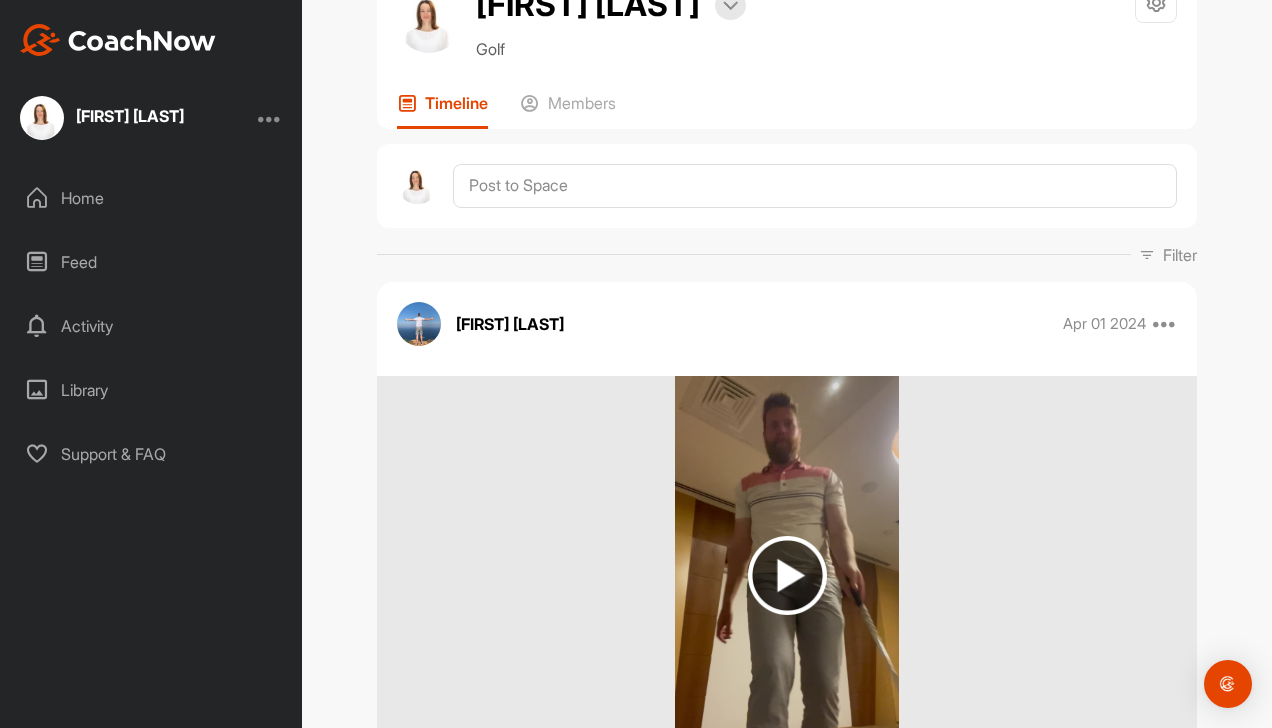 scroll, scrollTop: 0, scrollLeft: 0, axis: both 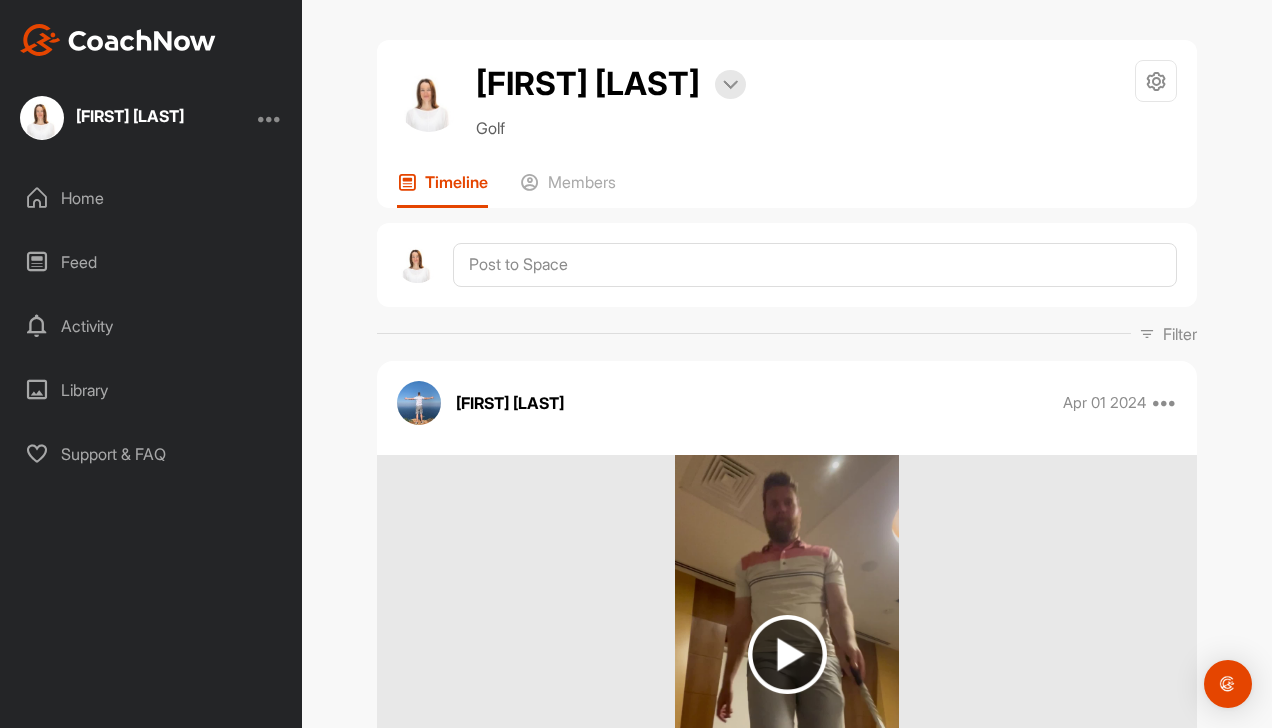 click at bounding box center [1147, 334] 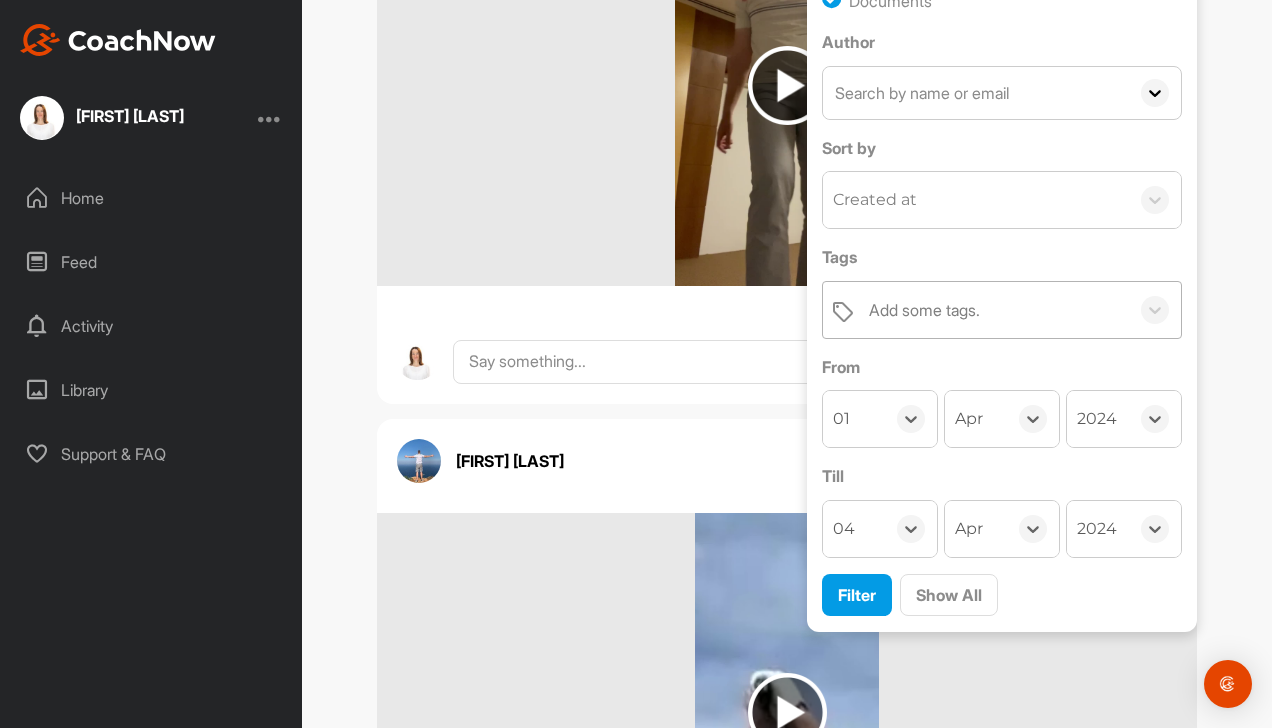 scroll, scrollTop: 600, scrollLeft: 0, axis: vertical 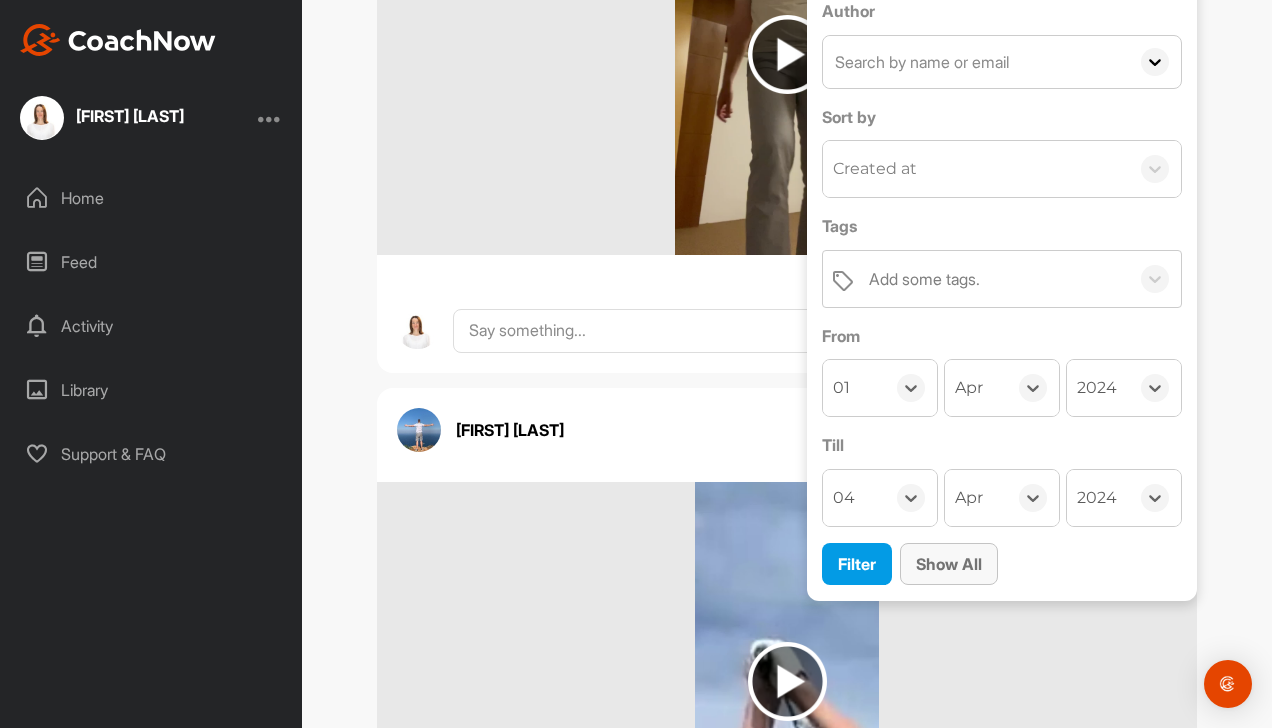 drag, startPoint x: 956, startPoint y: 615, endPoint x: 948, endPoint y: 622, distance: 10.630146 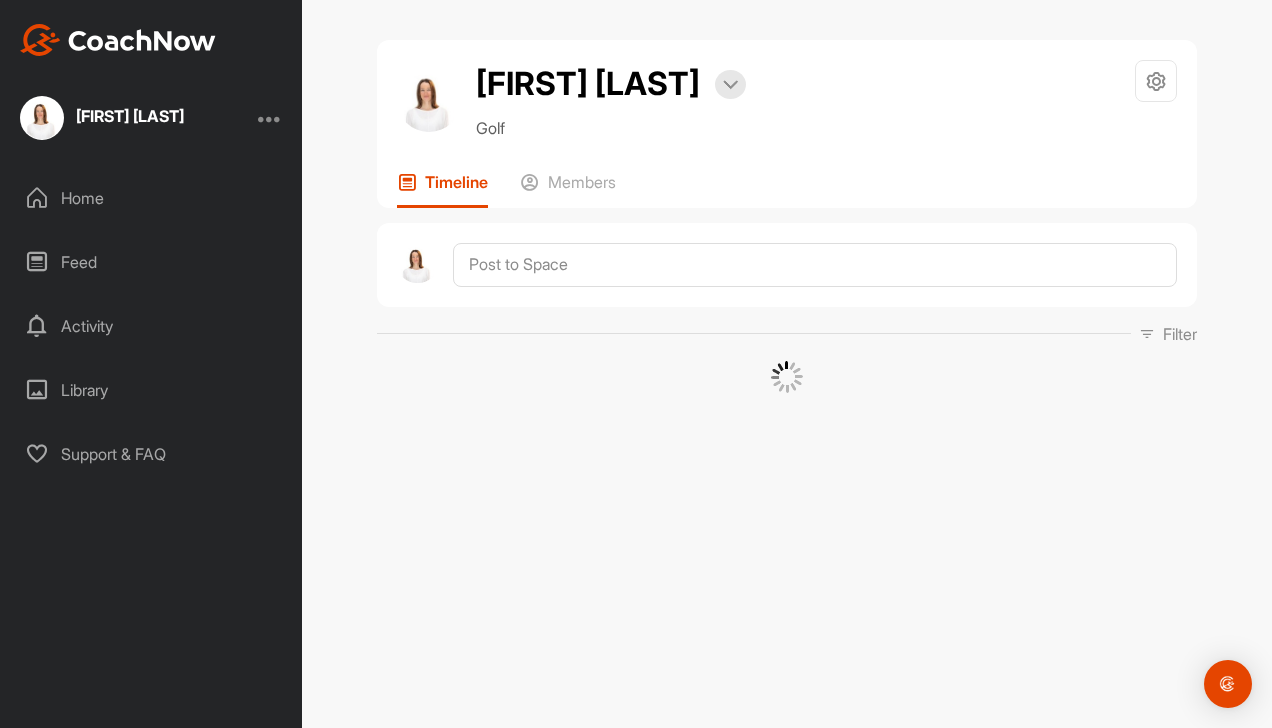 scroll, scrollTop: 0, scrollLeft: 0, axis: both 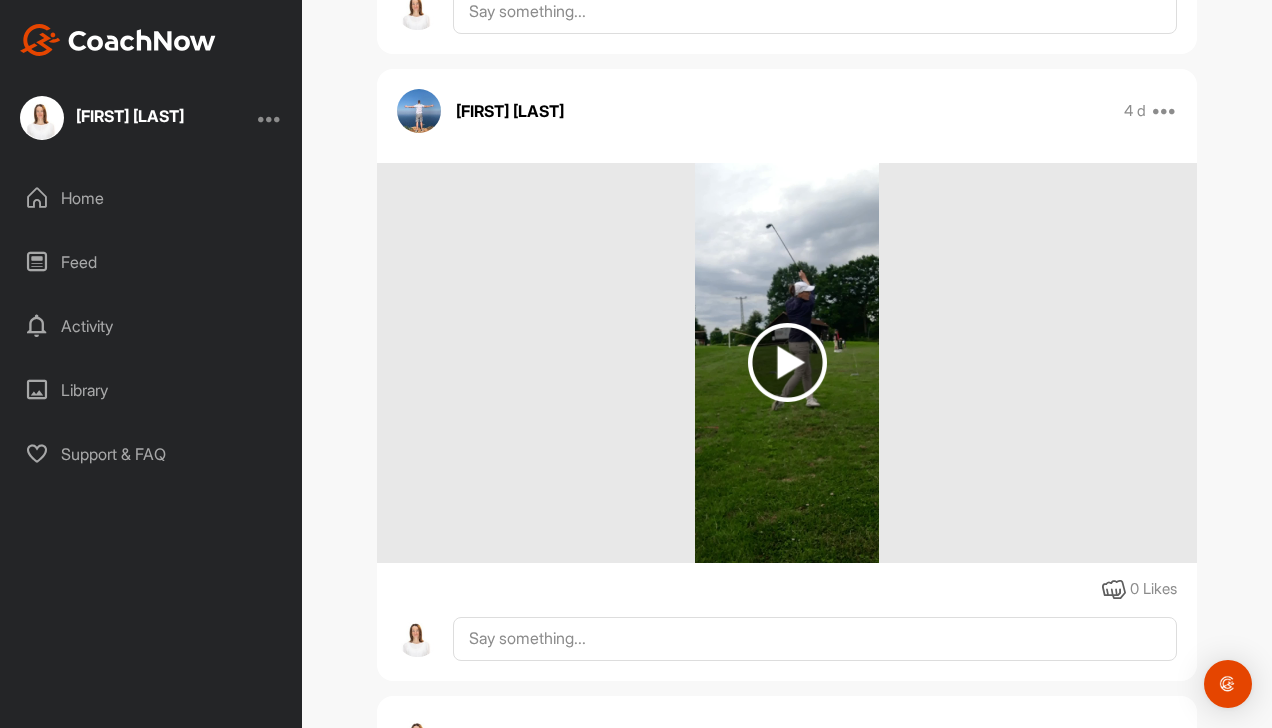 click at bounding box center [787, 362] 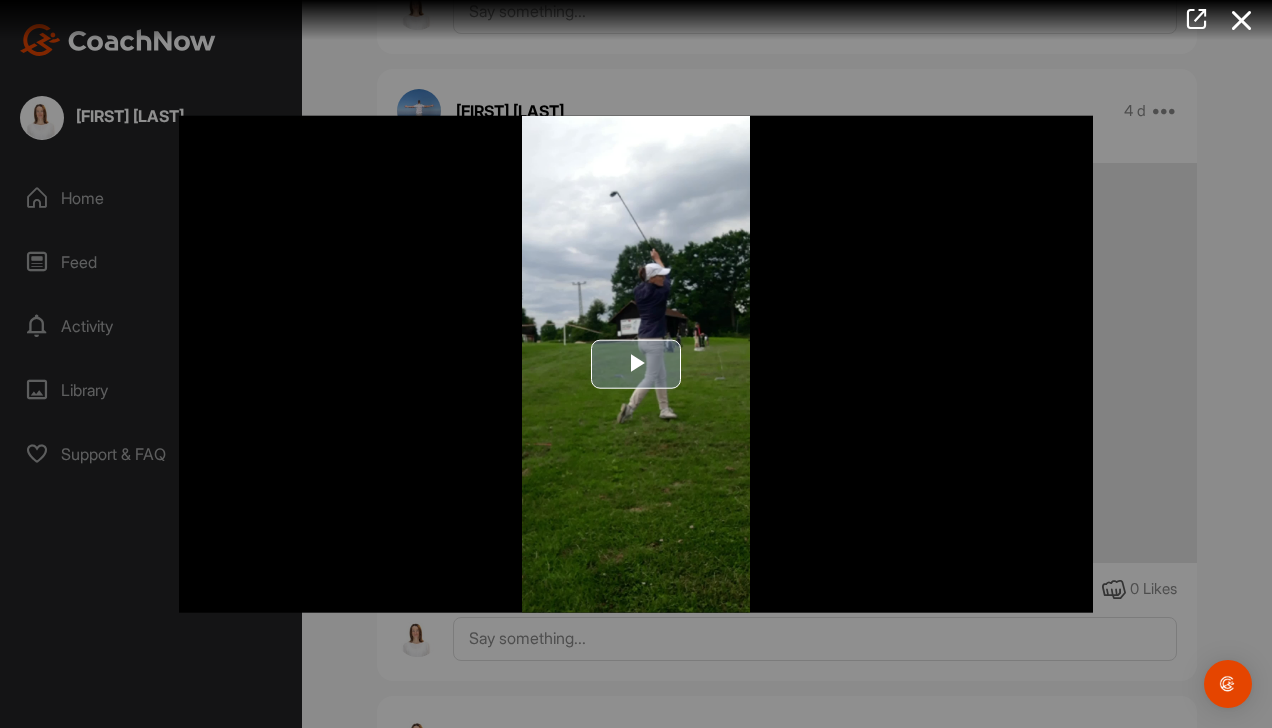 click at bounding box center [636, 364] 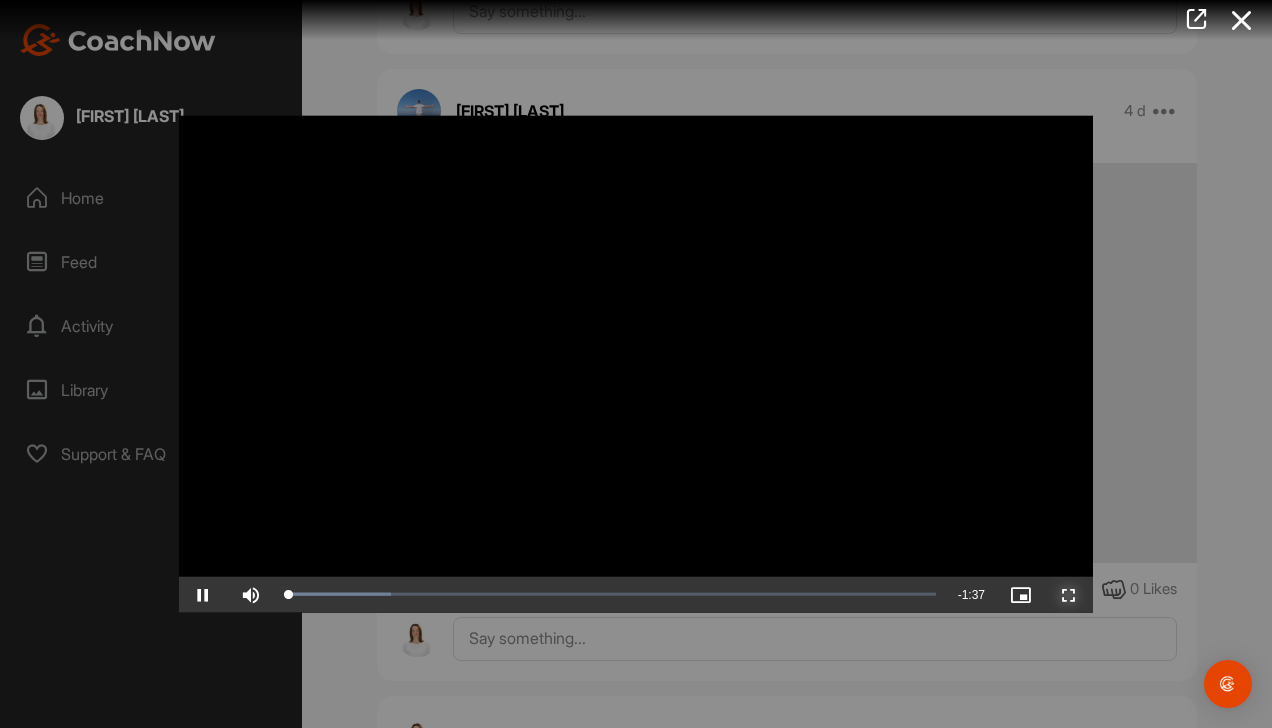 click at bounding box center (1069, 594) 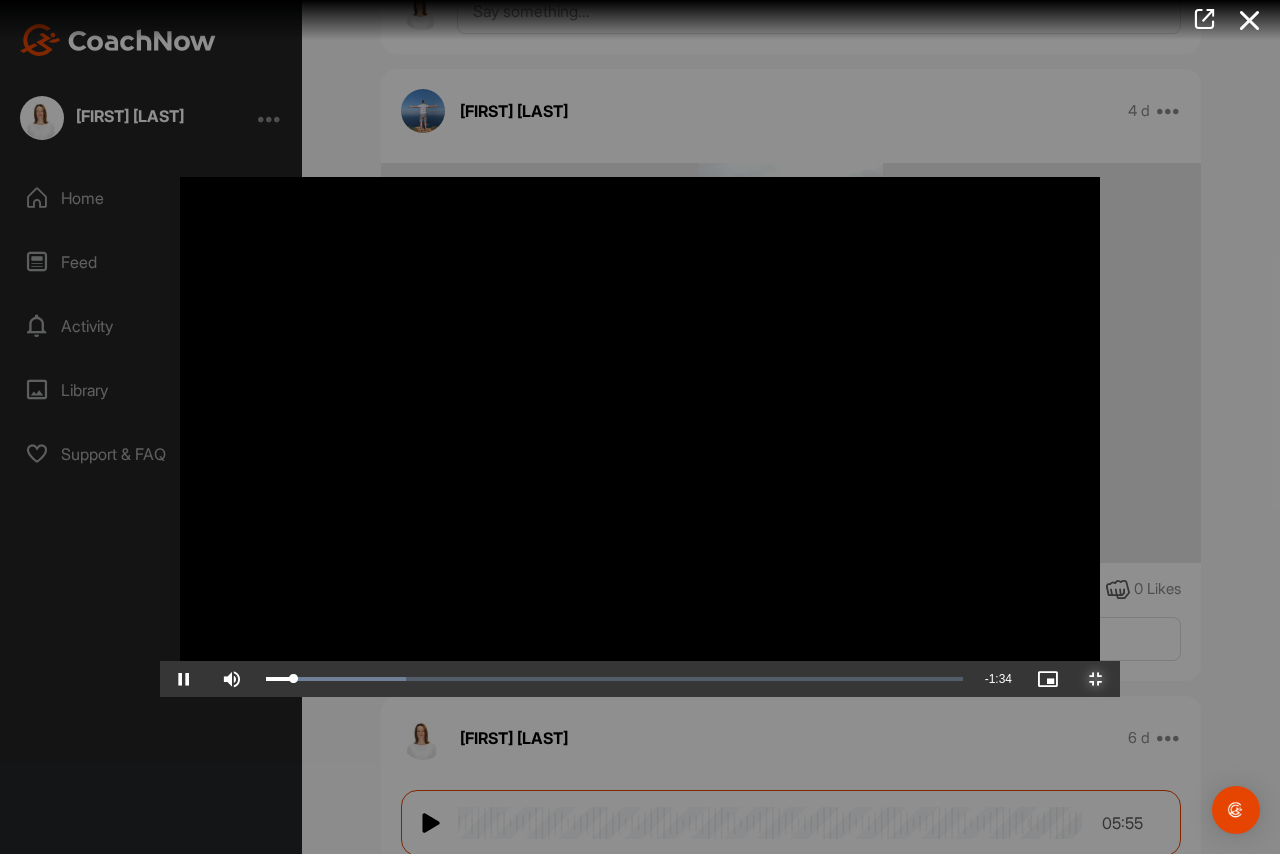 click at bounding box center (1096, 679) 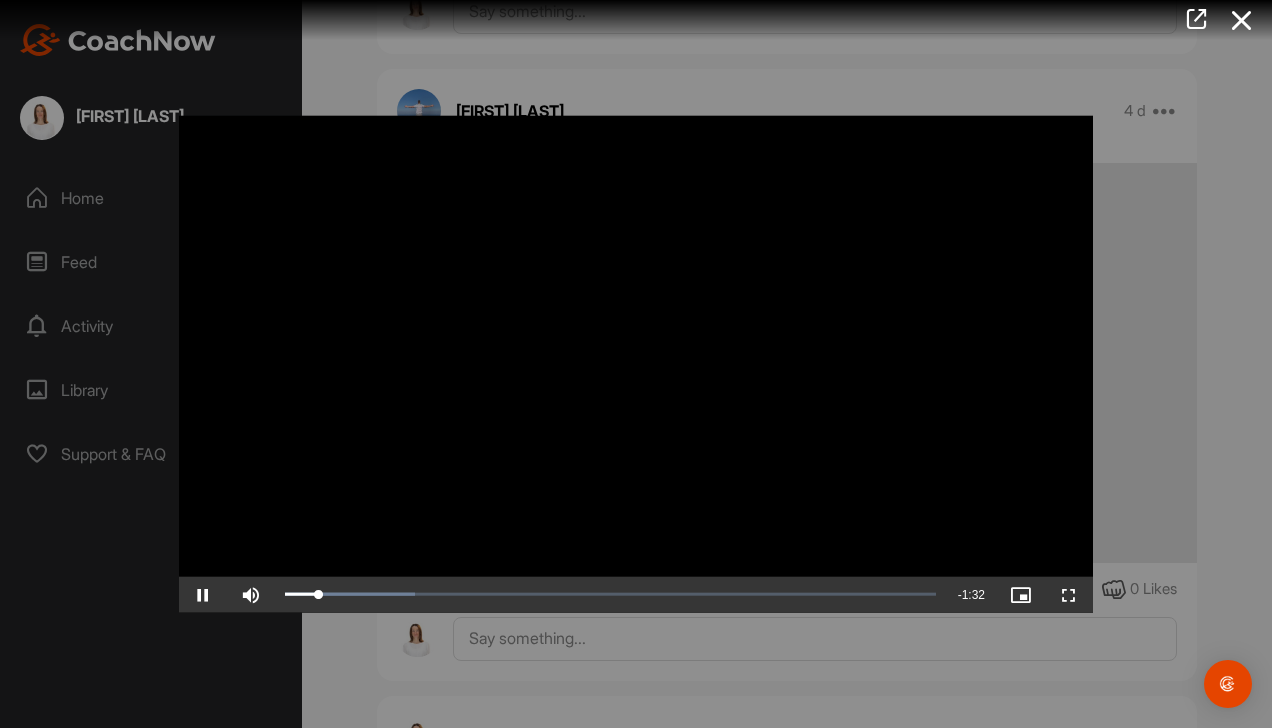 click at bounding box center (1242, 20) 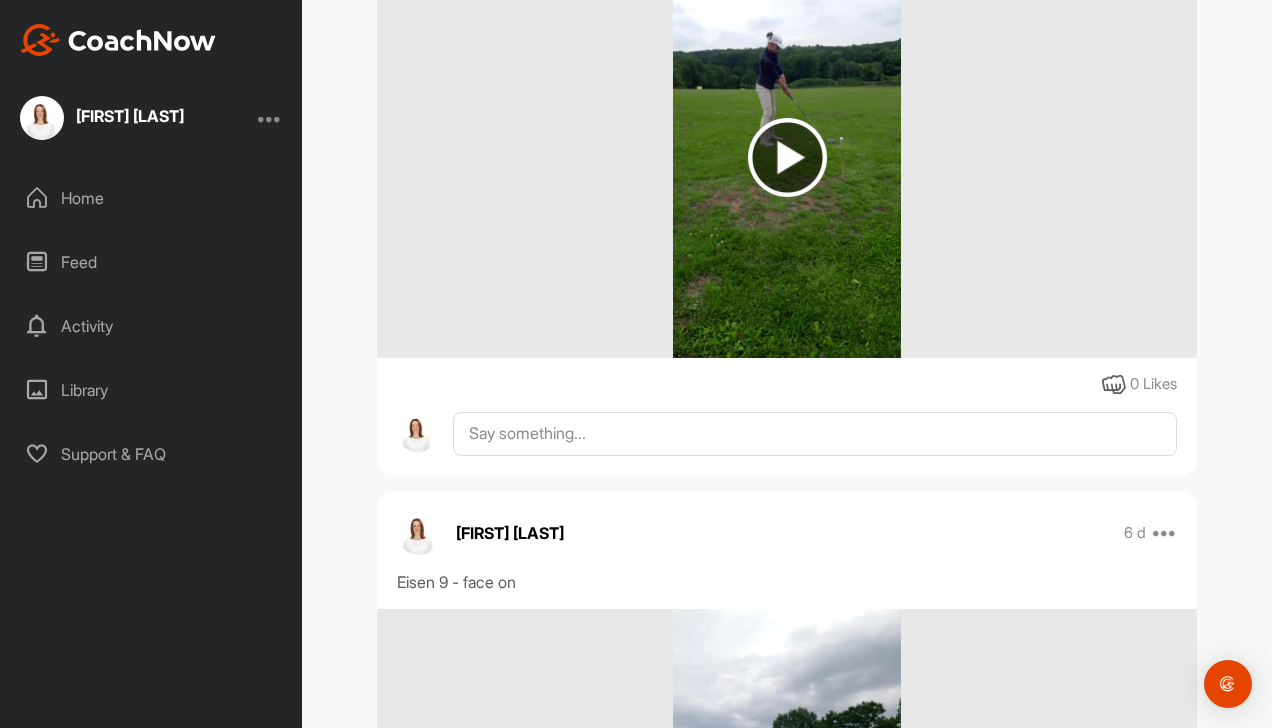 scroll, scrollTop: 5000, scrollLeft: 0, axis: vertical 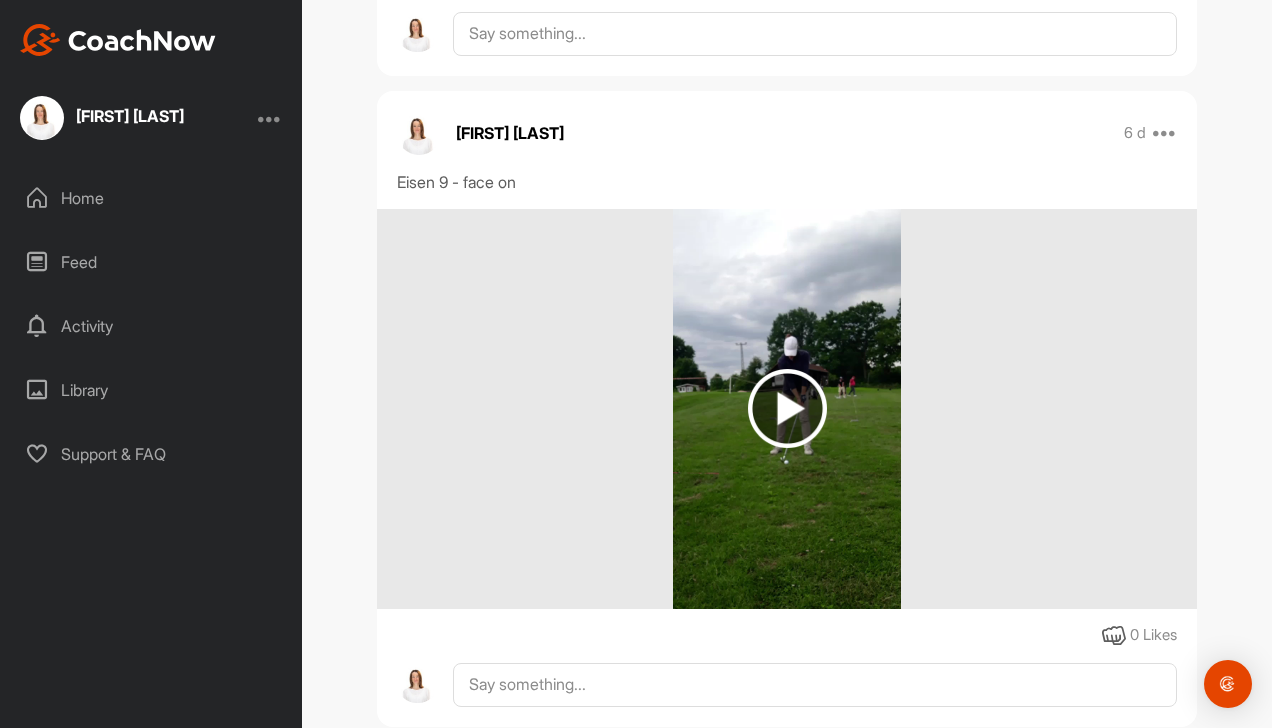 click at bounding box center [787, 408] 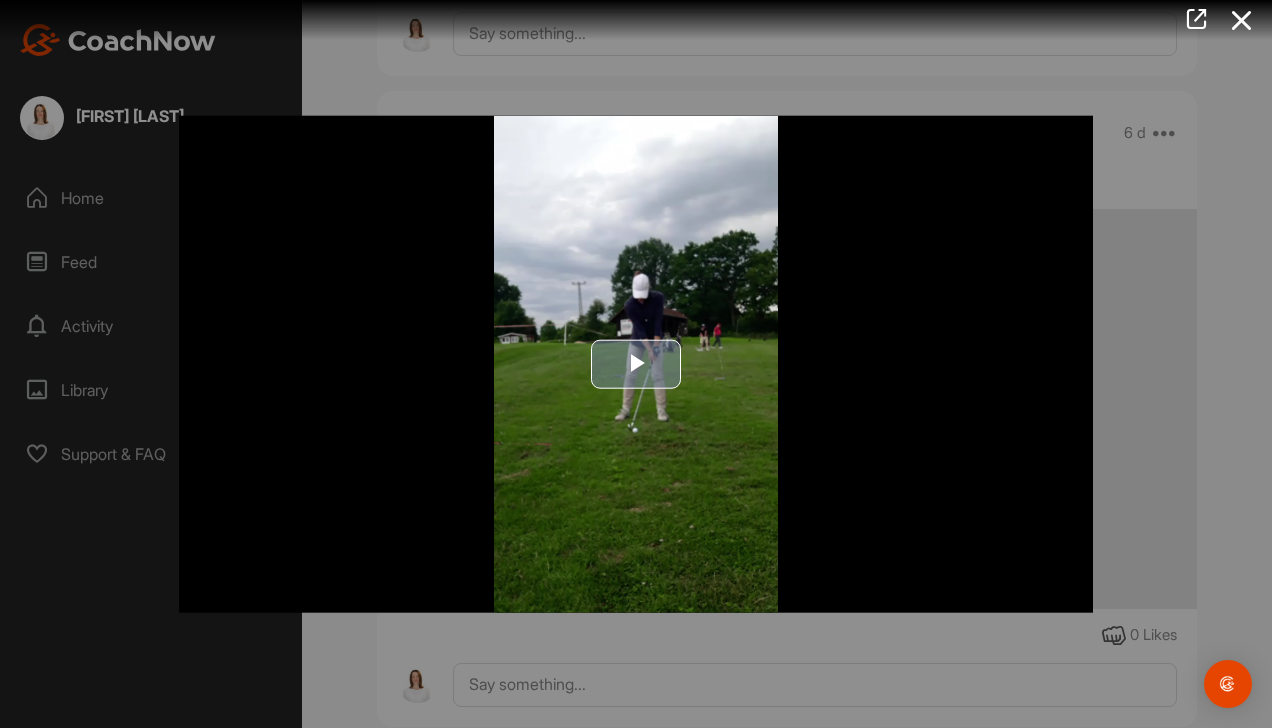 drag, startPoint x: 644, startPoint y: 375, endPoint x: 838, endPoint y: 433, distance: 202.48457 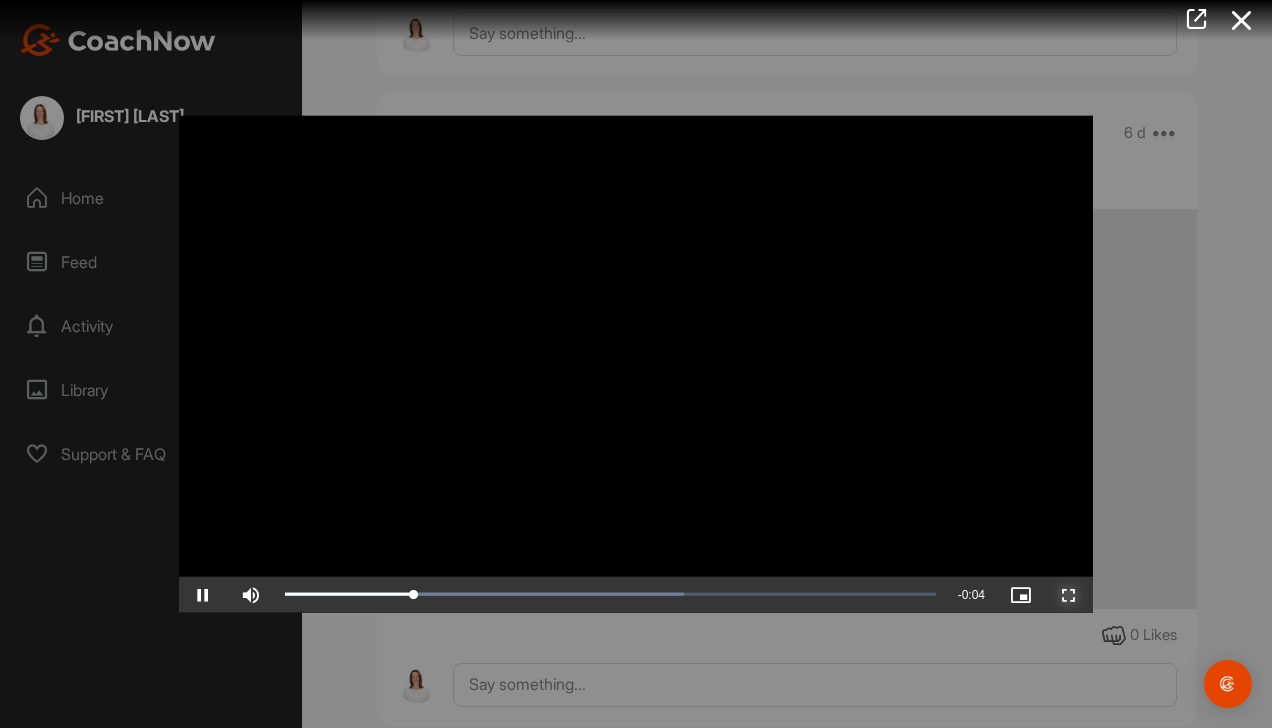 drag, startPoint x: 1082, startPoint y: 590, endPoint x: 1082, endPoint y: 665, distance: 75 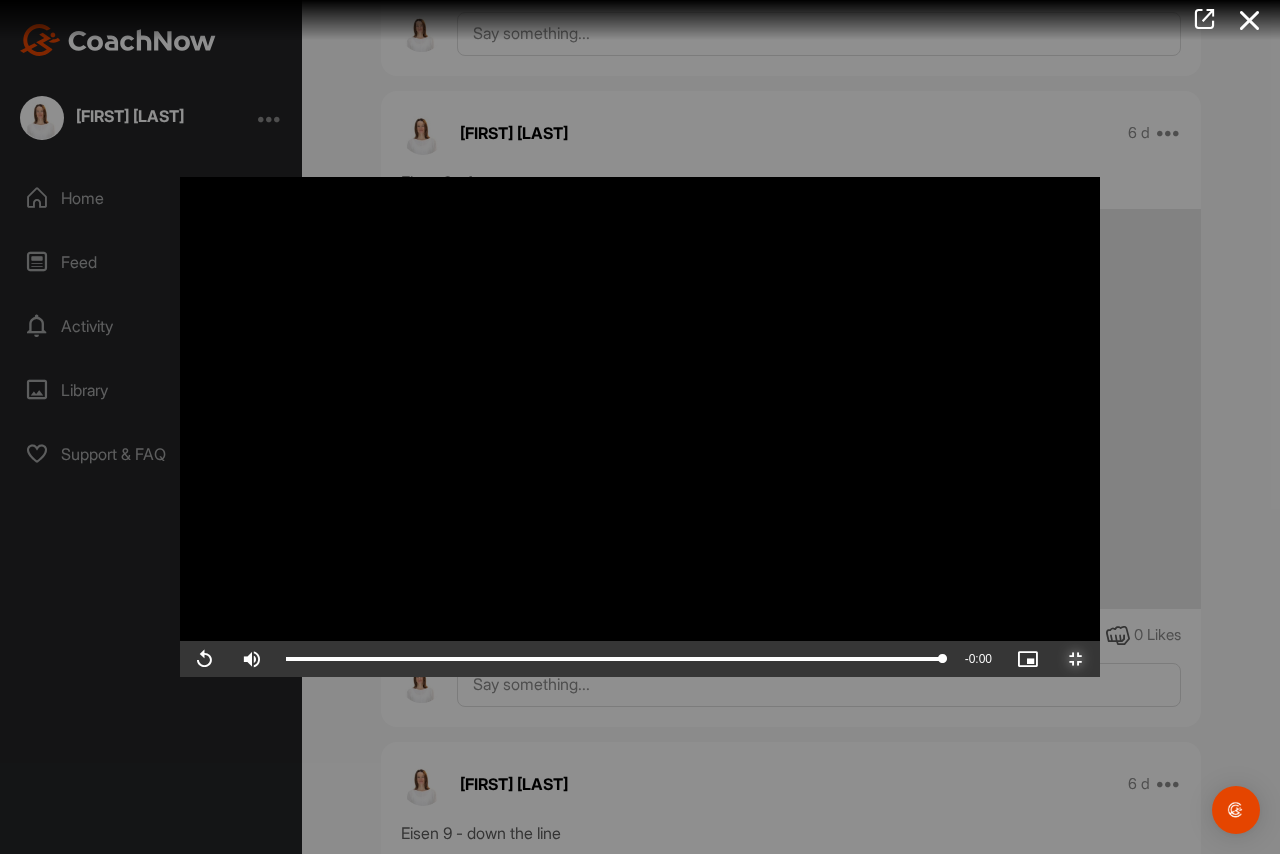 click at bounding box center [1076, 659] 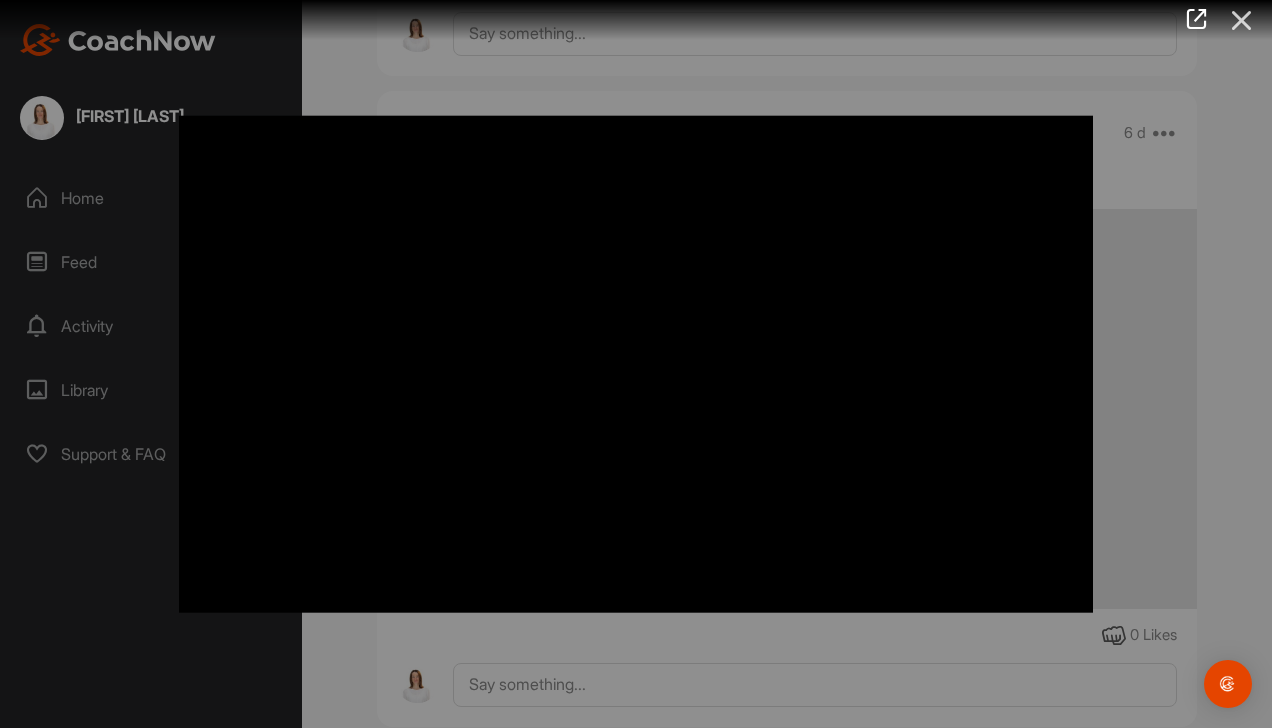 click at bounding box center [1242, 20] 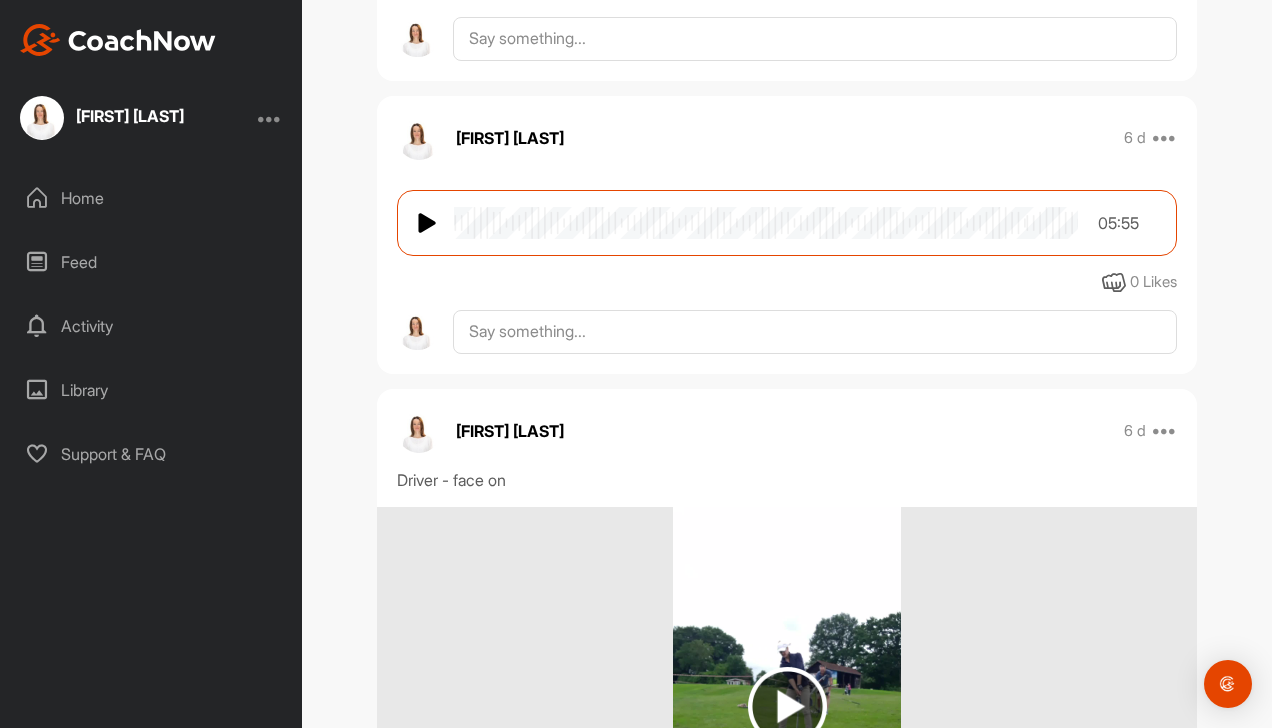 scroll, scrollTop: 2700, scrollLeft: 0, axis: vertical 